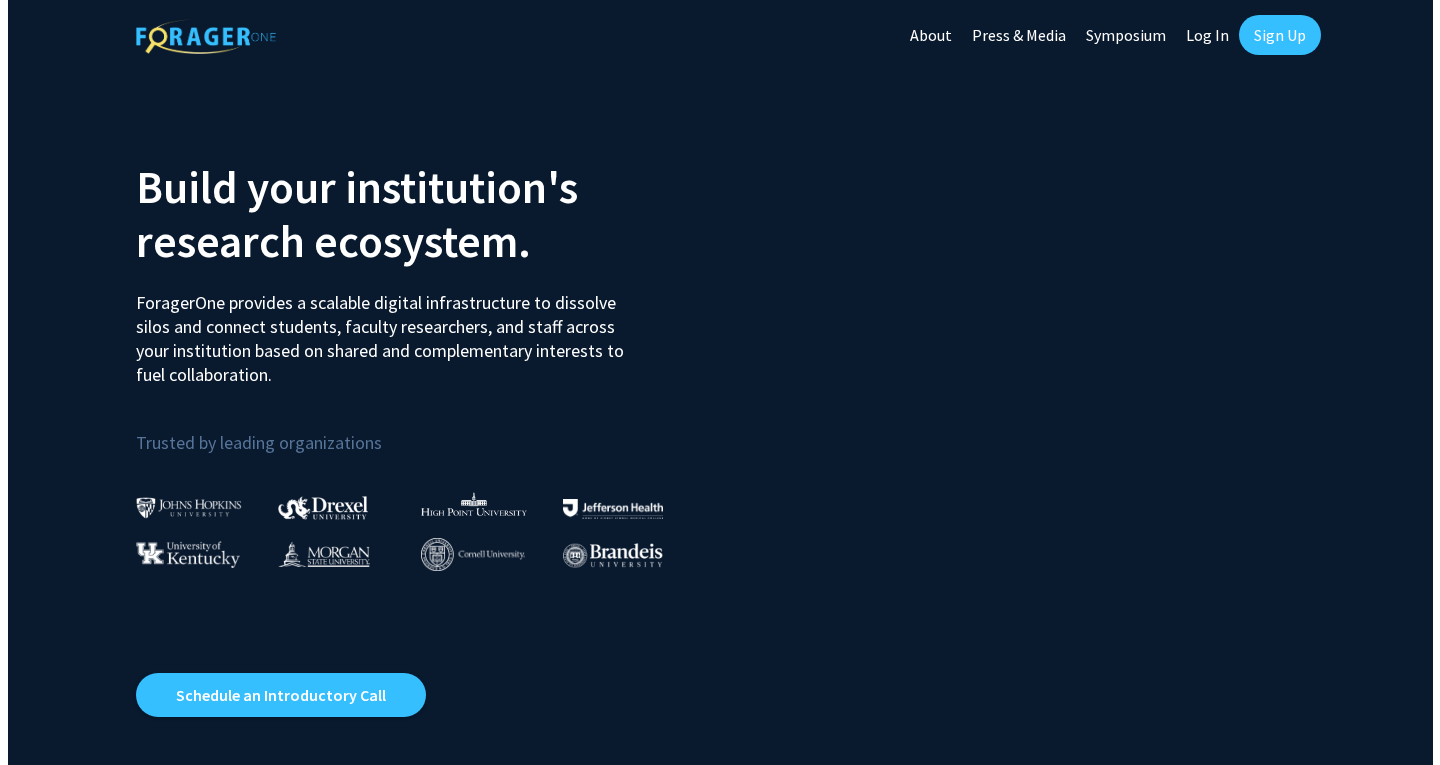 scroll, scrollTop: 0, scrollLeft: 0, axis: both 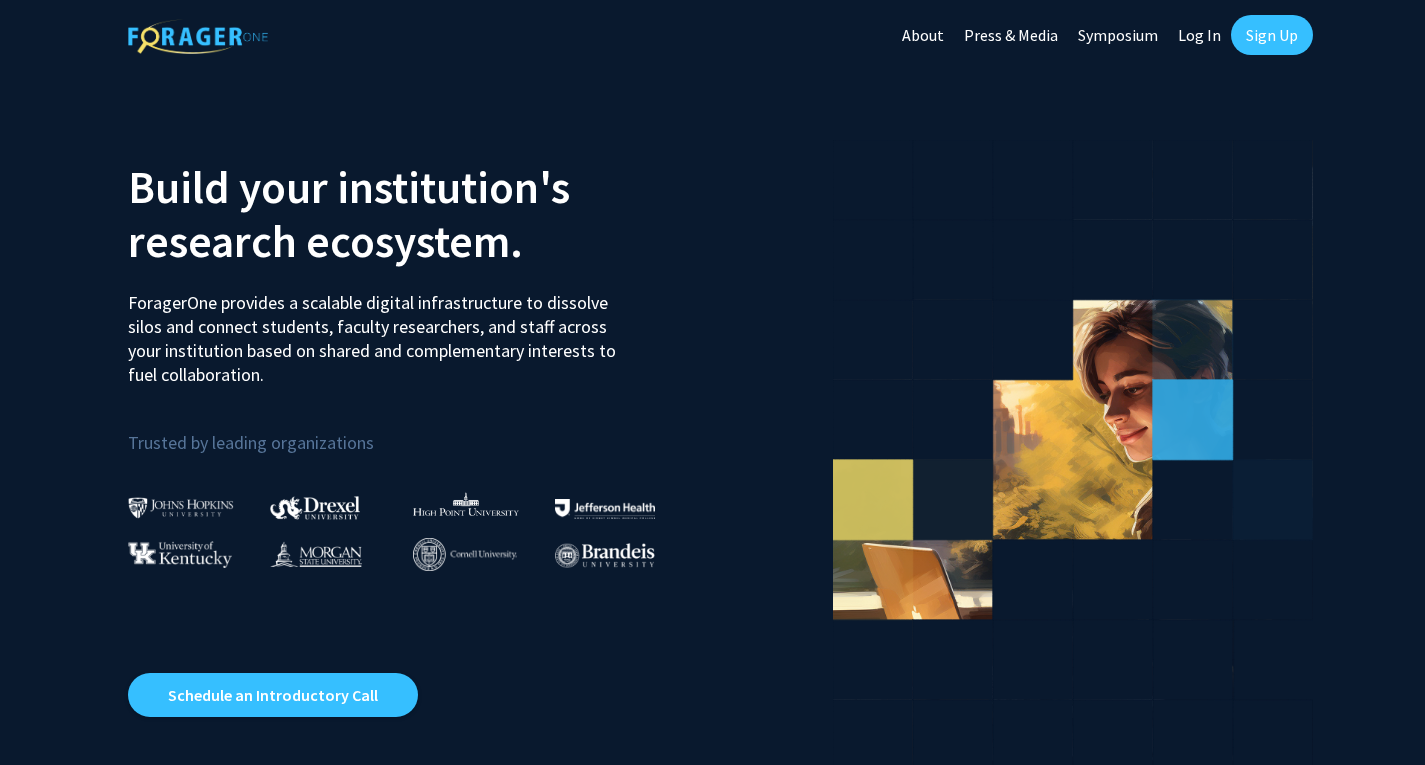 click on "Sign Up" 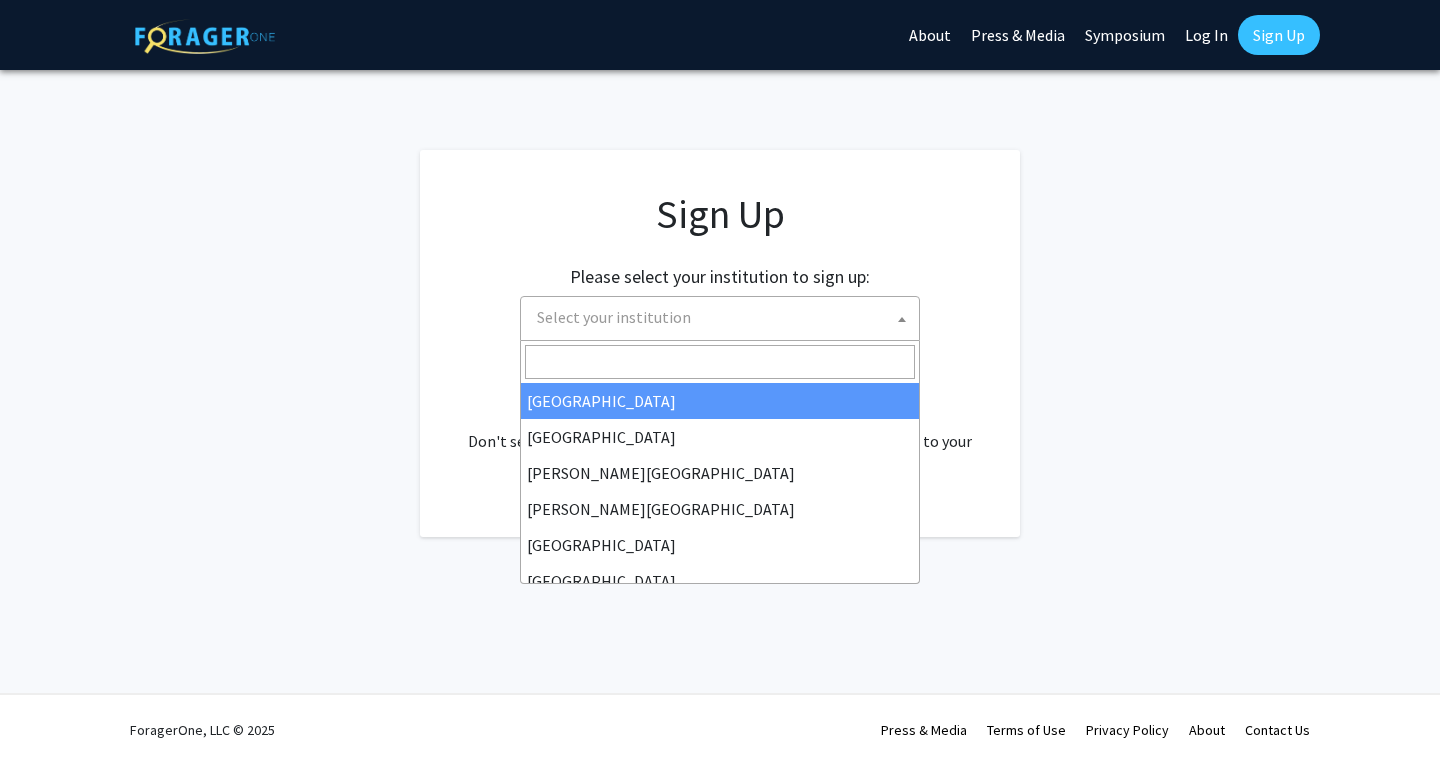 click on "Select your institution" at bounding box center [724, 317] 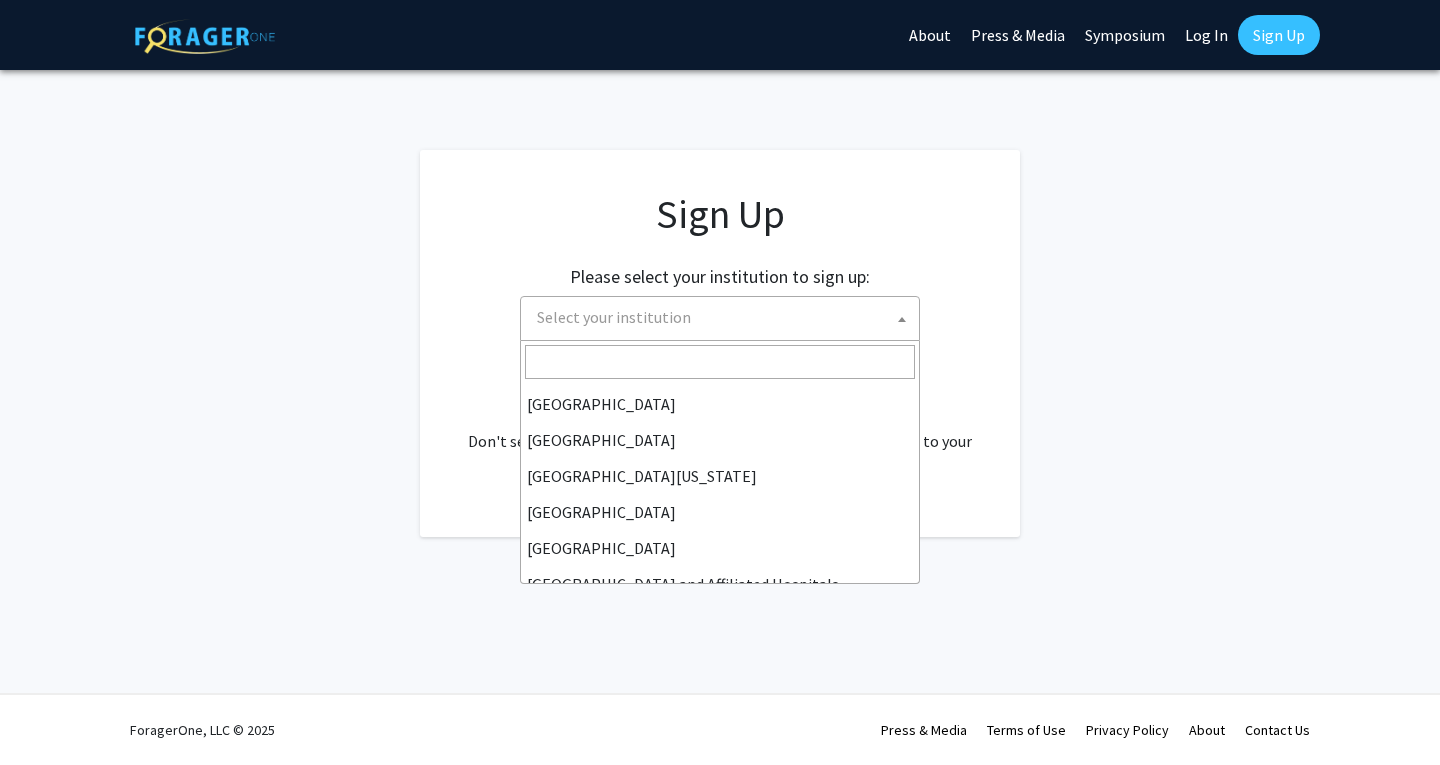 scroll, scrollTop: 700, scrollLeft: 0, axis: vertical 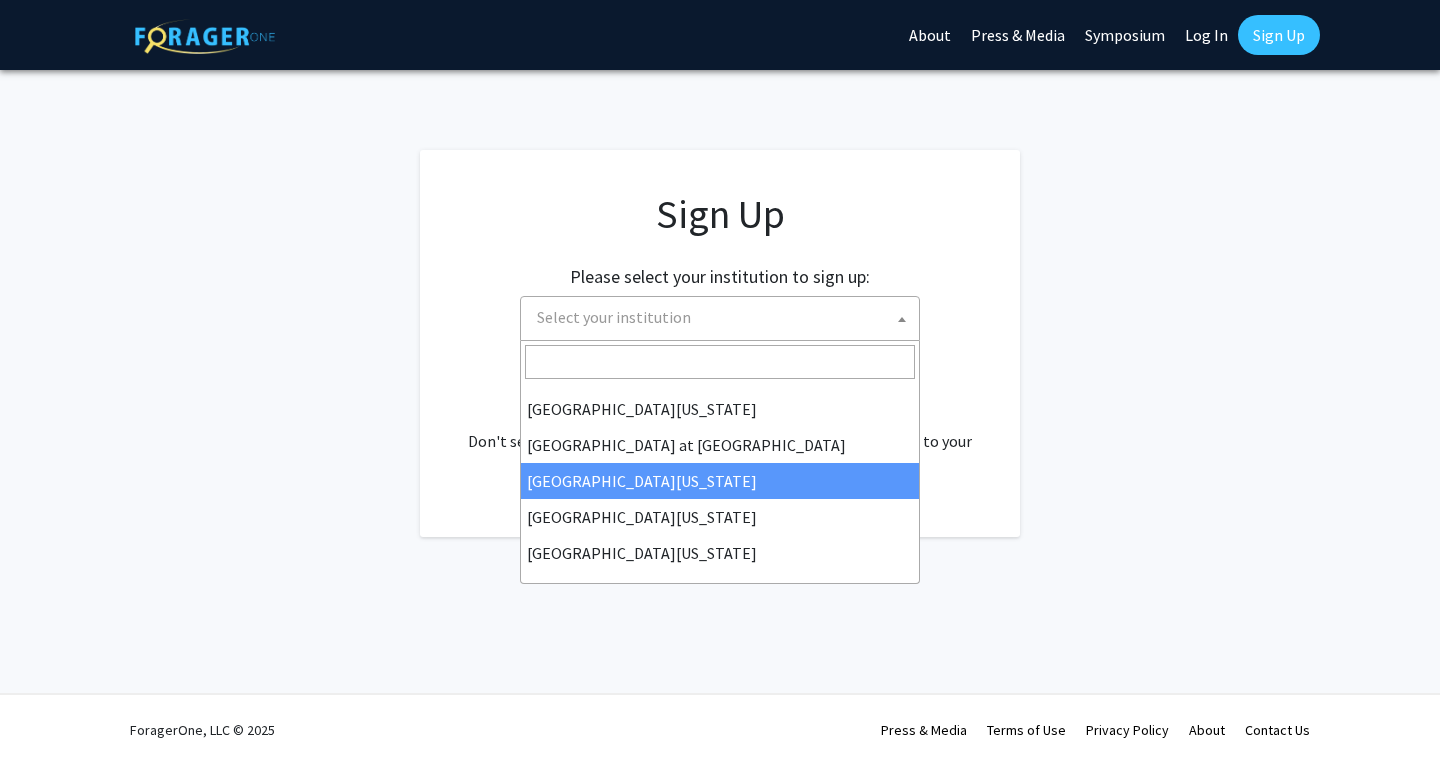 select on "13" 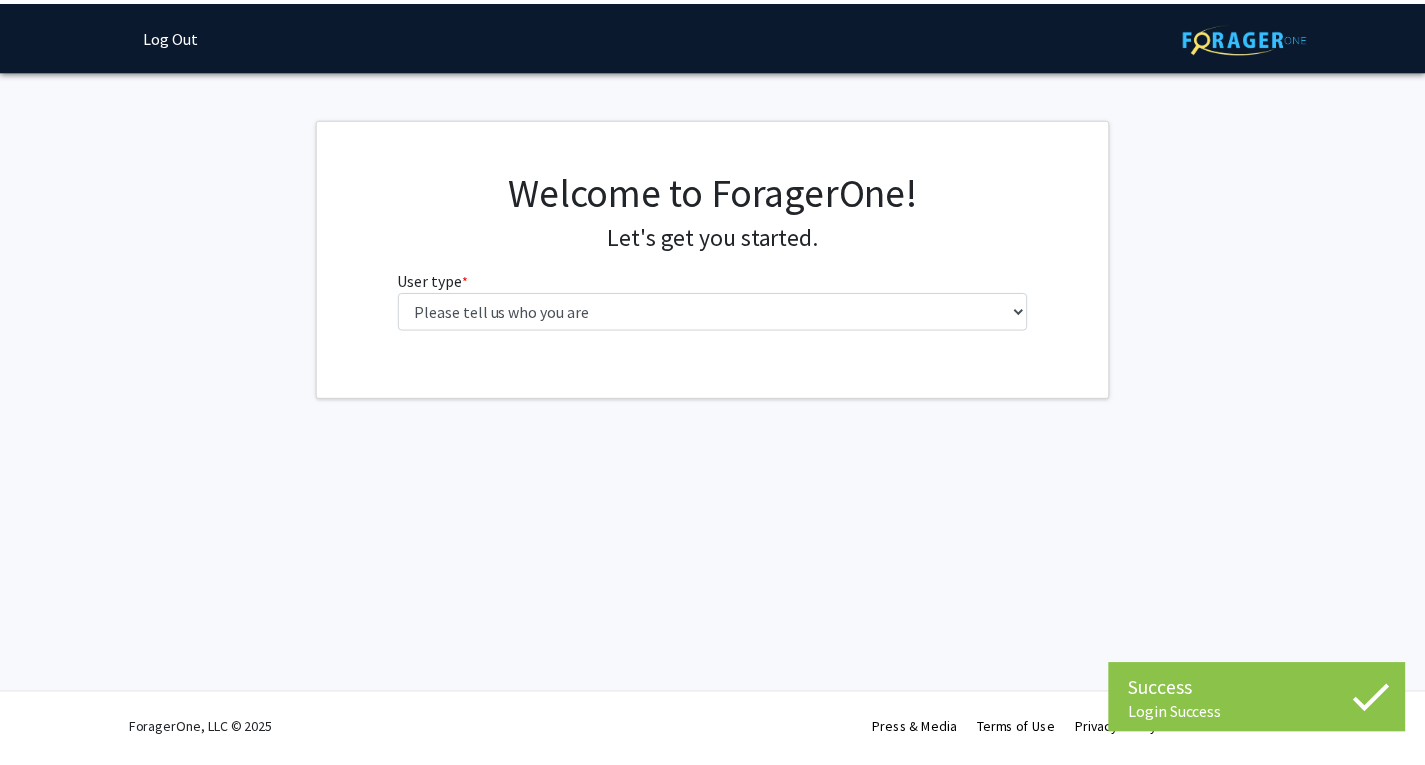 scroll, scrollTop: 0, scrollLeft: 0, axis: both 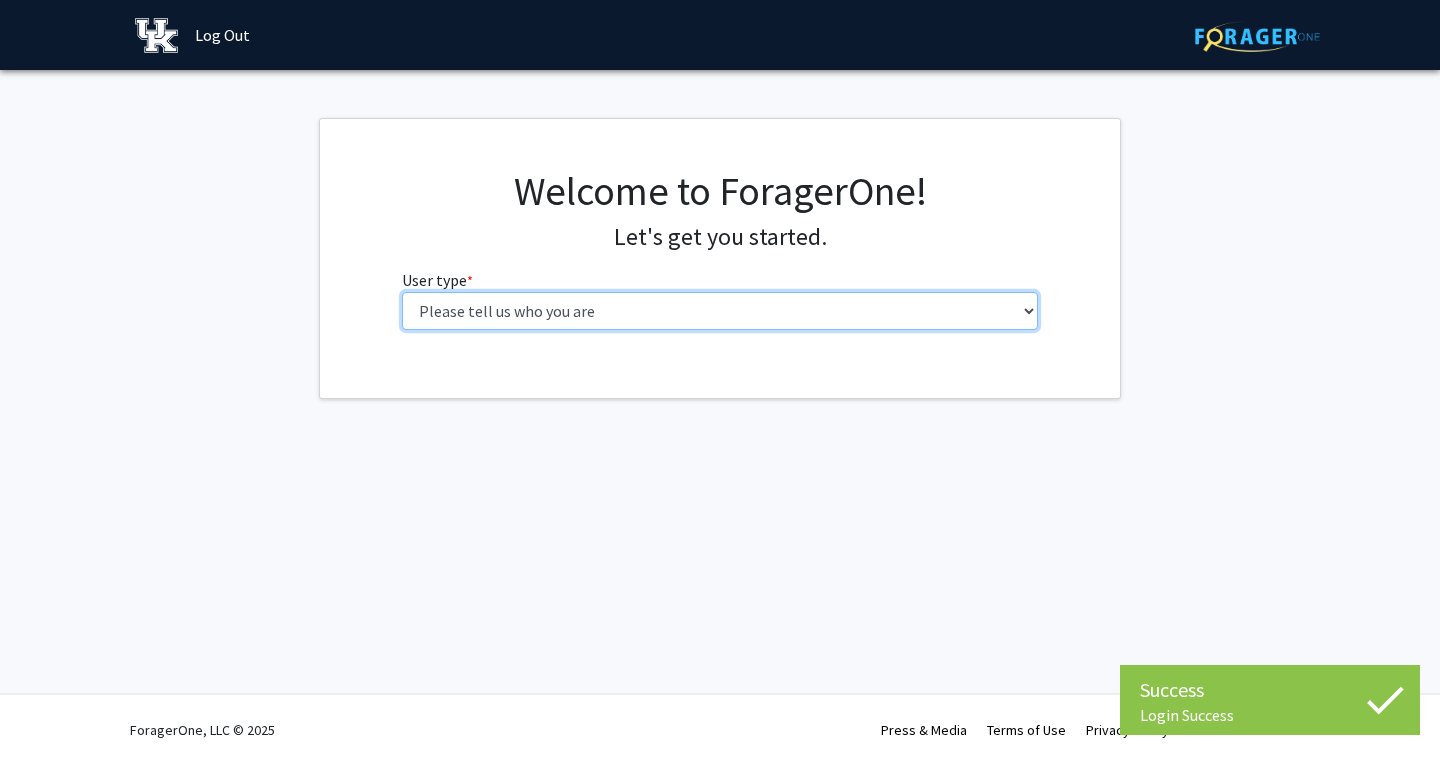 click on "Please tell us who you are  Undergraduate Student   Master's Student   Doctoral Candidate (PhD, MD, DMD, PharmD, etc.)   Postdoctoral Researcher / Research Staff / Medical Resident / Medical Fellow   Faculty   Administrative Staff" at bounding box center (720, 311) 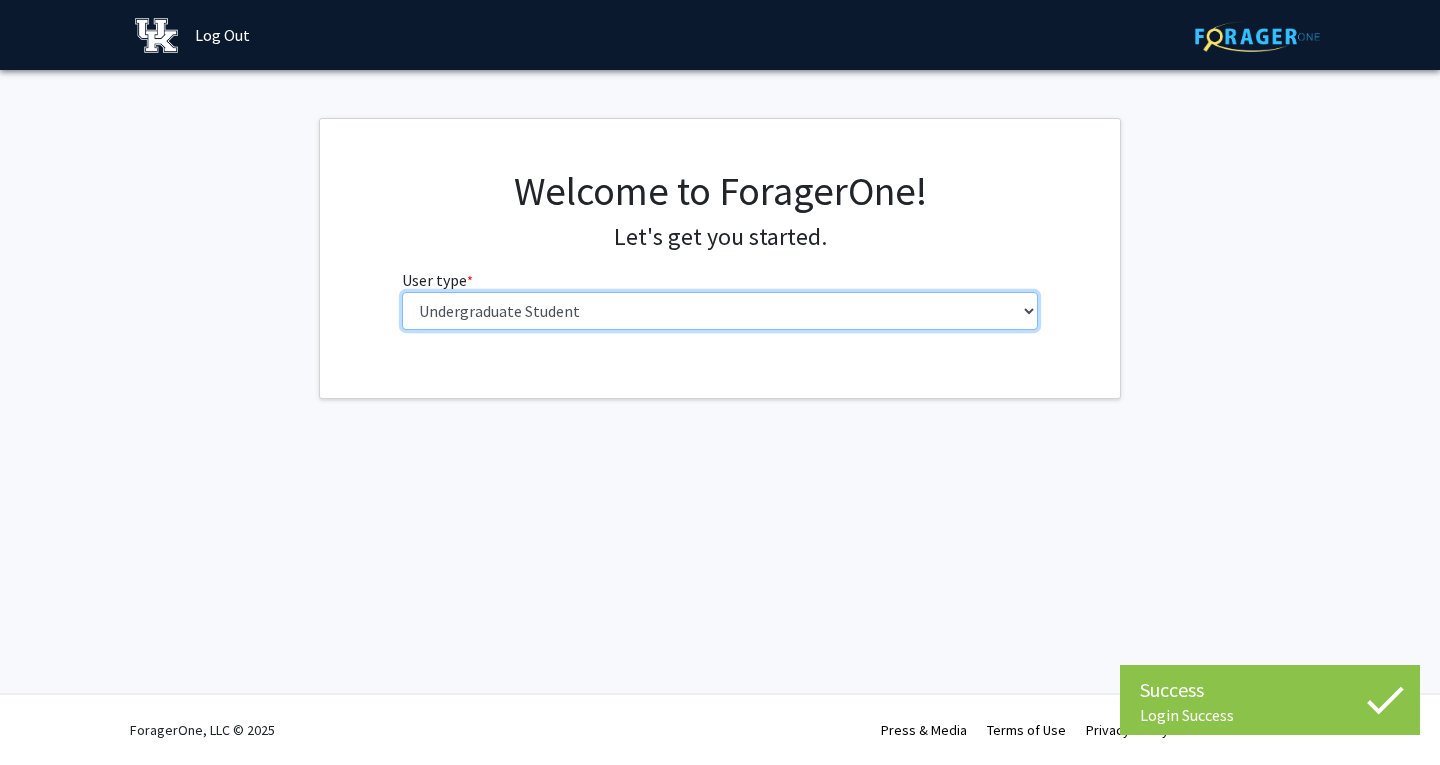 click on "Please tell us who you are  Undergraduate Student   Master's Student   Doctoral Candidate (PhD, MD, DMD, PharmD, etc.)   Postdoctoral Researcher / Research Staff / Medical Resident / Medical Fellow   Faculty   Administrative Staff" at bounding box center [720, 311] 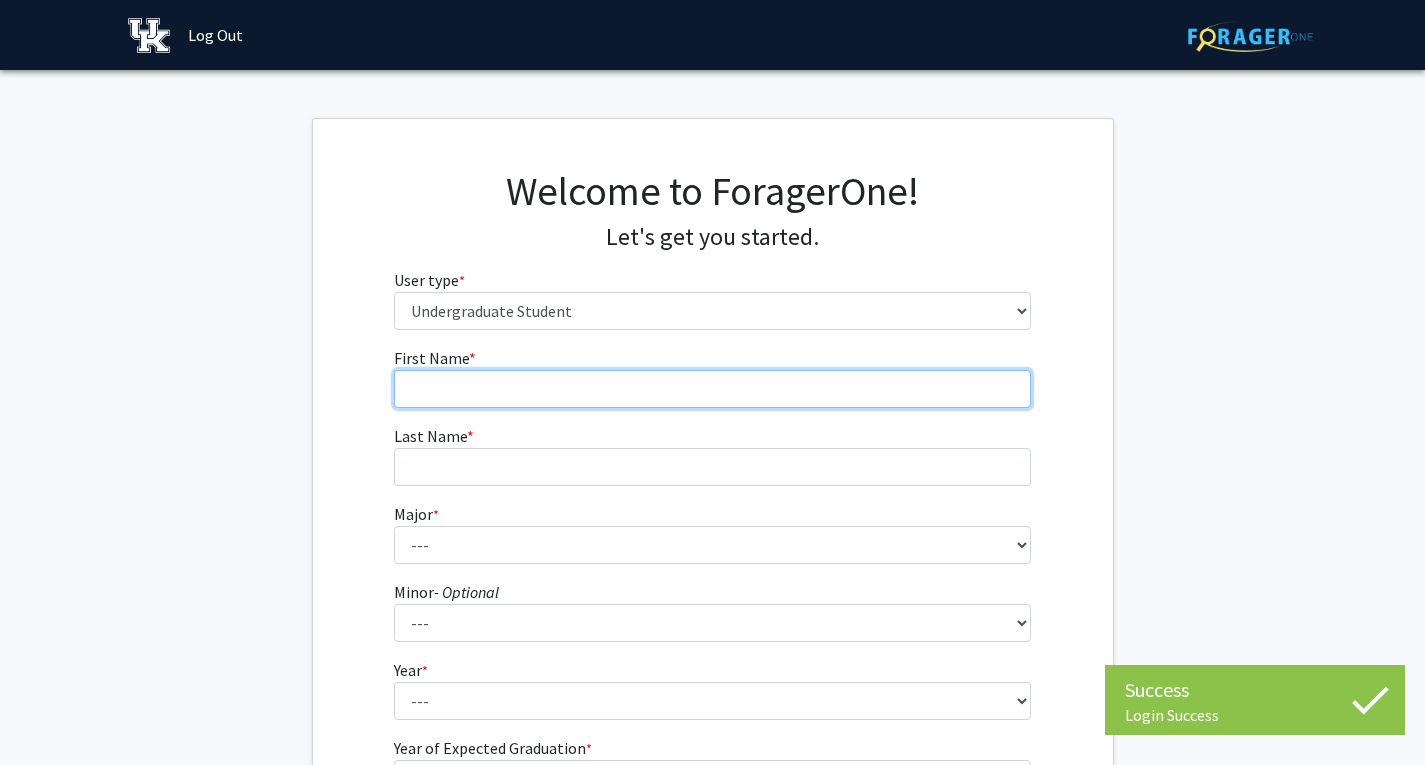 click on "First Name * required" at bounding box center [712, 389] 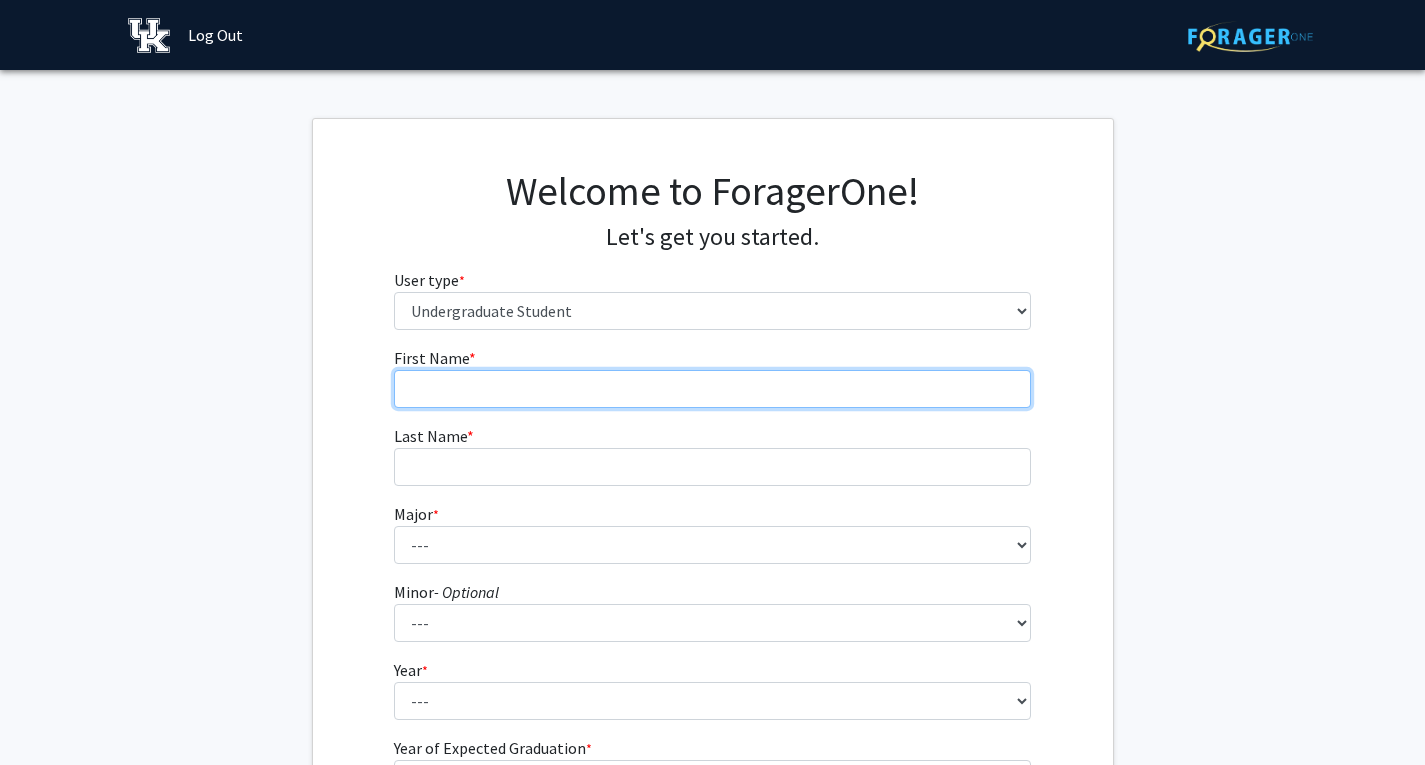 type on "Jessie" 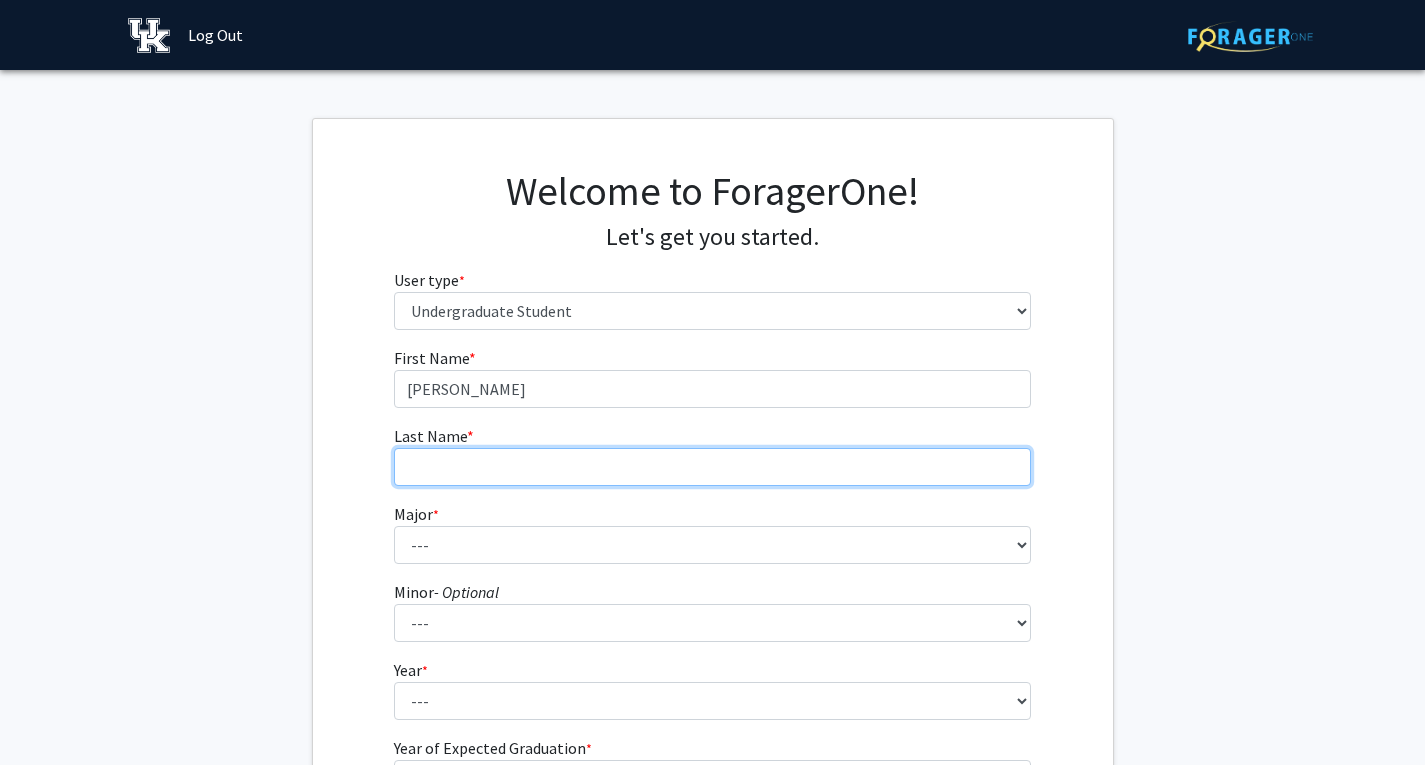 type on "Bryant" 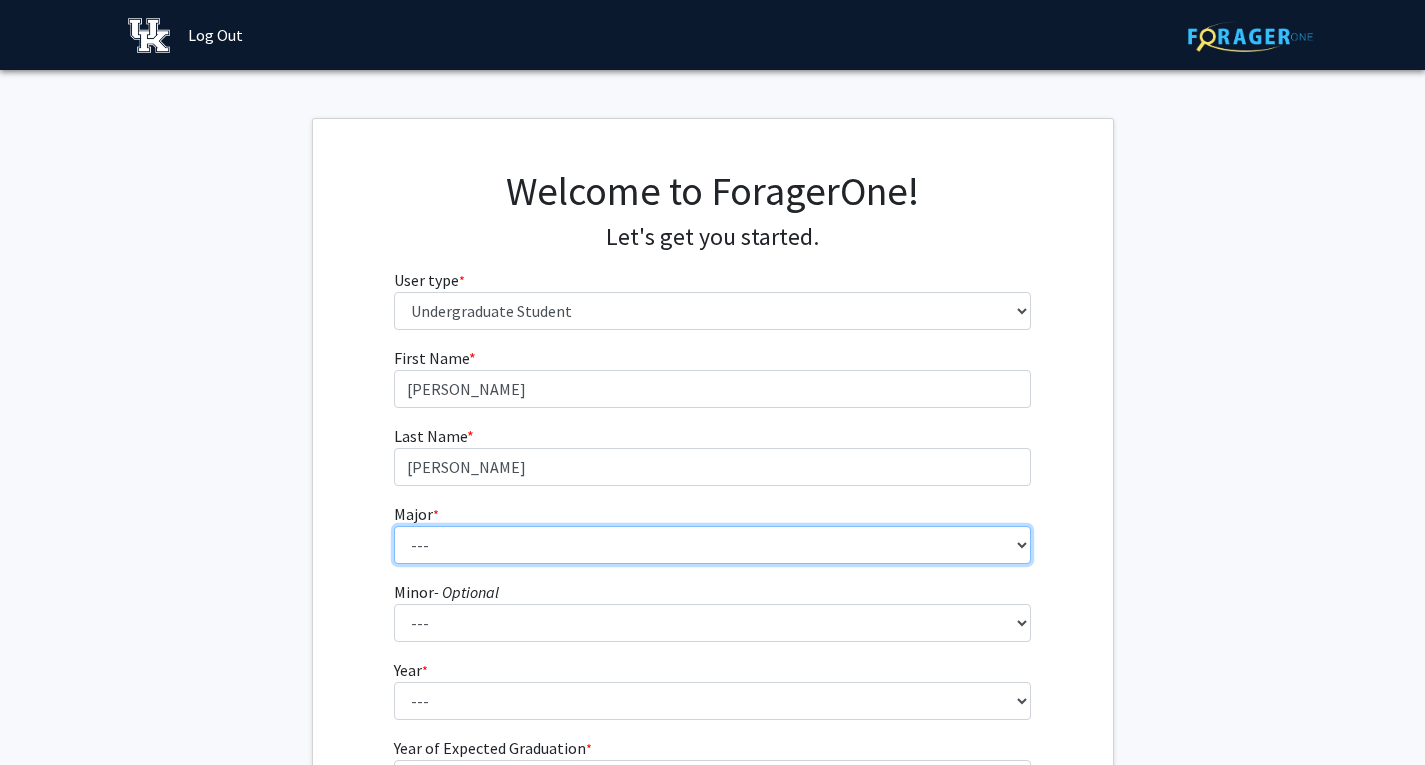 click on "---  Accounting   Aerospace Engineering   African American & Africana Studies   Agricultural and Medical Biotechnology   Agricultural Economics   Agriculture   Animal Sciences   Anthropology   Appalachian Studies Certificate   Architecture   Art Education   Art History & Visual Studies   Art Studio   Arts Administration   Automotive Production Engineering Certificate   Biology   Biomedical Engineering   Biopharmaceutical Engineering Certificate   Biosystems Engineering   Career & Technical Education   Certificate in Filmmaking: Production and Dramatic Writing   Chemical Engineering   Chemistry   Civil Engineering   Clinical Leadership & Management   Communication   Communication Sciences & Disorders   Community & Leadership Development   Computer Engineering   Computer Engineering Technology   Computer Science   Consumer Economics & Family Financial Counseling   Cybersecurity Certificate   Dance   Dietetics and Human Nutrition   Digital Media Design   Distillation, Wine & Brewing Studies   Economics   Honors" at bounding box center (712, 545) 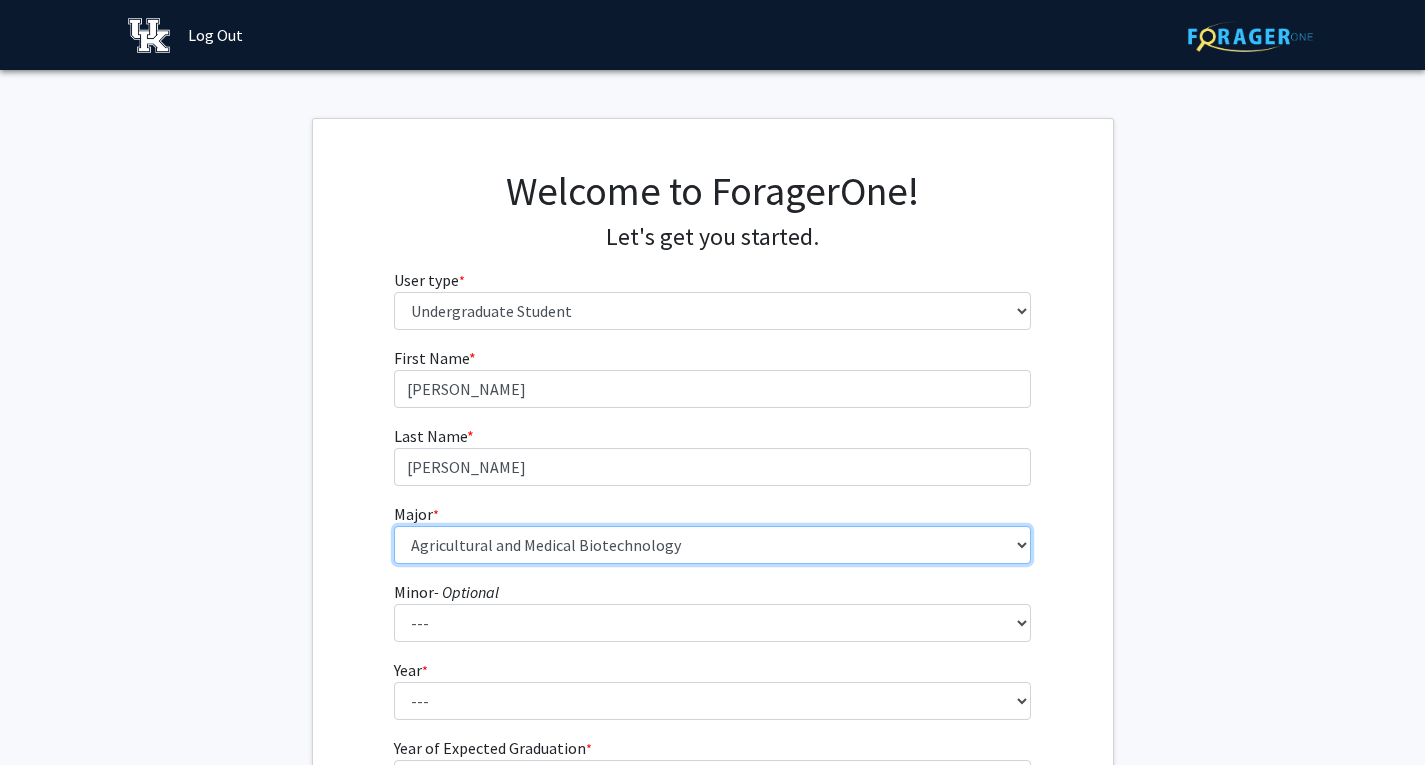 click on "---  Accounting   Aerospace Engineering   African American & Africana Studies   Agricultural and Medical Biotechnology   Agricultural Economics   Agriculture   Animal Sciences   Anthropology   Appalachian Studies Certificate   Architecture   Art Education   Art History & Visual Studies   Art Studio   Arts Administration   Automotive Production Engineering Certificate   Biology   Biomedical Engineering   Biopharmaceutical Engineering Certificate   Biosystems Engineering   Career & Technical Education   Certificate in Filmmaking: Production and Dramatic Writing   Chemical Engineering   Chemistry   Civil Engineering   Clinical Leadership & Management   Communication   Communication Sciences & Disorders   Community & Leadership Development   Computer Engineering   Computer Engineering Technology   Computer Science   Consumer Economics & Family Financial Counseling   Cybersecurity Certificate   Dance   Dietetics and Human Nutrition   Digital Media Design   Distillation, Wine & Brewing Studies   Economics   Honors" at bounding box center [712, 545] 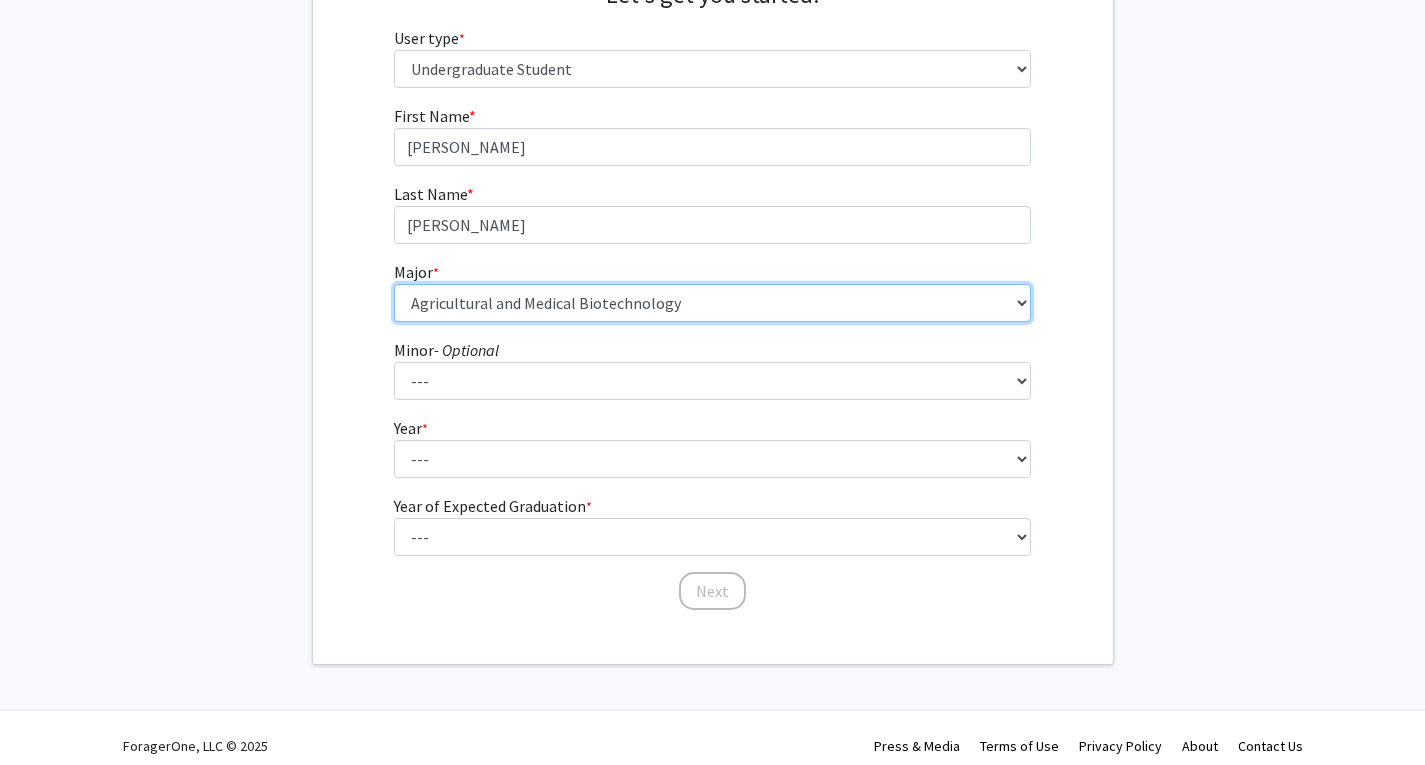 scroll, scrollTop: 258, scrollLeft: 0, axis: vertical 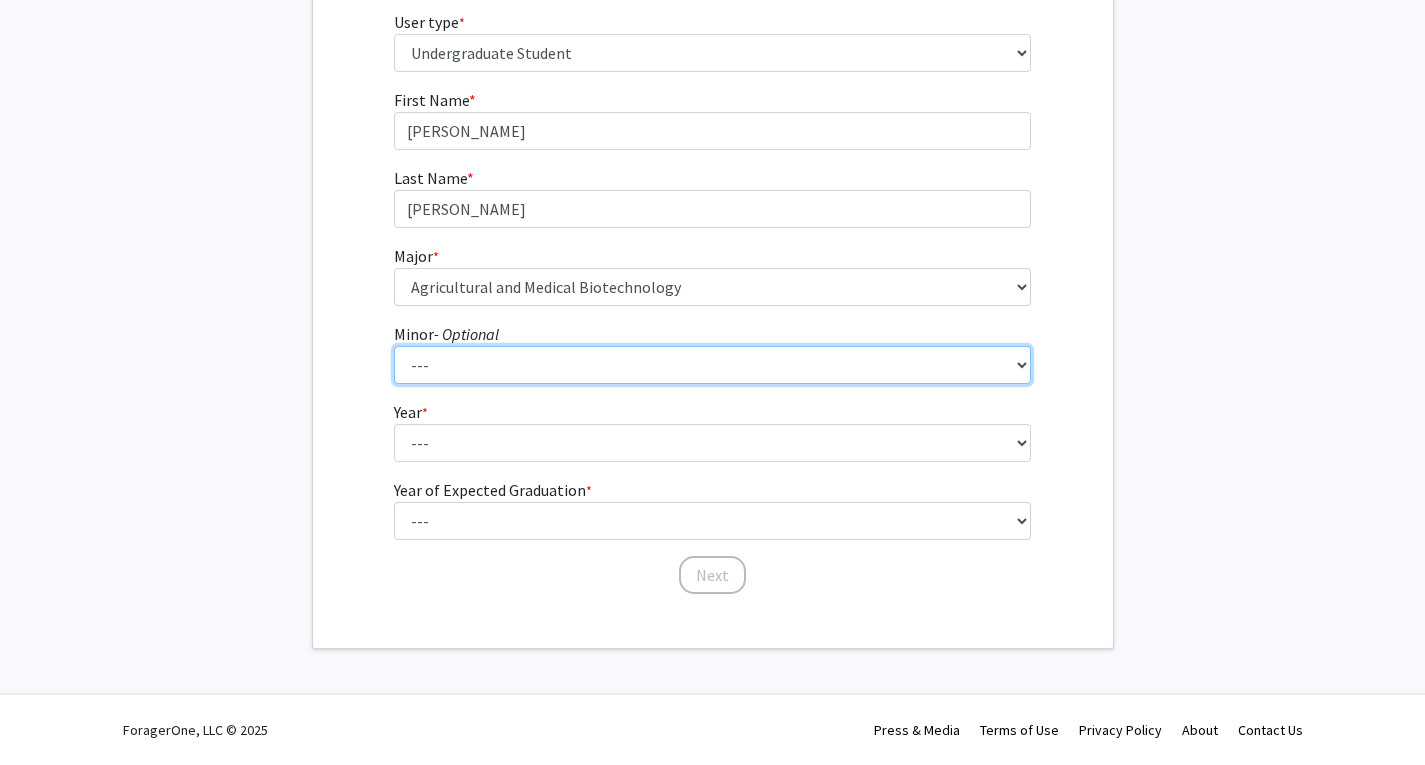 click on "---  African American & Africana Studies   Agricultural Economics   American Studies   Animal Sciences   Anthropology   Appalachian Studies   Art History   Art Studio   Biology   Biomedical Engineering   Business   Business Analytics   Chemistry   Coaching   Cognitive Science   Communication   Community & Leadership Development   Computer Science   Creative Writing   Criminology   Dance   Digital Media and Design   Economics   Economics (A&S)   English   Entomology   Environmental & Sustainability Studies   Family Sciences   Food Science   Gender and Women's Studies   Geography   Geological Sciences   Health Advocacy   Health Promotion   History   Indian Culture   Information Studies   Interdisciplinary Arts Minor   International Business   International Studies   Jewish Studies   Journalism Studies   Latin American, Caribbean and Latino Studies   Linguistics   Mapping and GIS   Mathematics   Media Arts and Studies   Microbiology   Military Leadership   Modern & Classical Languages, Literatures & Cultures" at bounding box center [712, 365] 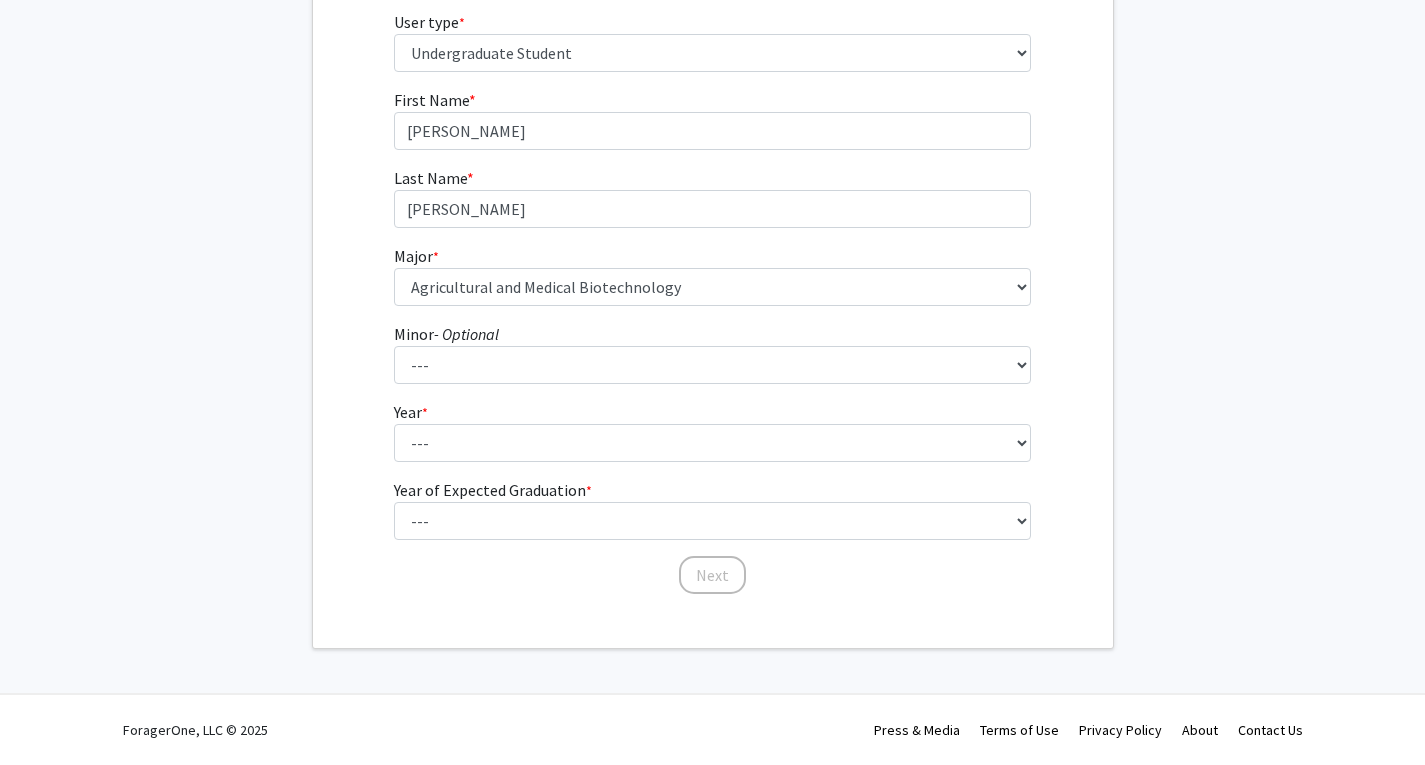 drag, startPoint x: 378, startPoint y: 430, endPoint x: 389, endPoint y: 432, distance: 11.18034 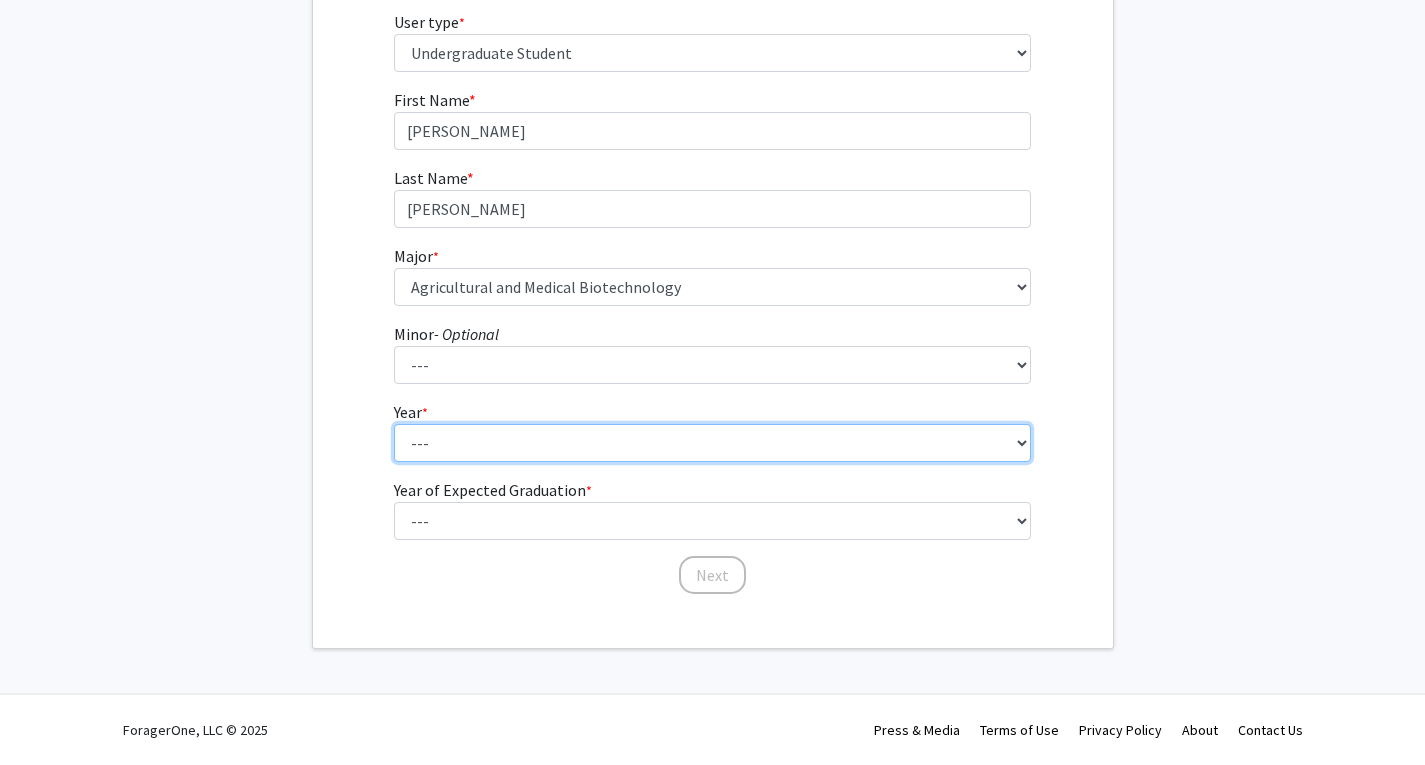 click on "---  First-year   Sophomore   Junior   Senior   Postbaccalaureate Certificate" at bounding box center (712, 443) 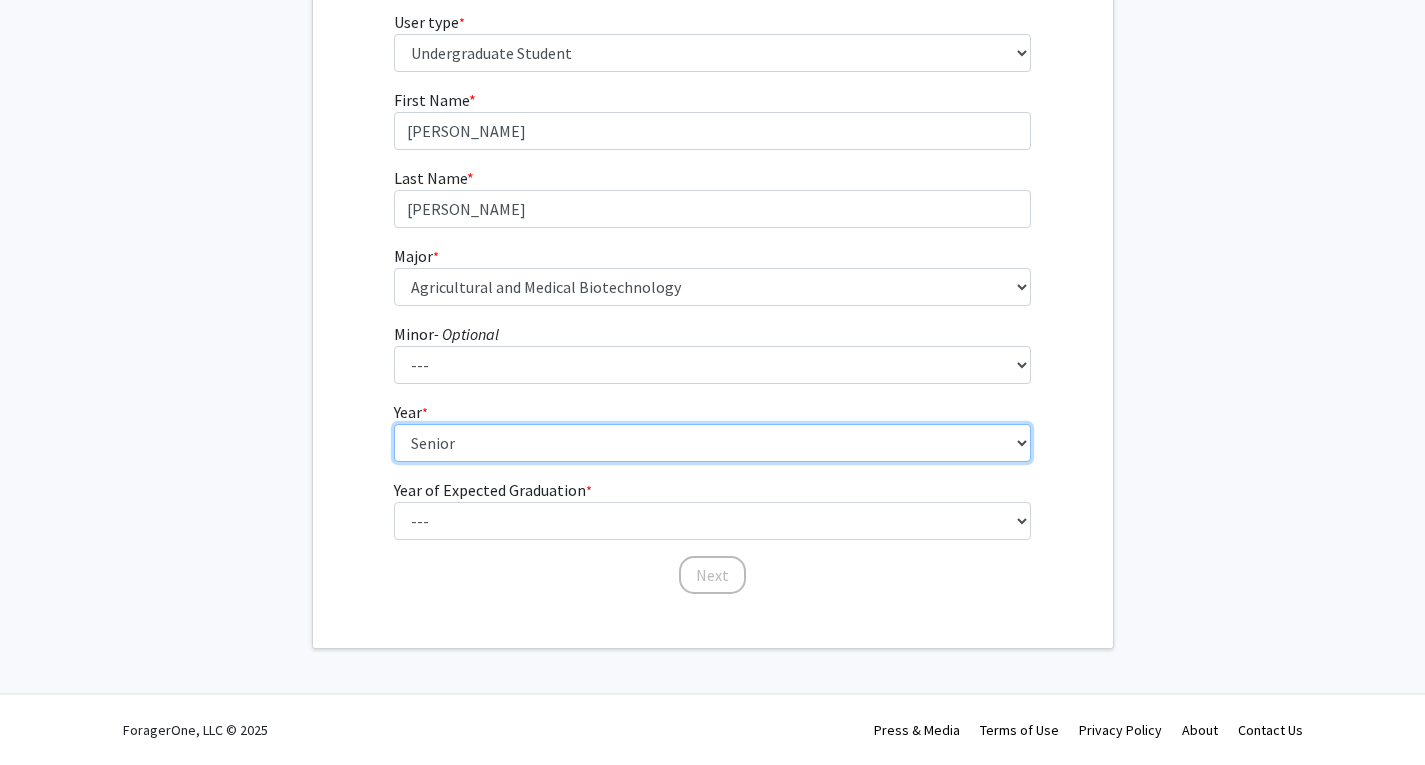 click on "---  First-year   Sophomore   Junior   Senior   Postbaccalaureate Certificate" at bounding box center [712, 443] 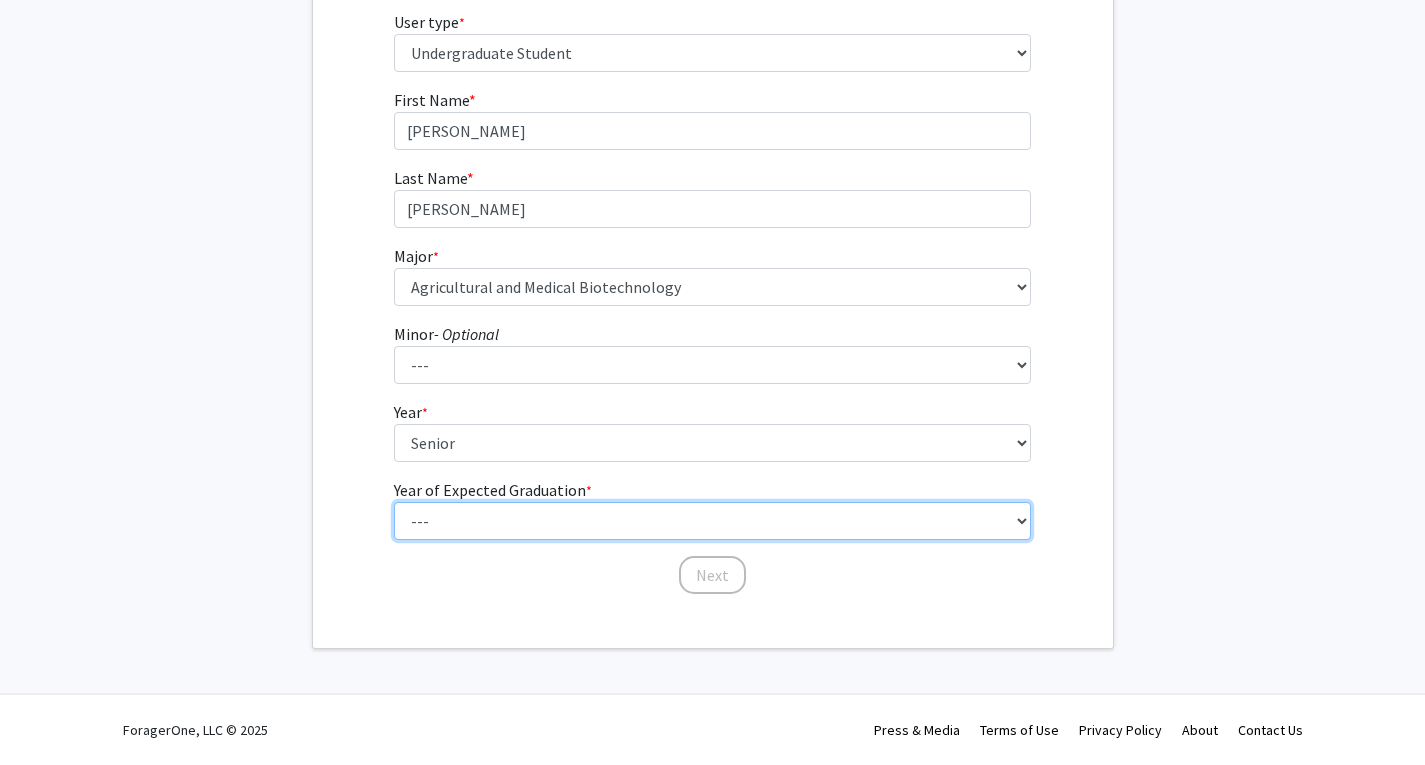 click on "---  2025   2026   2027   2028   2029   2030   2031   2032   2033   2034" at bounding box center [712, 521] 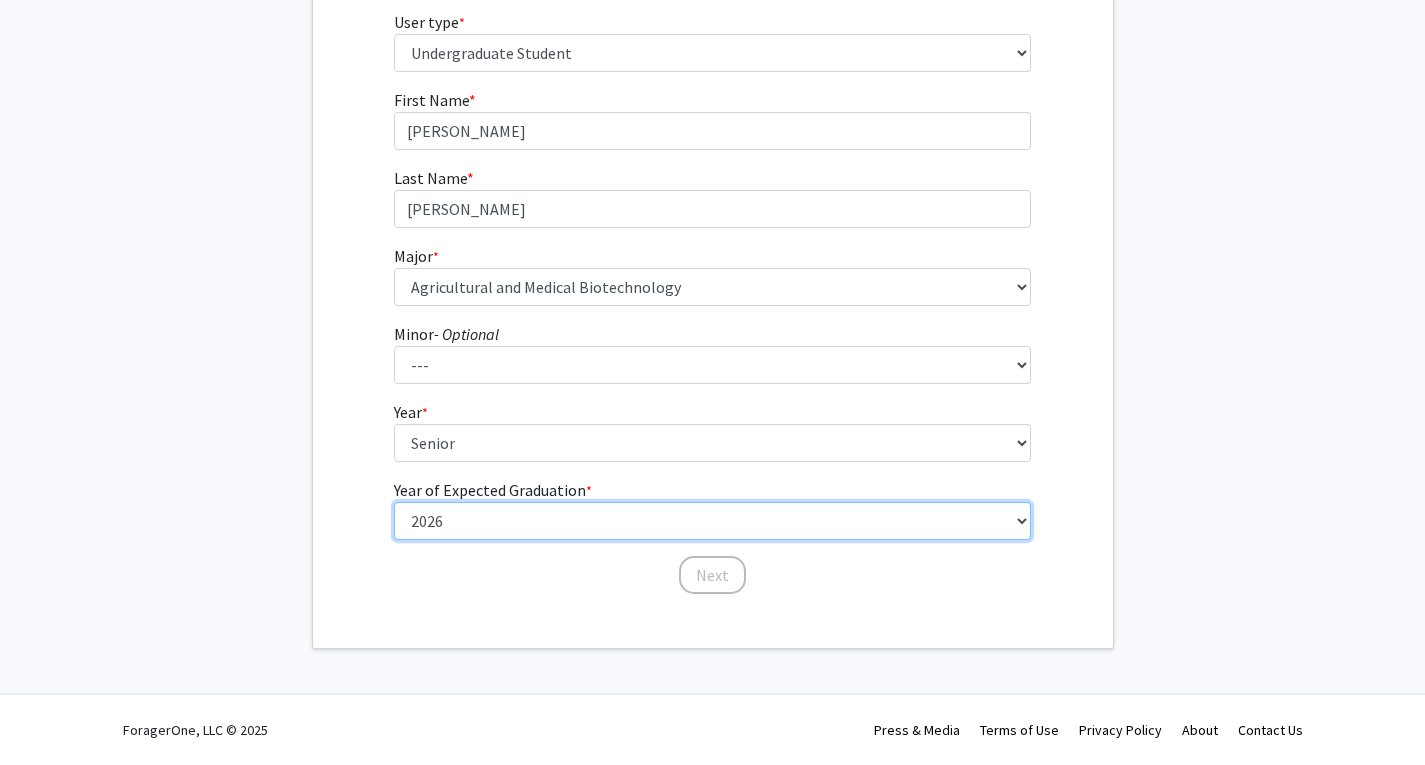 click on "---  2025   2026   2027   2028   2029   2030   2031   2032   2033   2034" at bounding box center (712, 521) 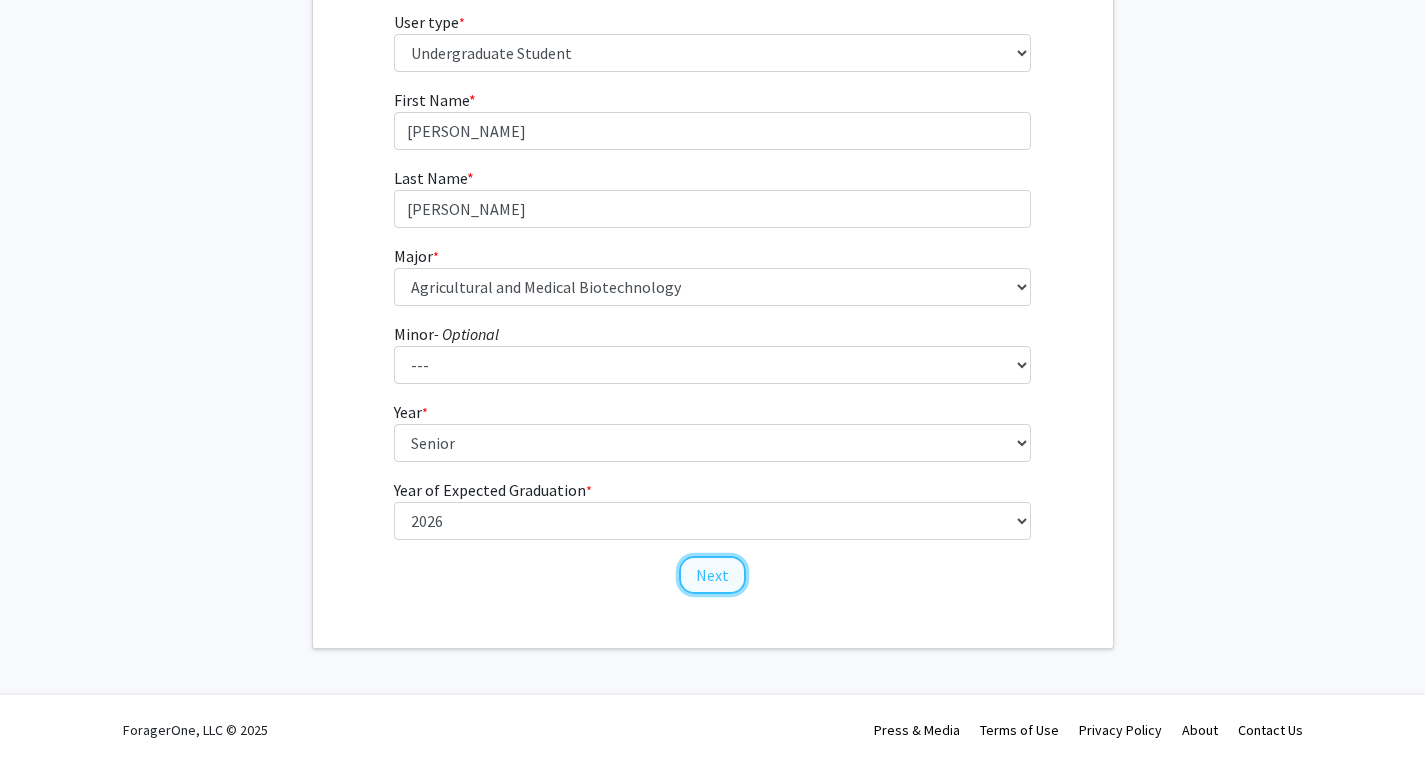 click on "Next" 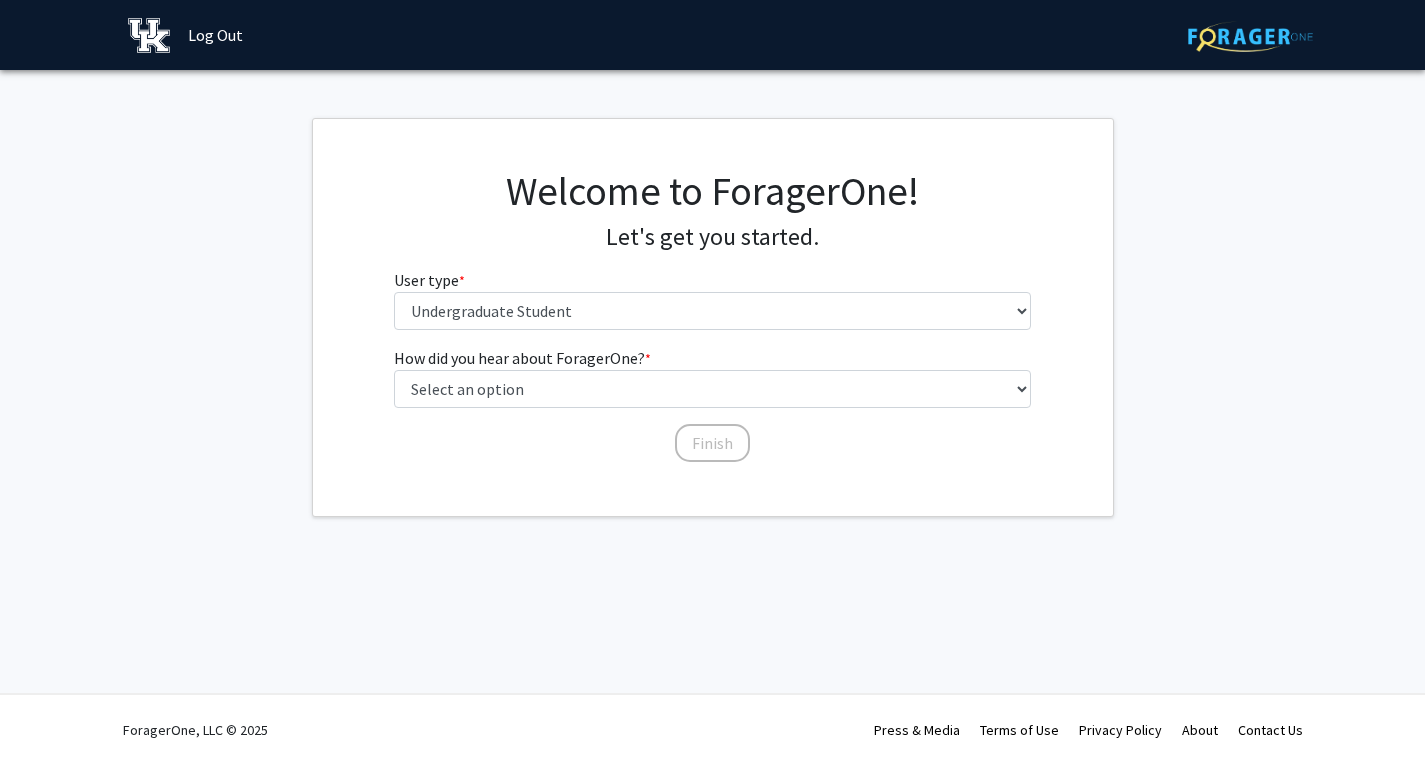 scroll, scrollTop: 0, scrollLeft: 0, axis: both 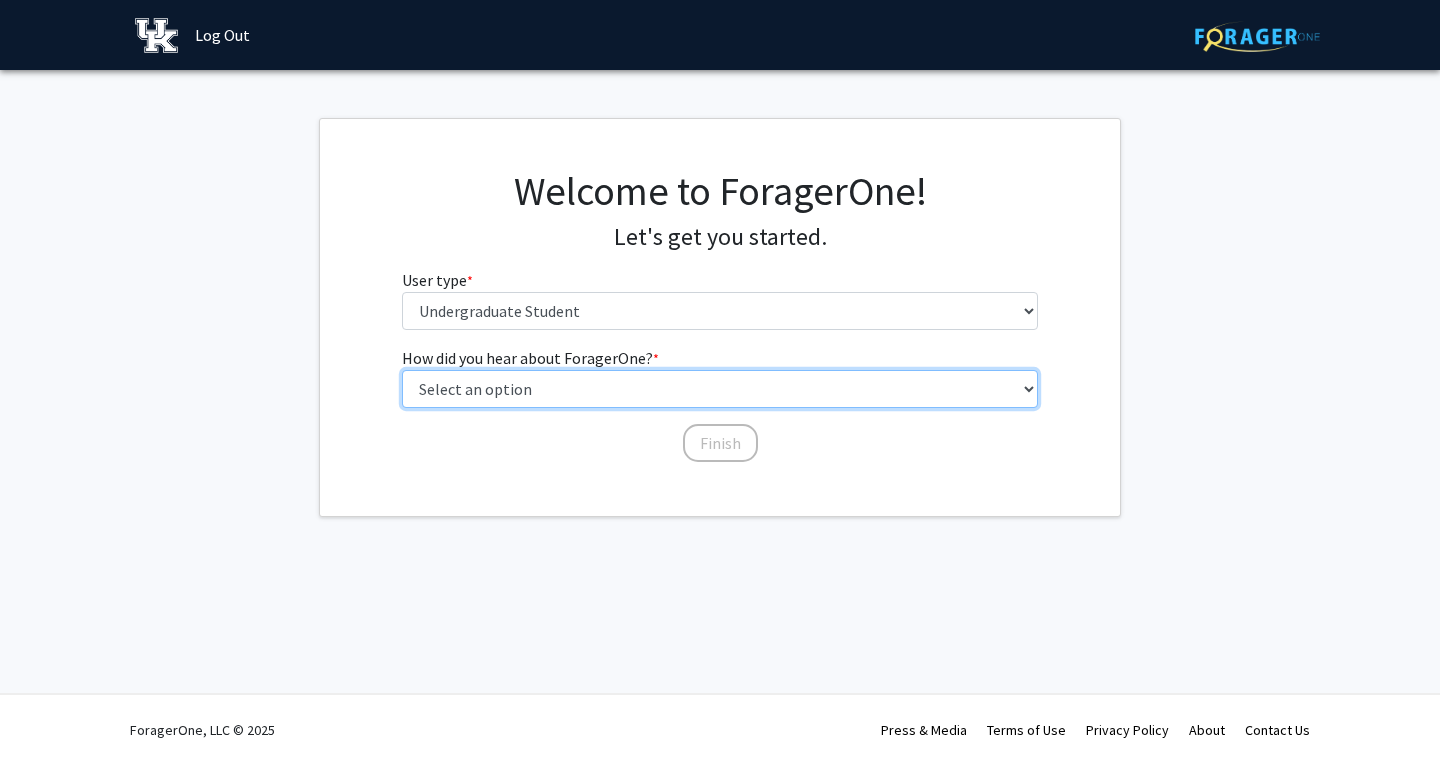 click on "Select an option  Peer/student recommendation   Faculty/staff recommendation   University website   University email or newsletter   Other" at bounding box center (720, 389) 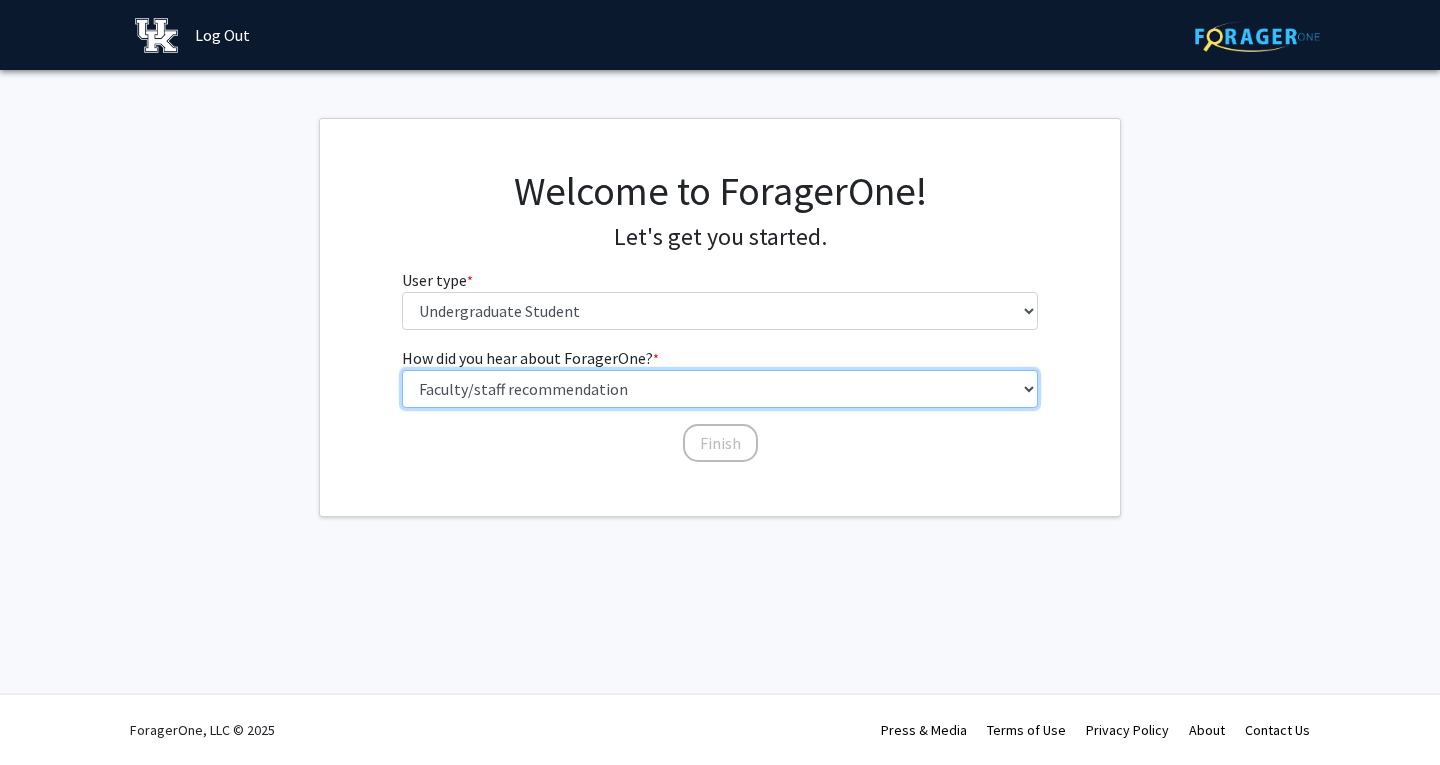 click on "Select an option  Peer/student recommendation   Faculty/staff recommendation   University website   University email or newsletter   Other" at bounding box center [720, 389] 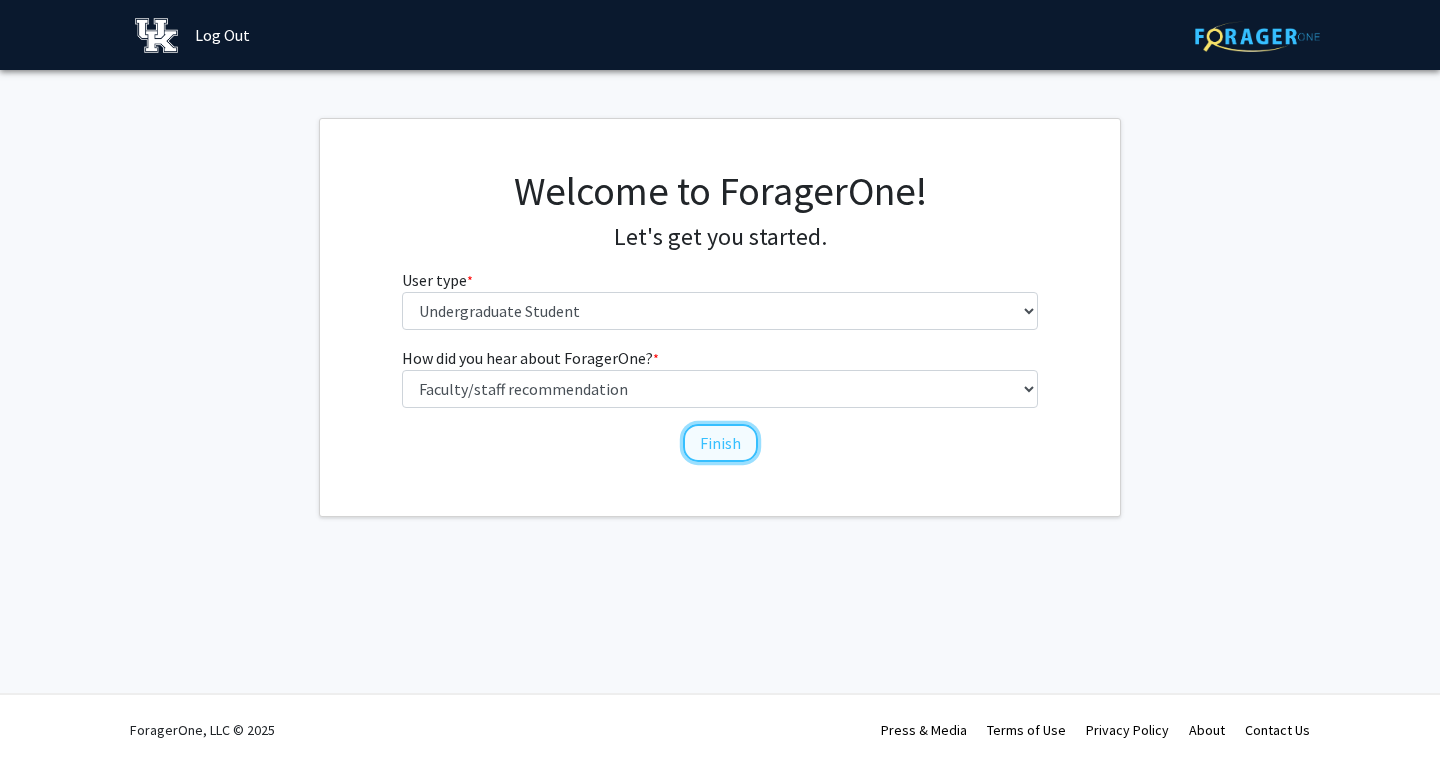 click on "Finish" 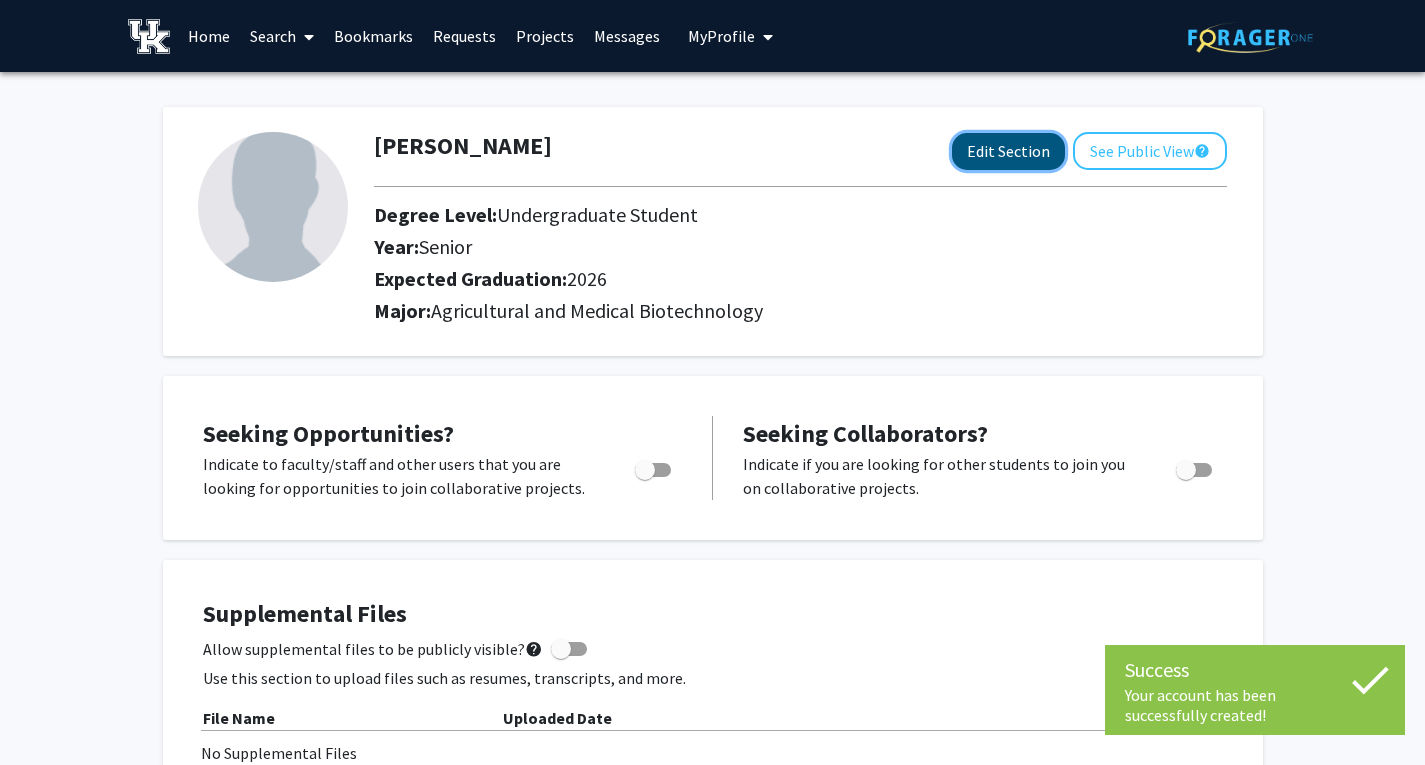 click on "Edit Section" 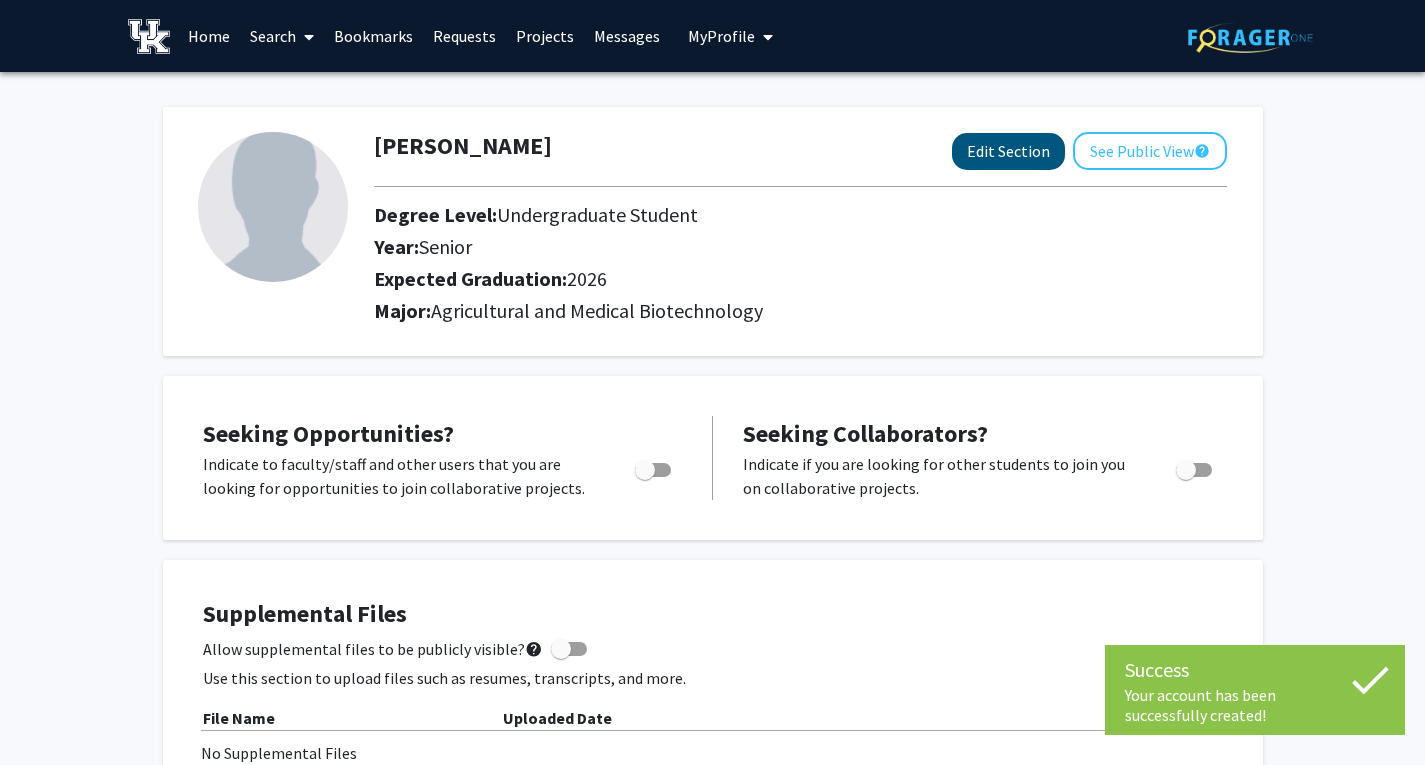 select on "senior" 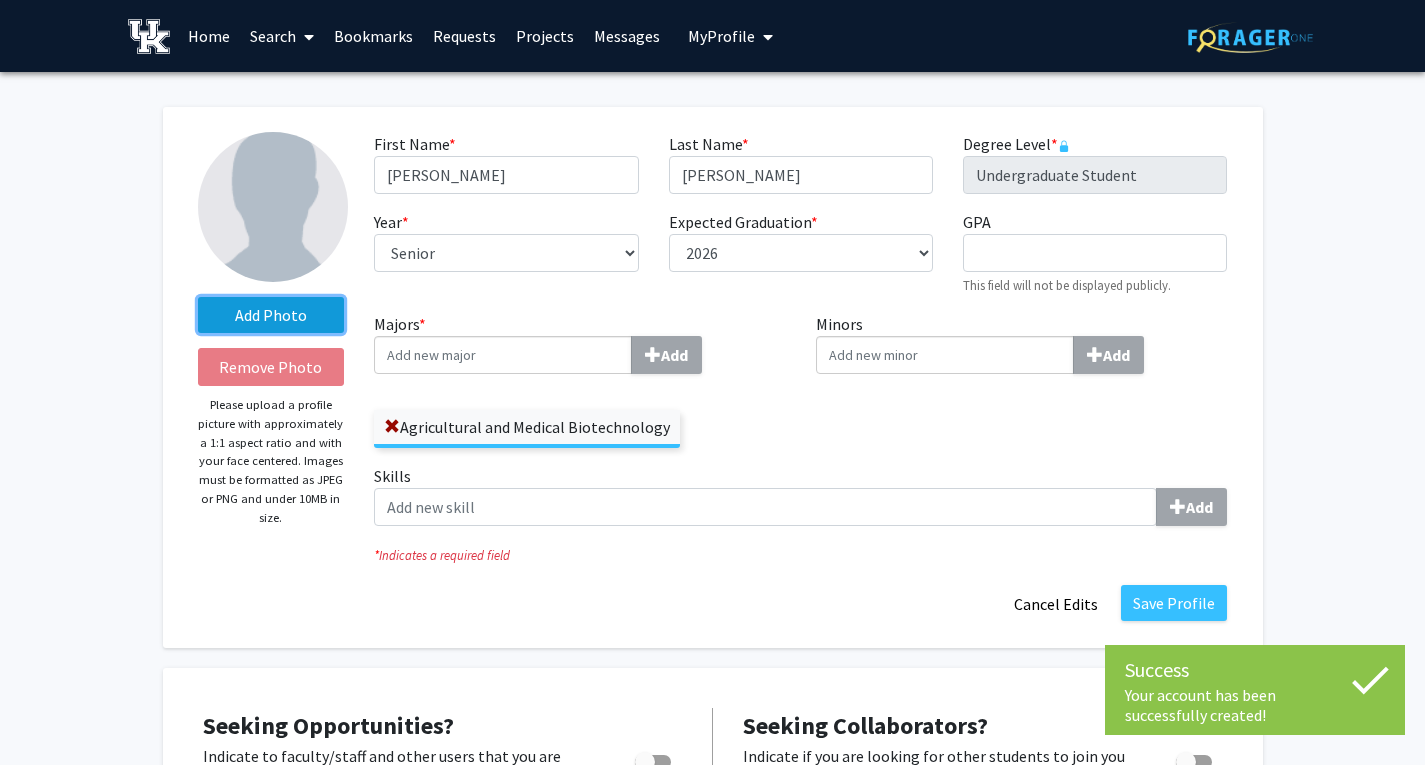 click on "Add Photo" 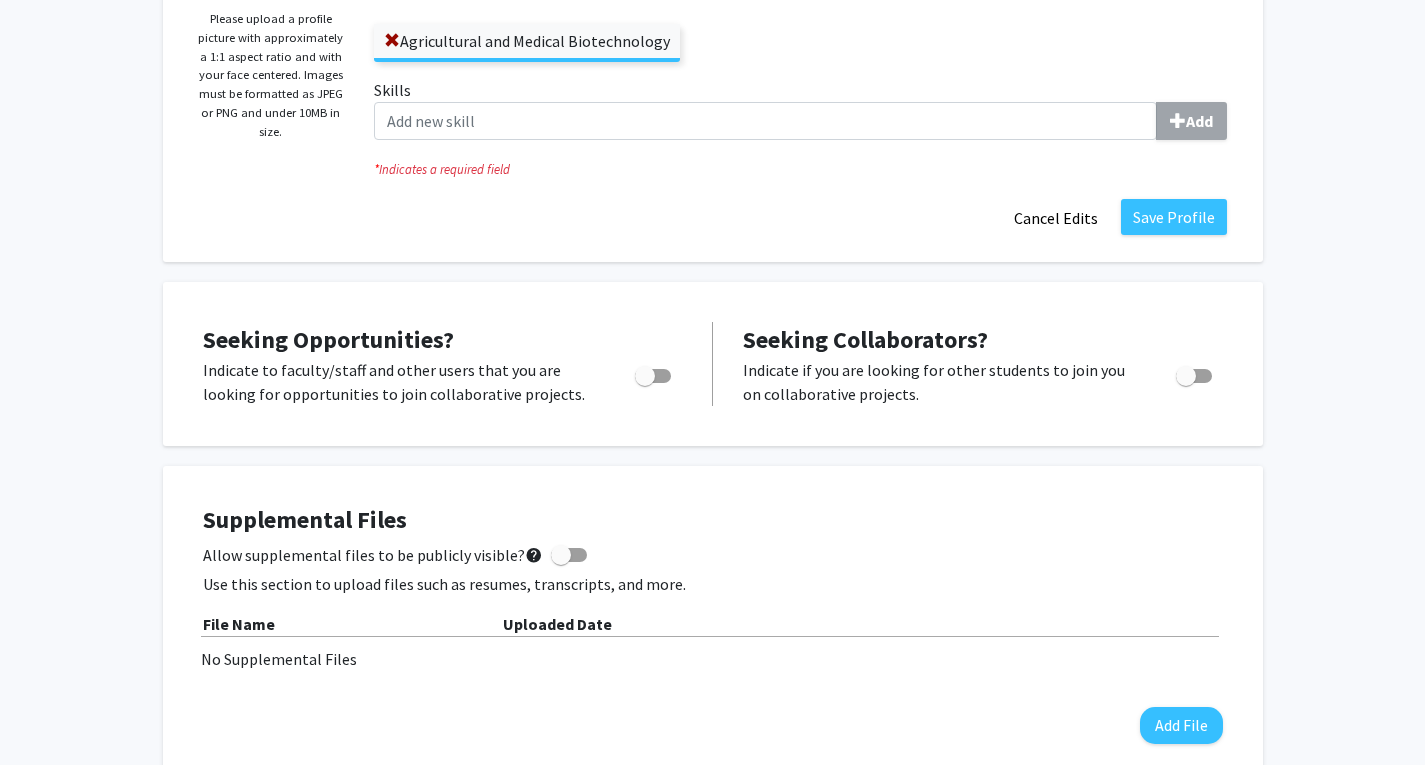 scroll, scrollTop: 400, scrollLeft: 0, axis: vertical 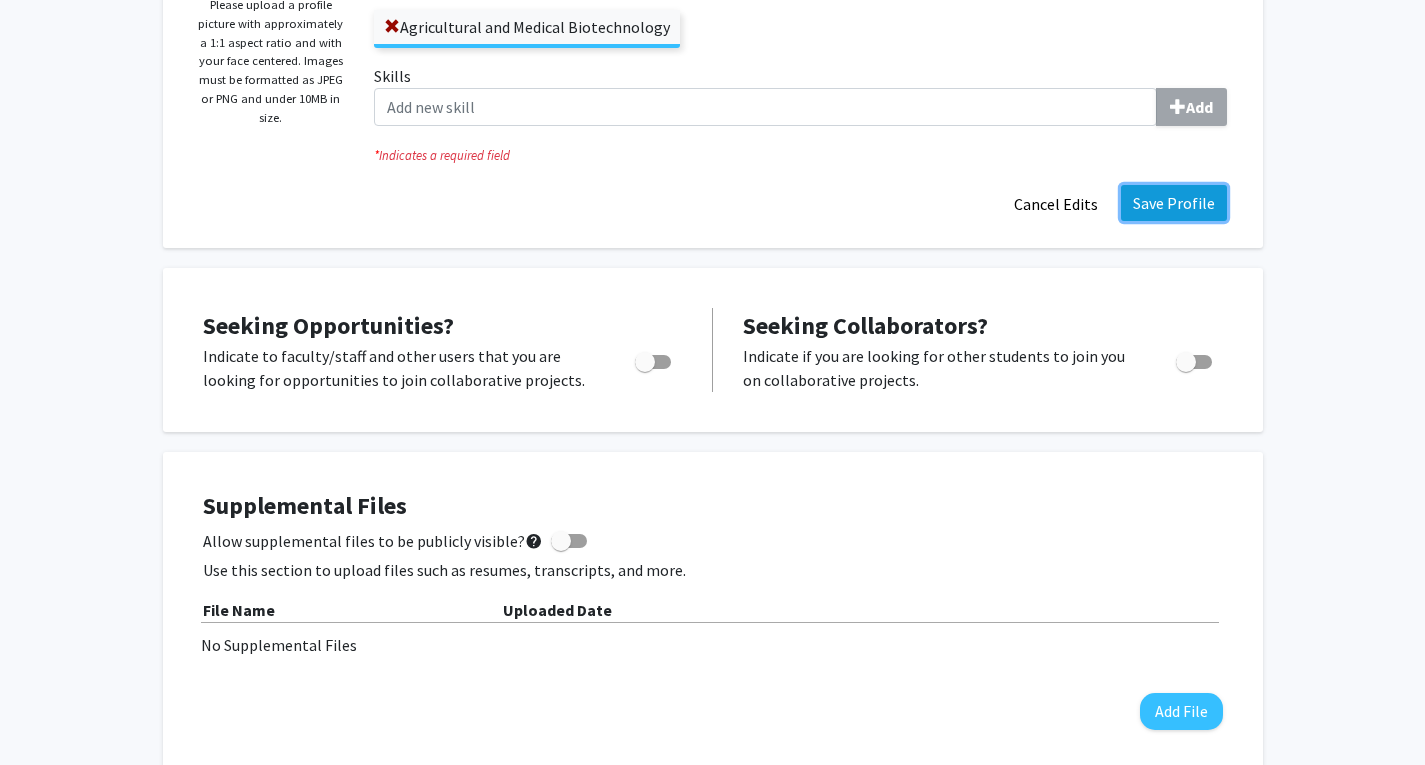 click on "Save Profile" 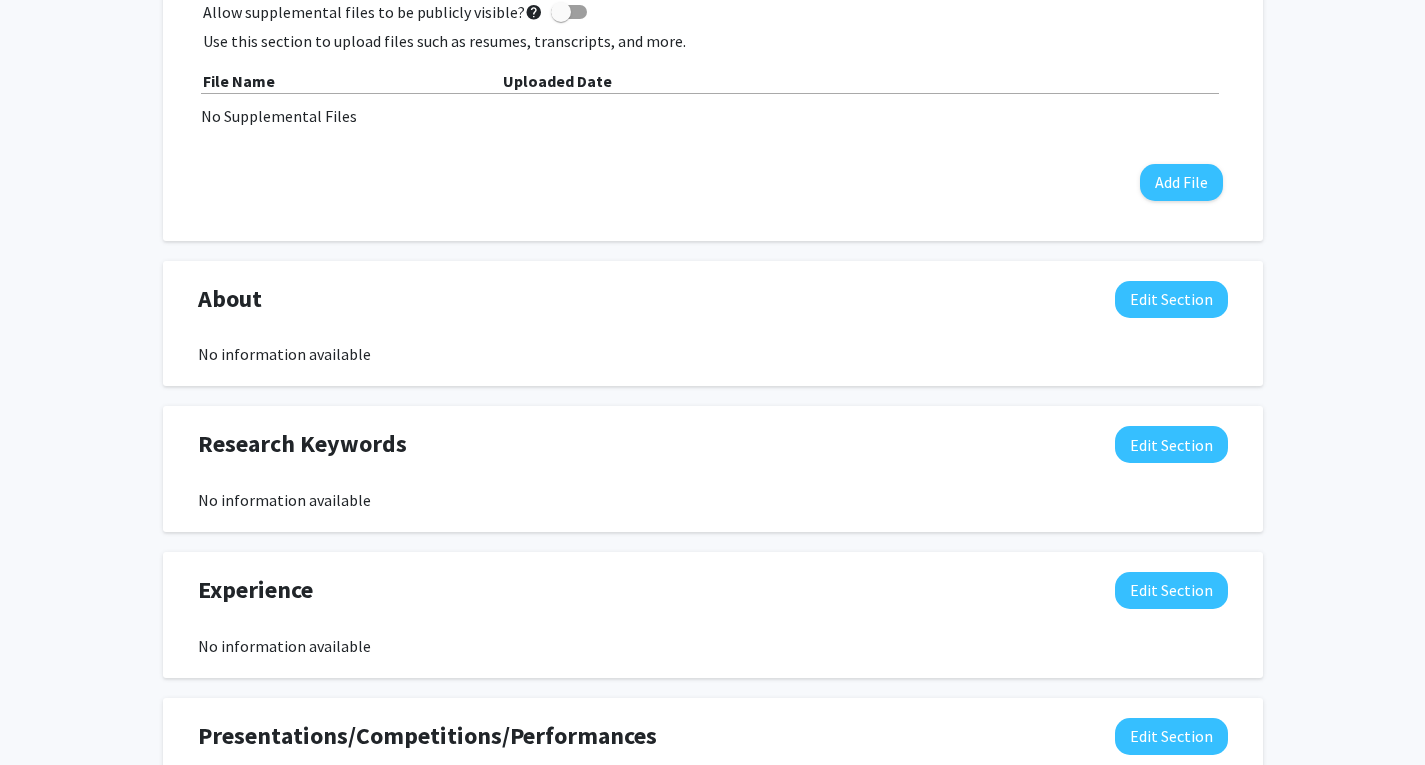 scroll, scrollTop: 611, scrollLeft: 0, axis: vertical 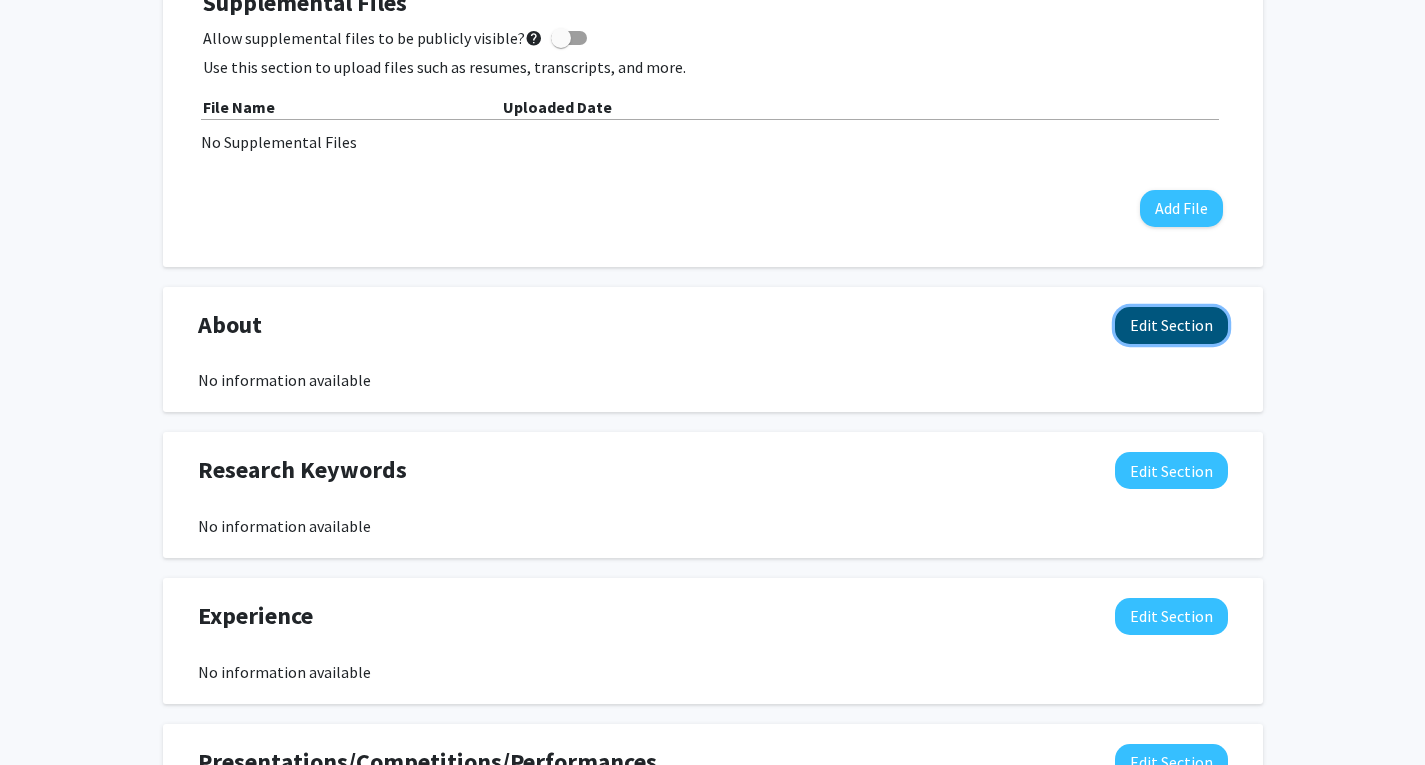click on "Edit Section" 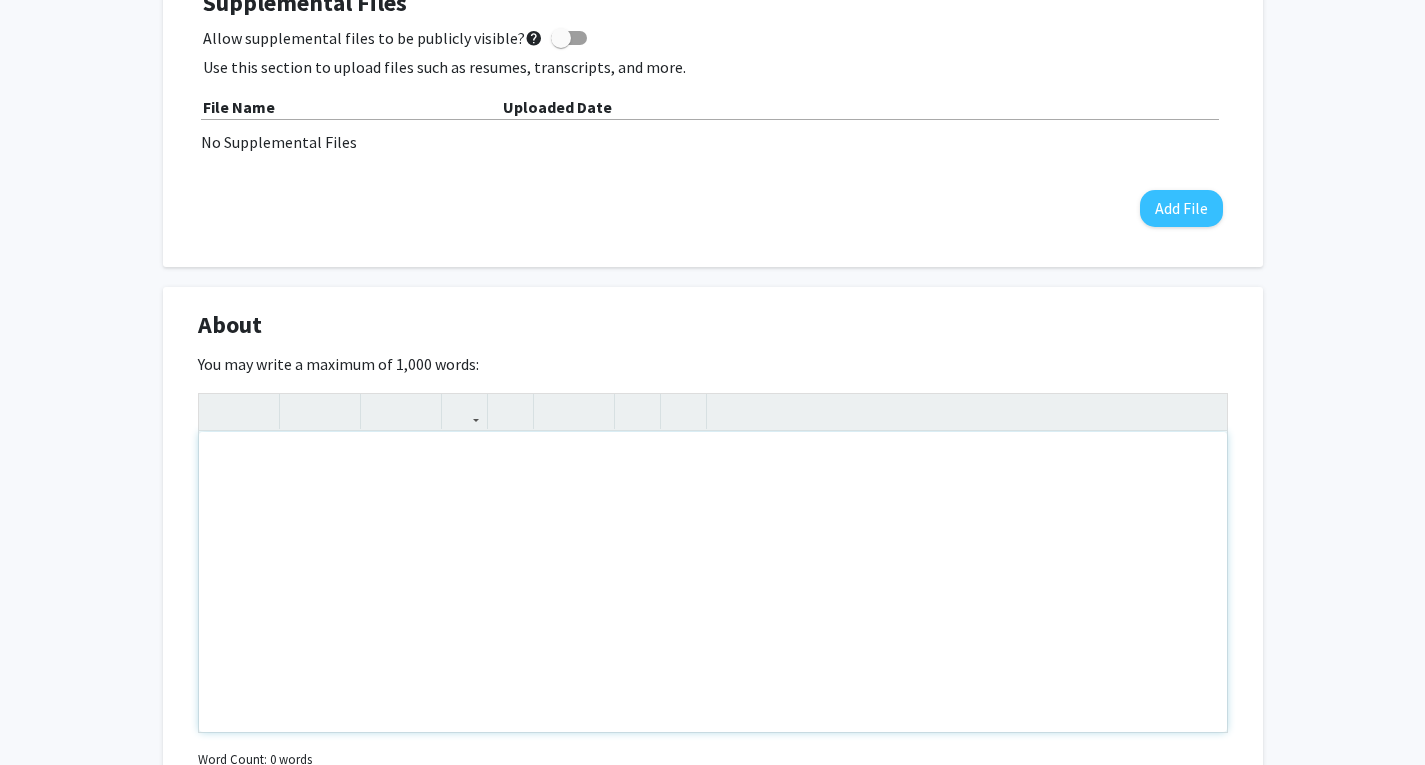 click at bounding box center [713, 582] 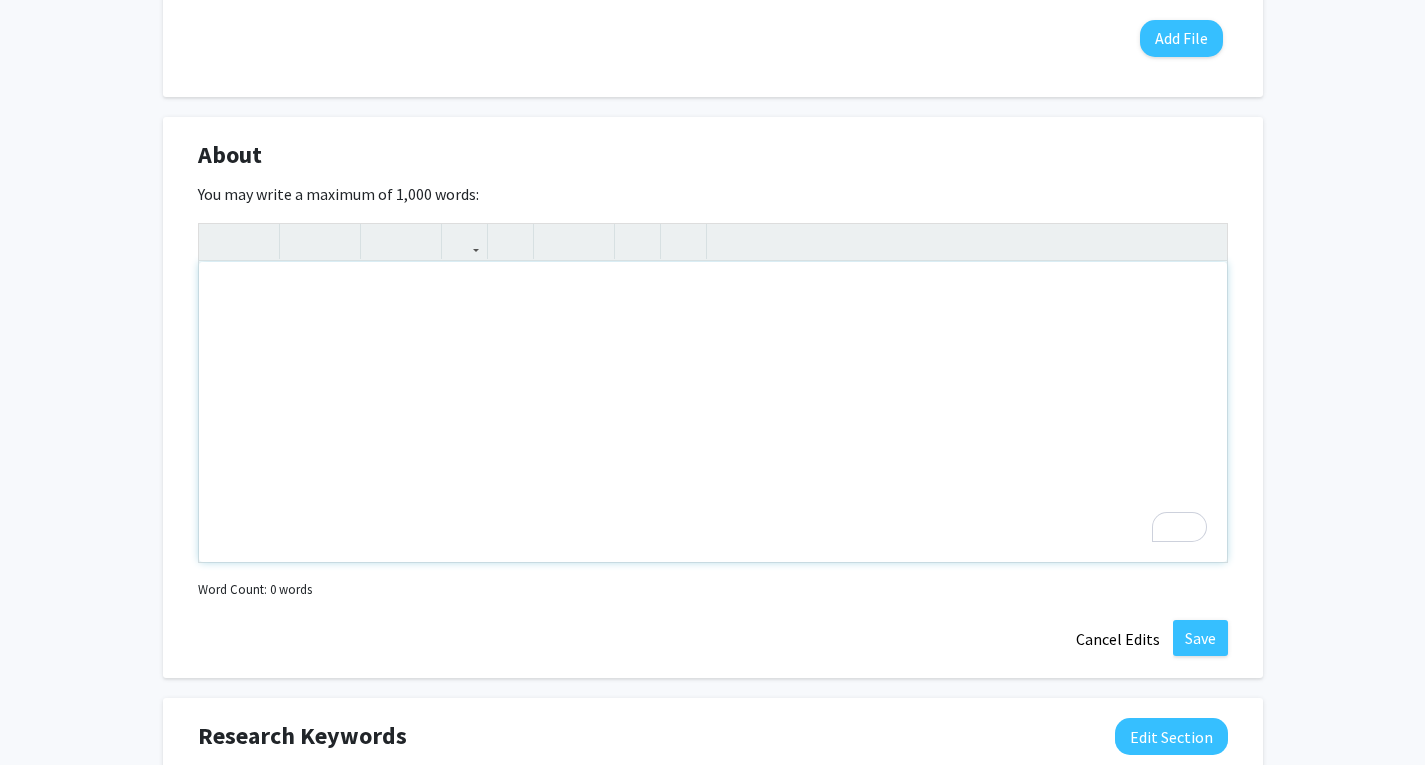 scroll, scrollTop: 811, scrollLeft: 0, axis: vertical 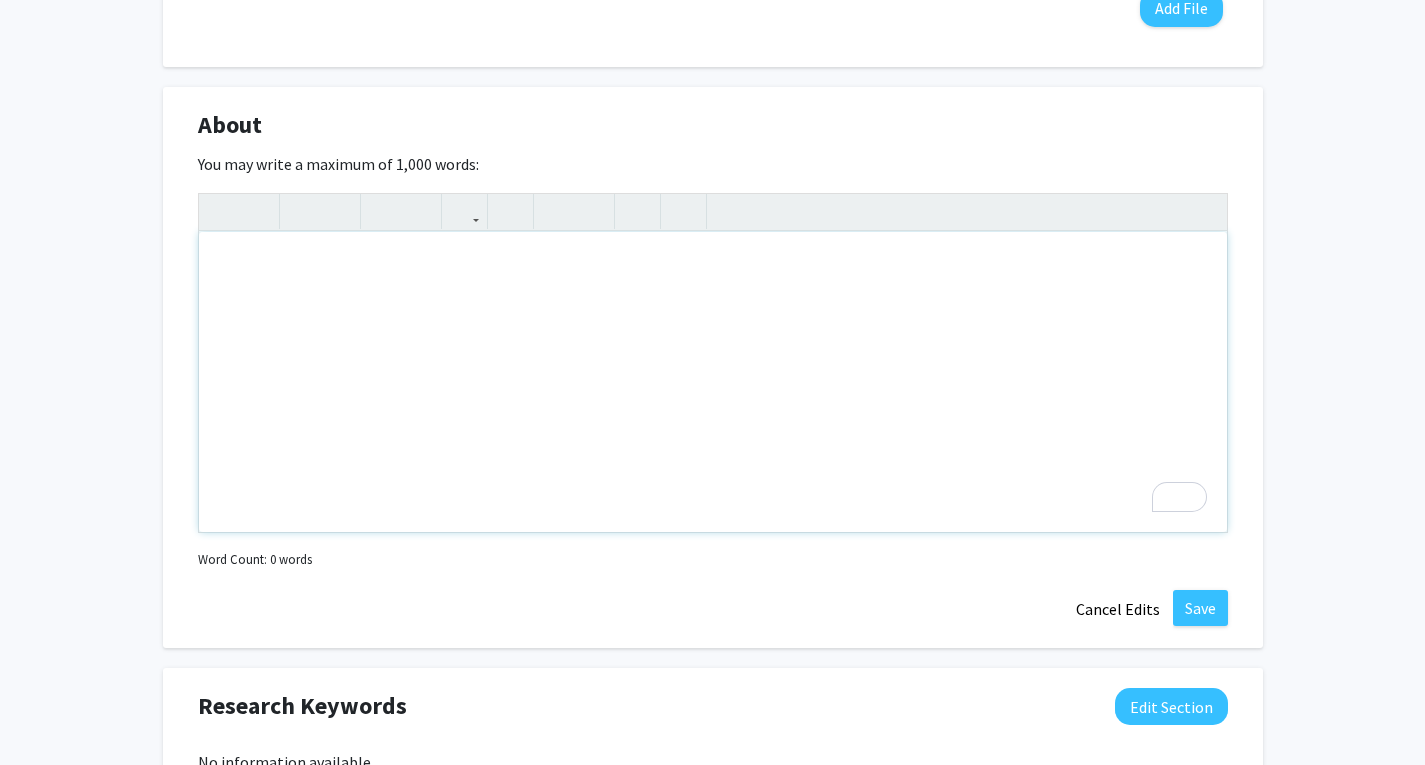 paste 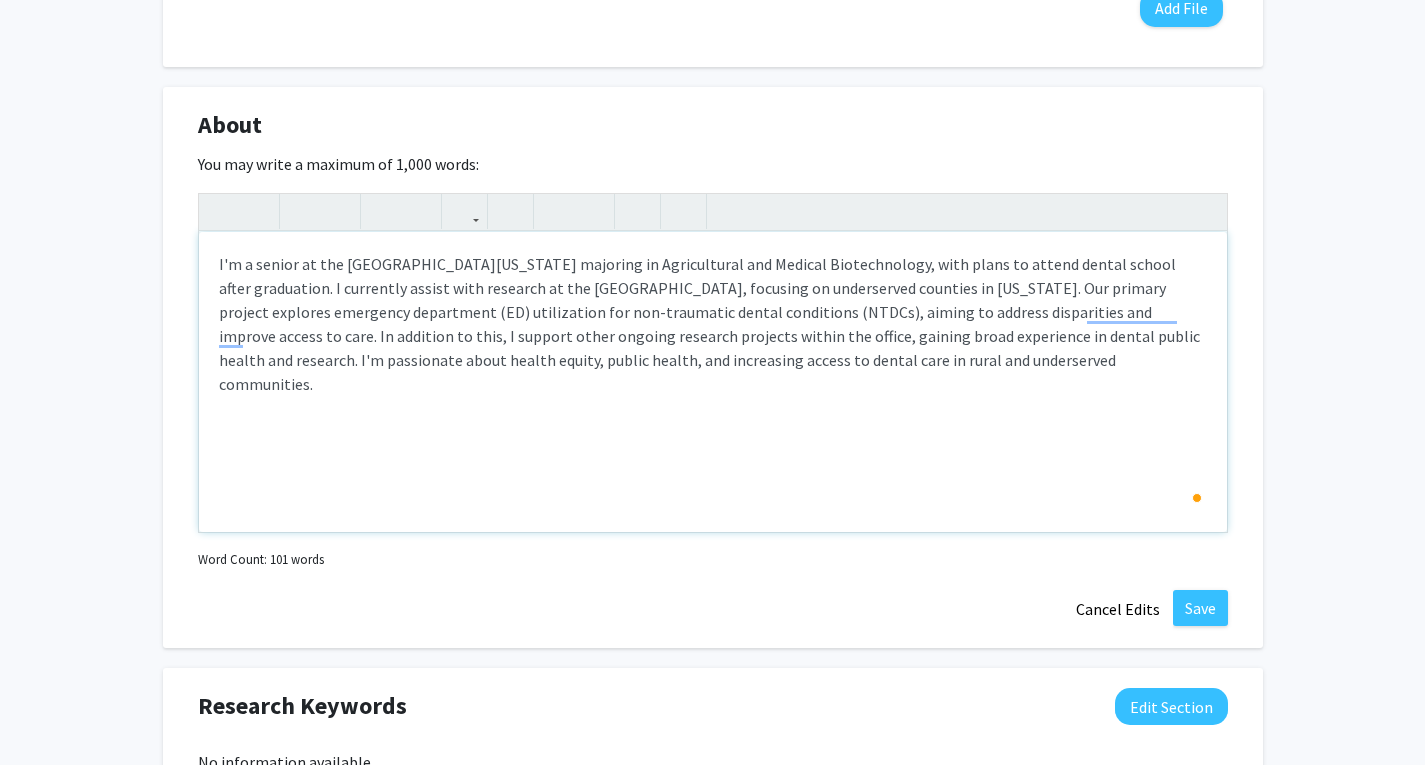 type on "<p>I'm a senior at the University of Kentucky majoring in Agricultural and Medical Biotechnology, with plans to attend dental school after graduation. I currently assist with research at the UK College of Dentistry, focusing on underserved counties in Kentucky. Our primary project explores emergency department (ED) utilization for non-traumatic dental conditions (NTDCs), aiming to address disparities and improve access to care. In addition to this, I support other ongoing research projects within the office, gaining broad experience in dental public health and research. I'm passionate about health equity, public health, and increasing access to dental care in rural and underserved communities.</p>" 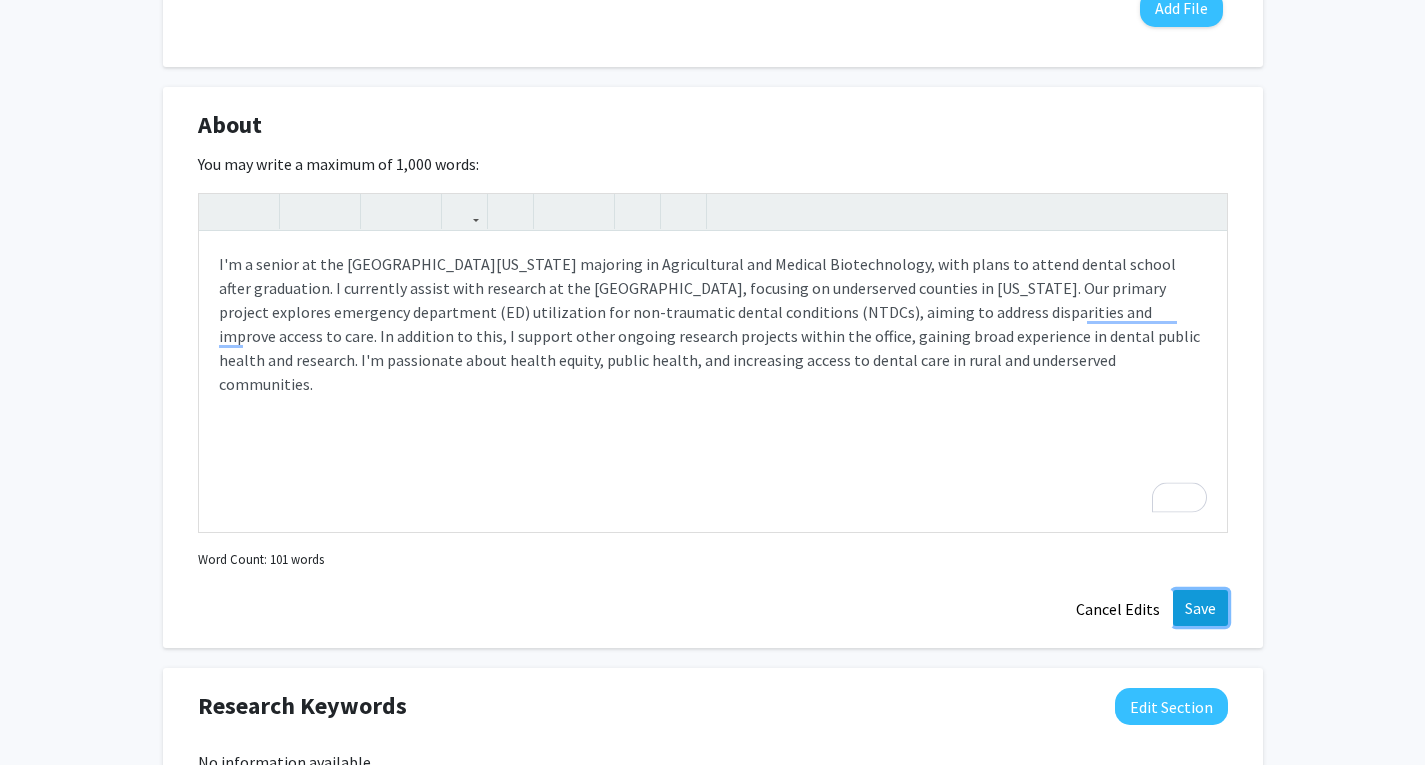 click on "Save" 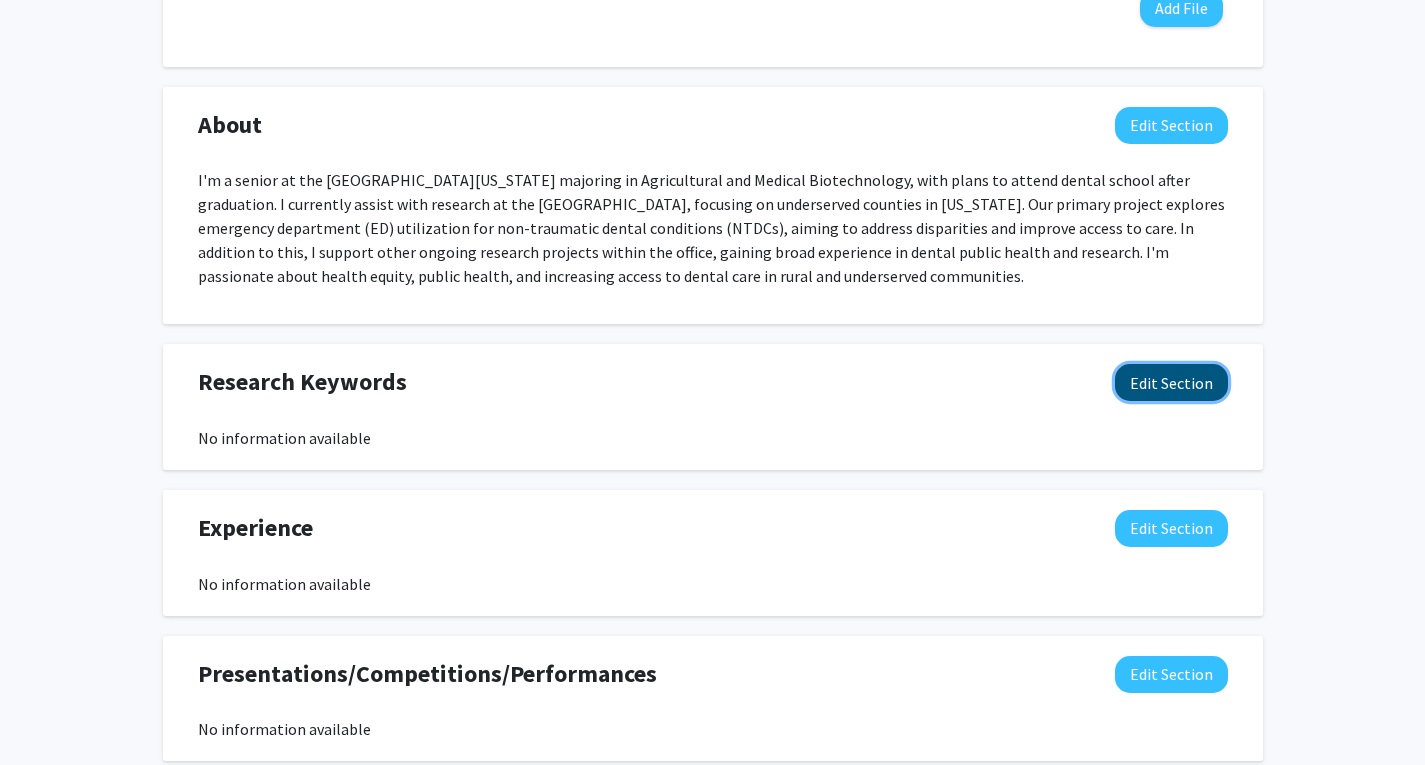 click on "Edit Section" 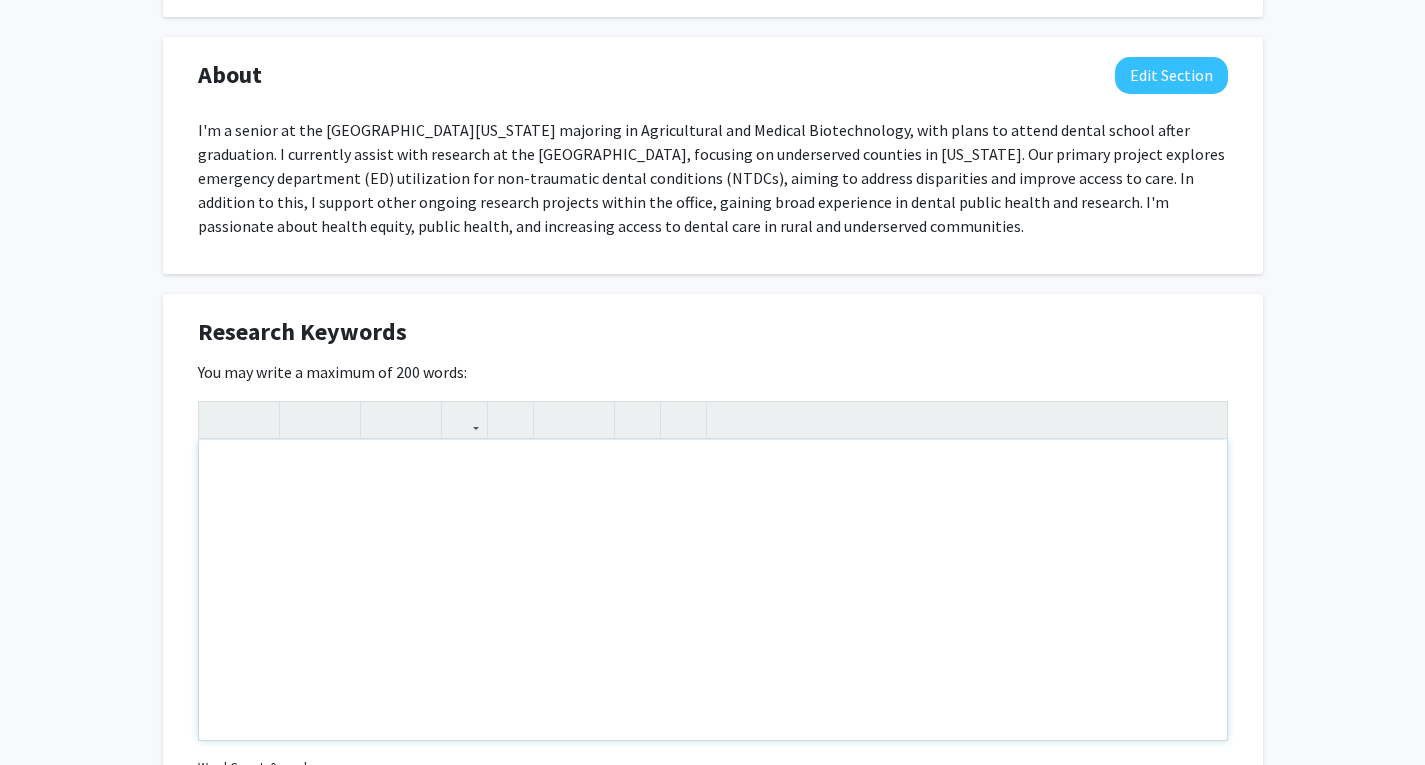 scroll, scrollTop: 911, scrollLeft: 0, axis: vertical 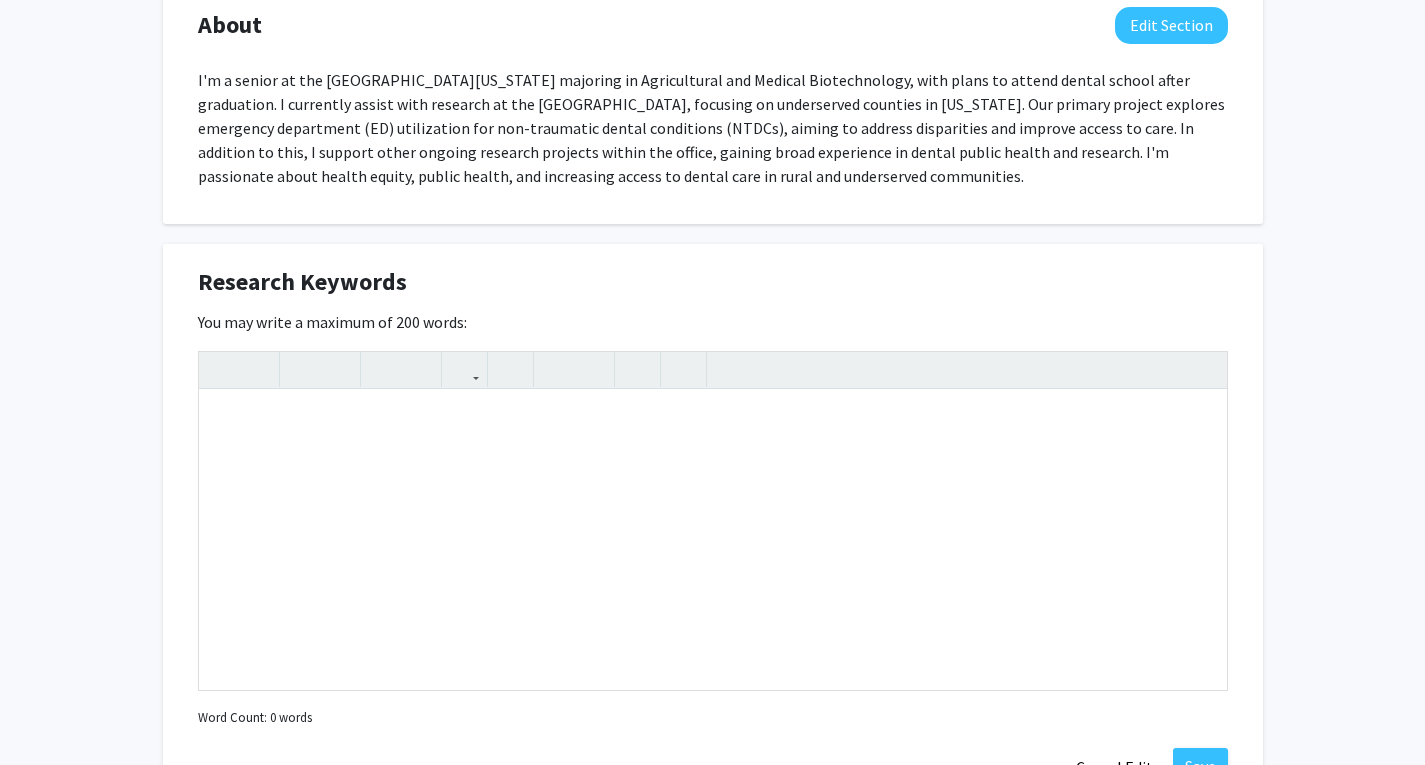click on "Research Keywords" 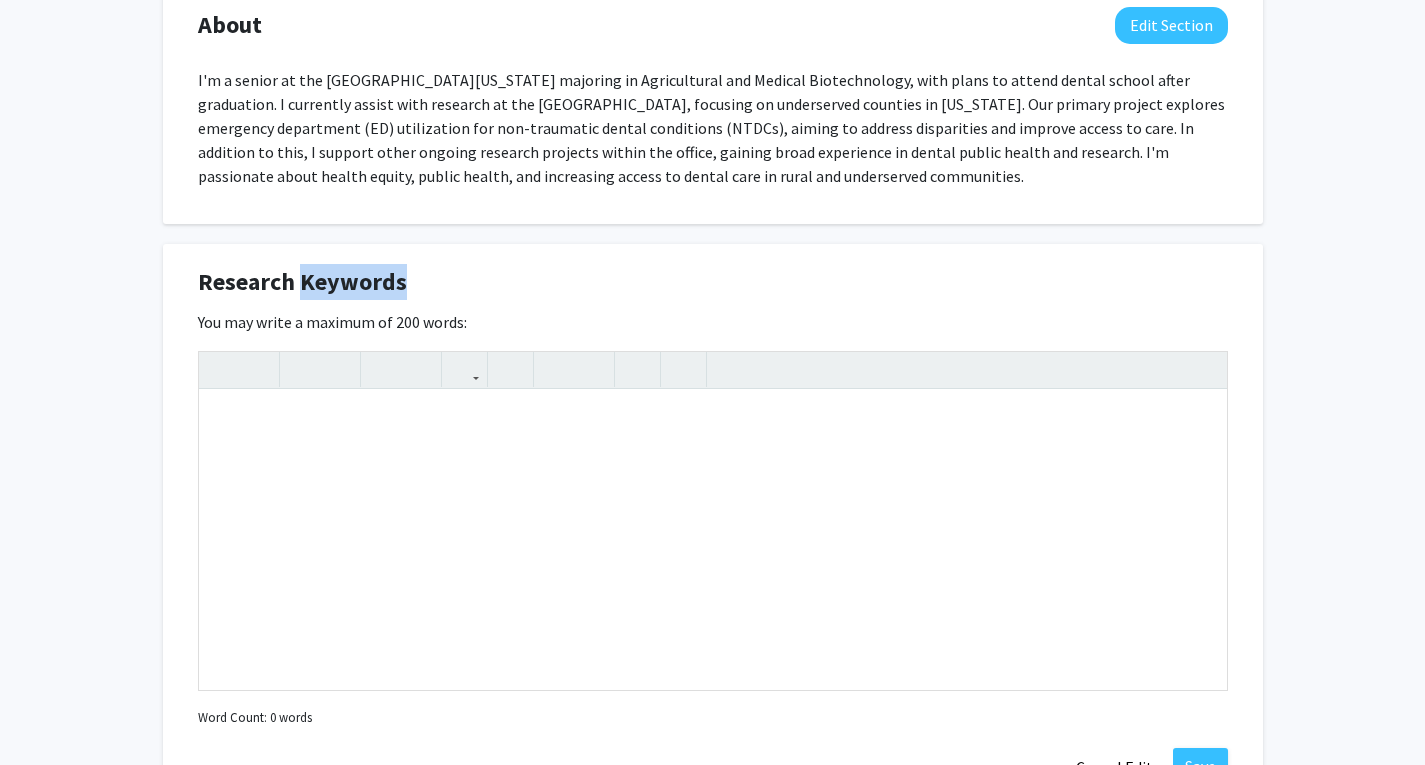 click on "Research Keywords" 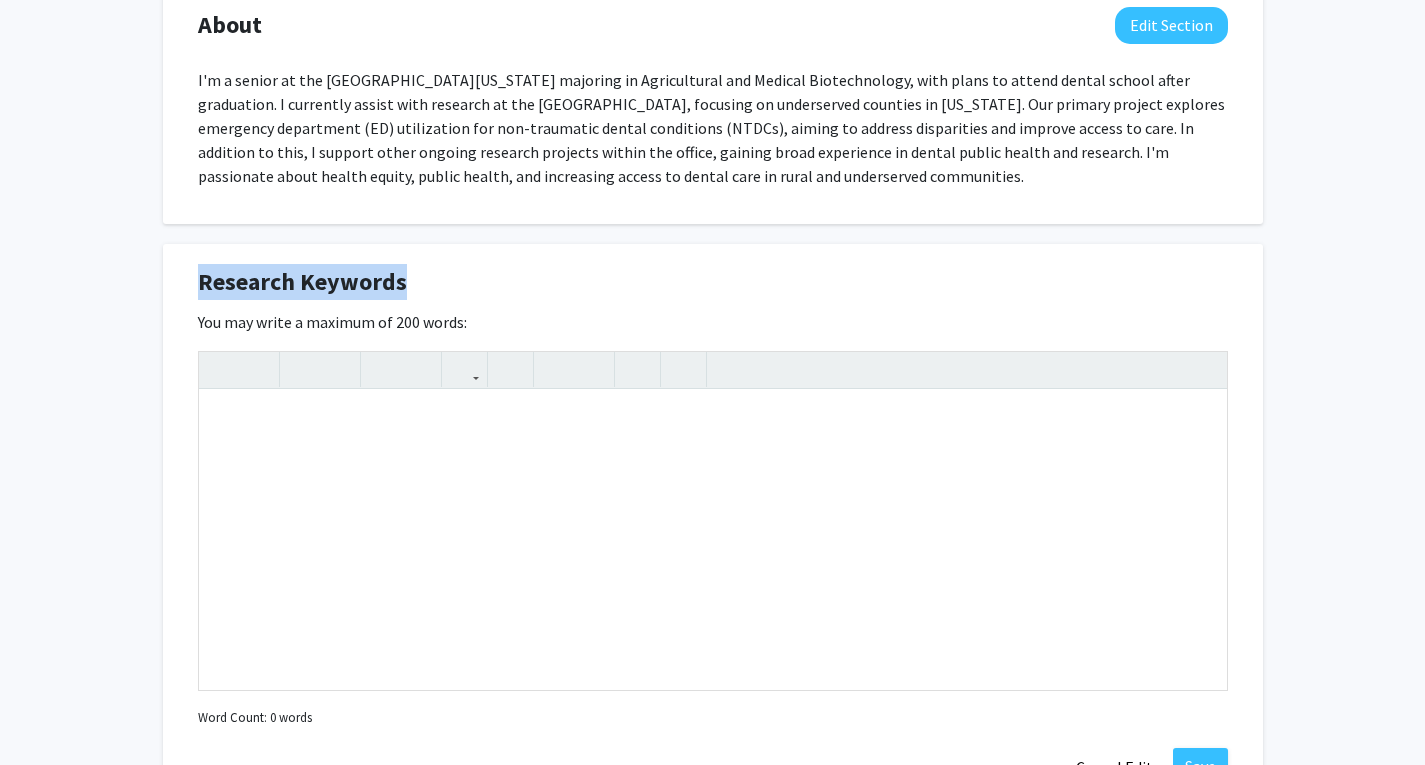 click on "Research Keywords" 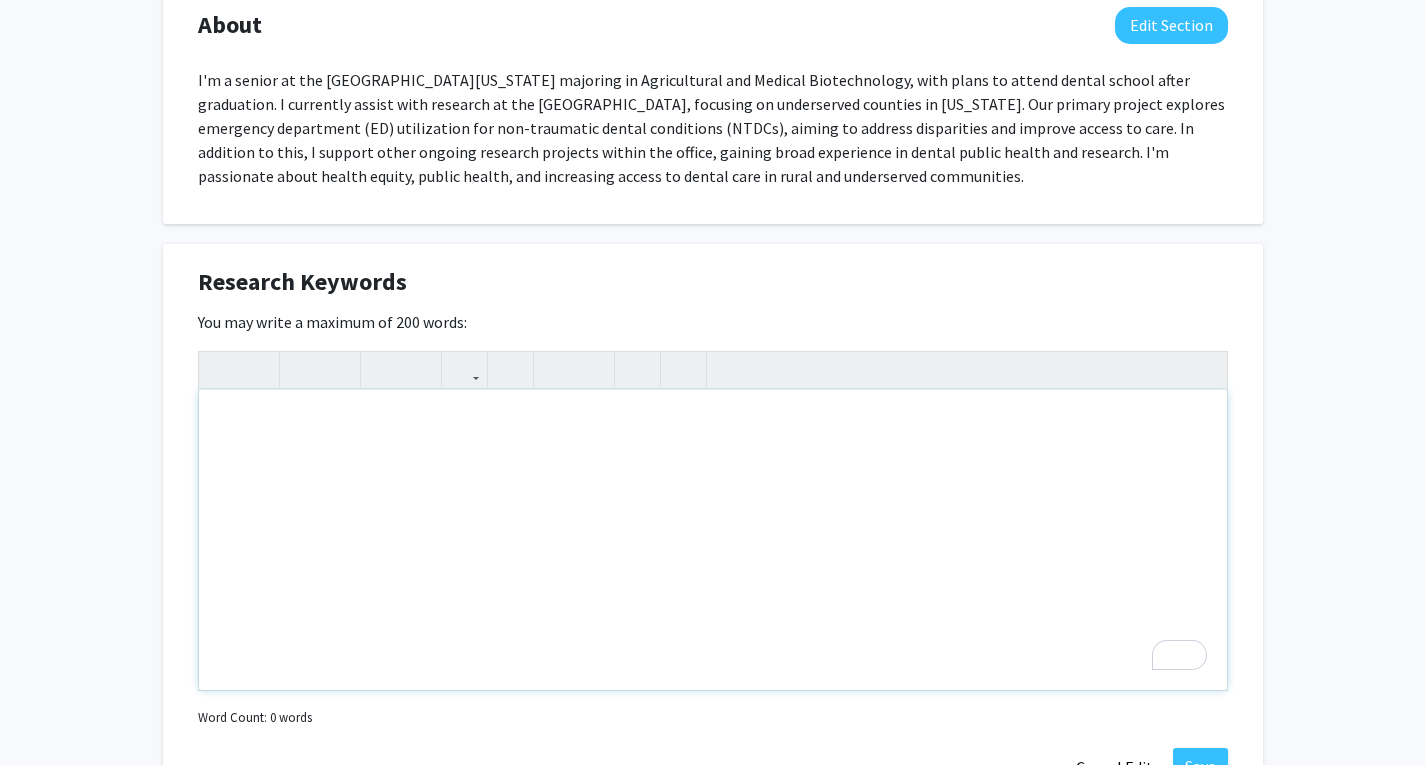 paste 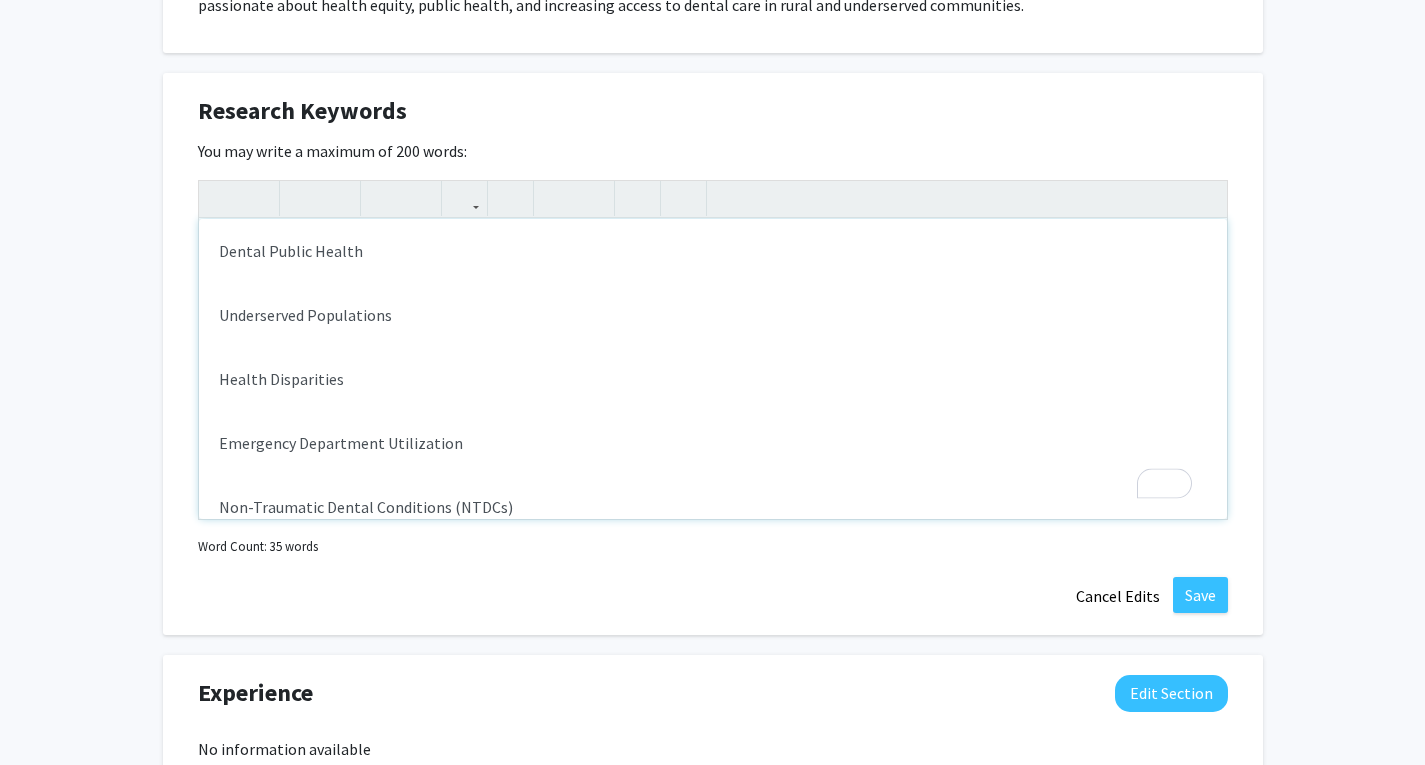 scroll, scrollTop: 1111, scrollLeft: 0, axis: vertical 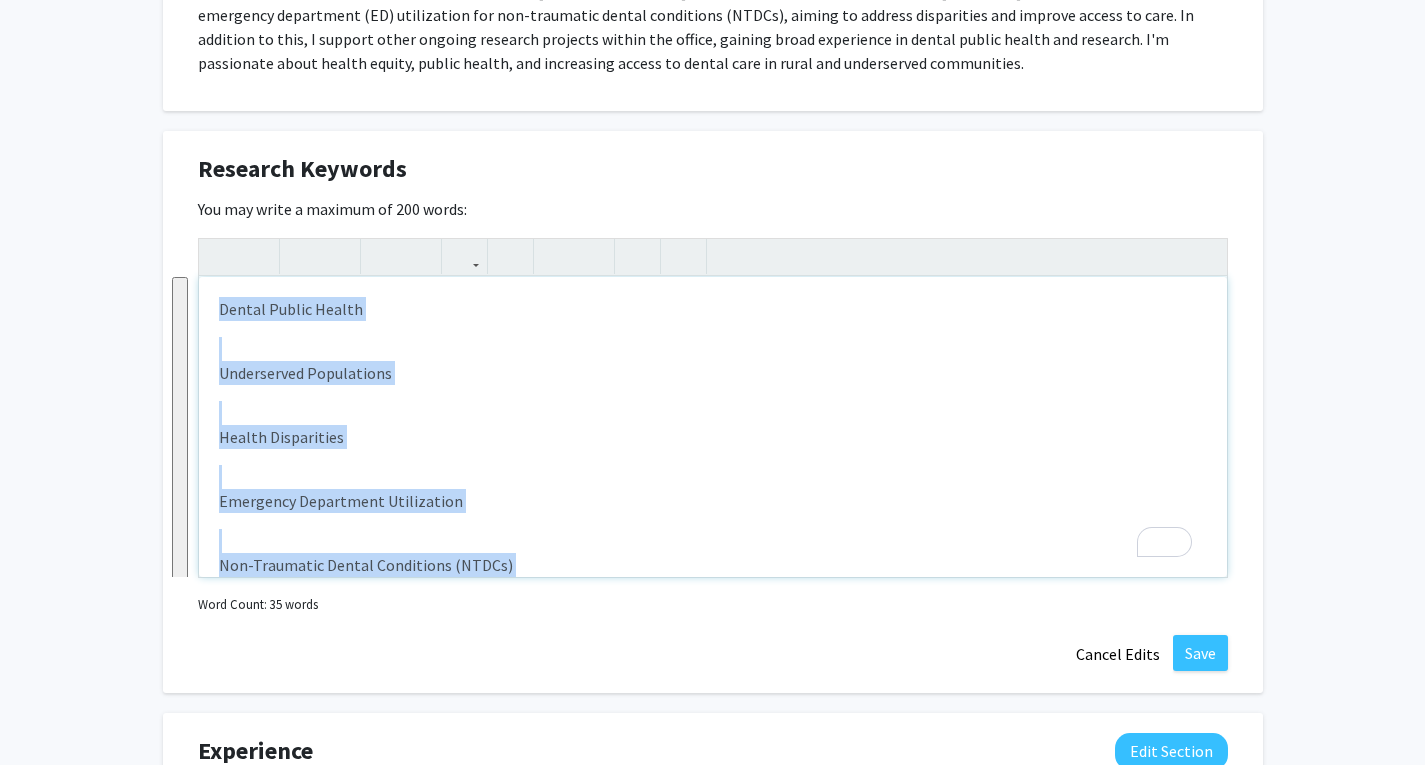 drag, startPoint x: 405, startPoint y: 254, endPoint x: 208, endPoint y: 292, distance: 200.6315 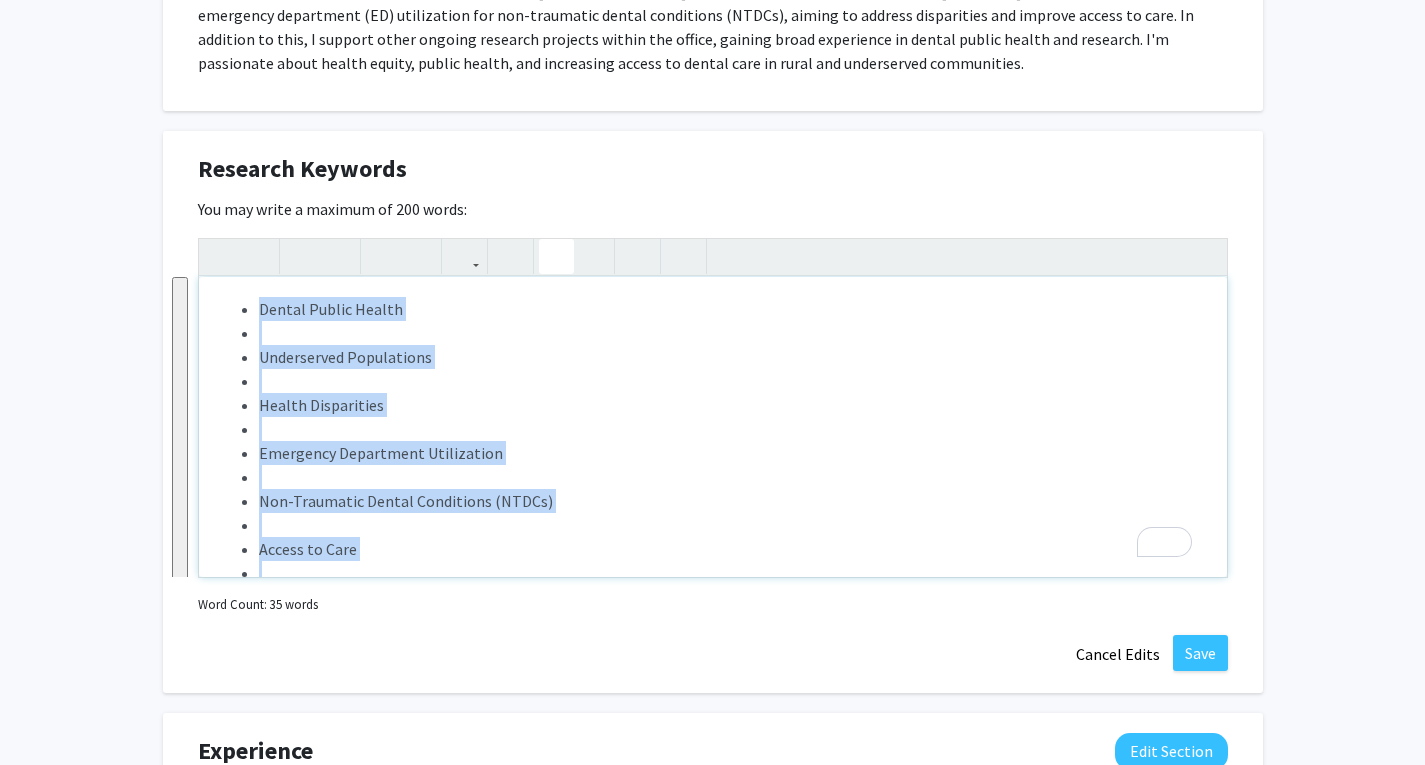 click 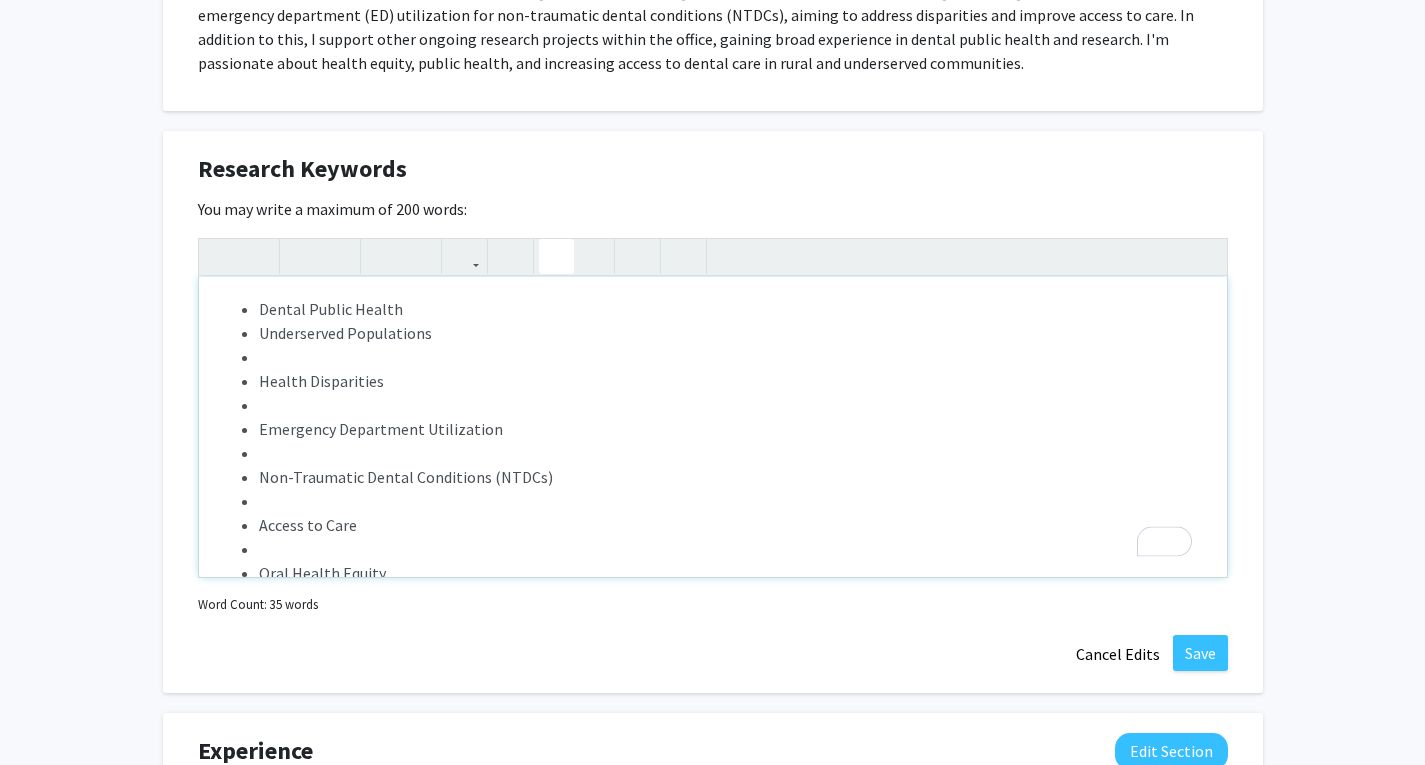 click at bounding box center [733, 357] 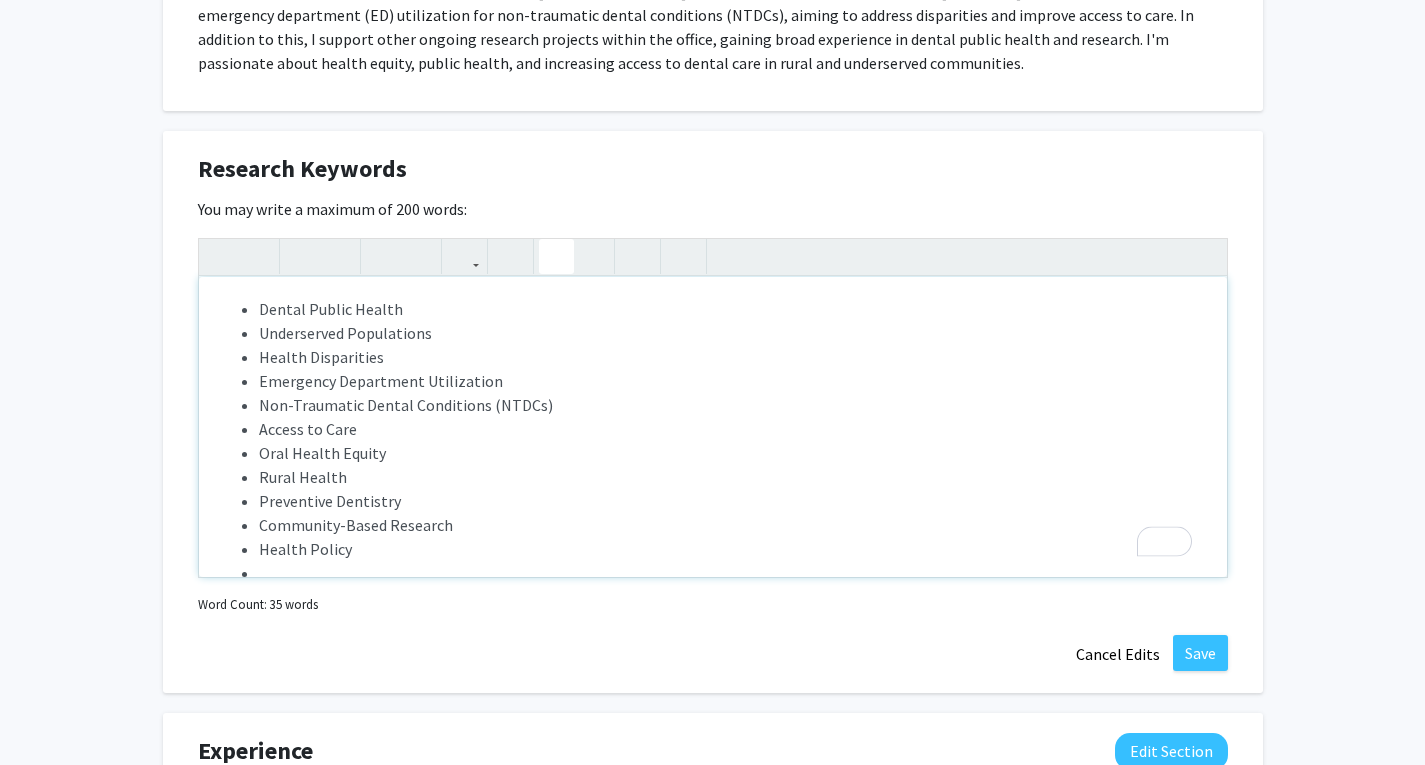 scroll, scrollTop: 6, scrollLeft: 0, axis: vertical 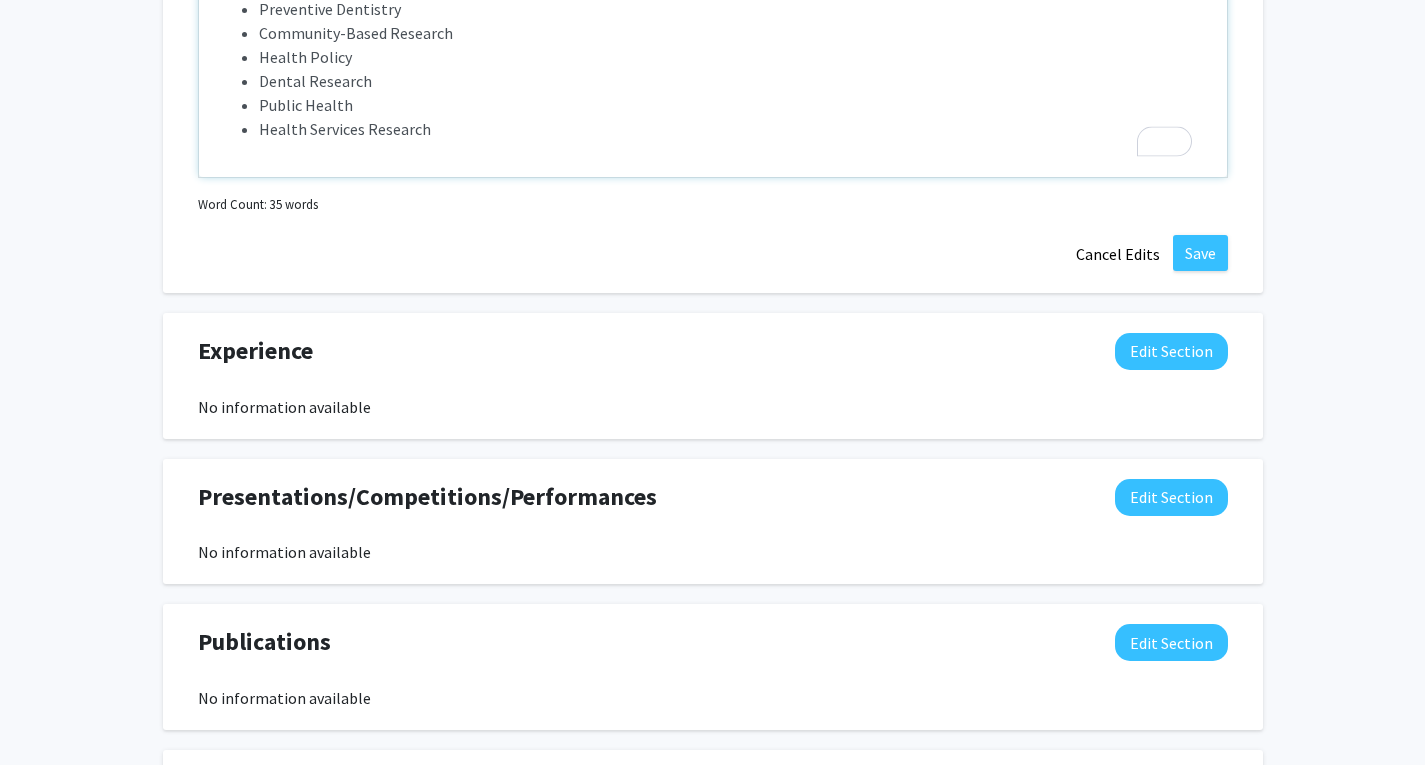 click on "Dental Public Health Underserved Populations Health Disparities Emergency Department Utilization Non-Traumatic Dental Conditions (NTDCs) Access to Care Oral Health Equity Rural Health Preventive Dentistry Community-Based Research Health Policy Dental Research Public Health Health Services Research" at bounding box center (713, 27) 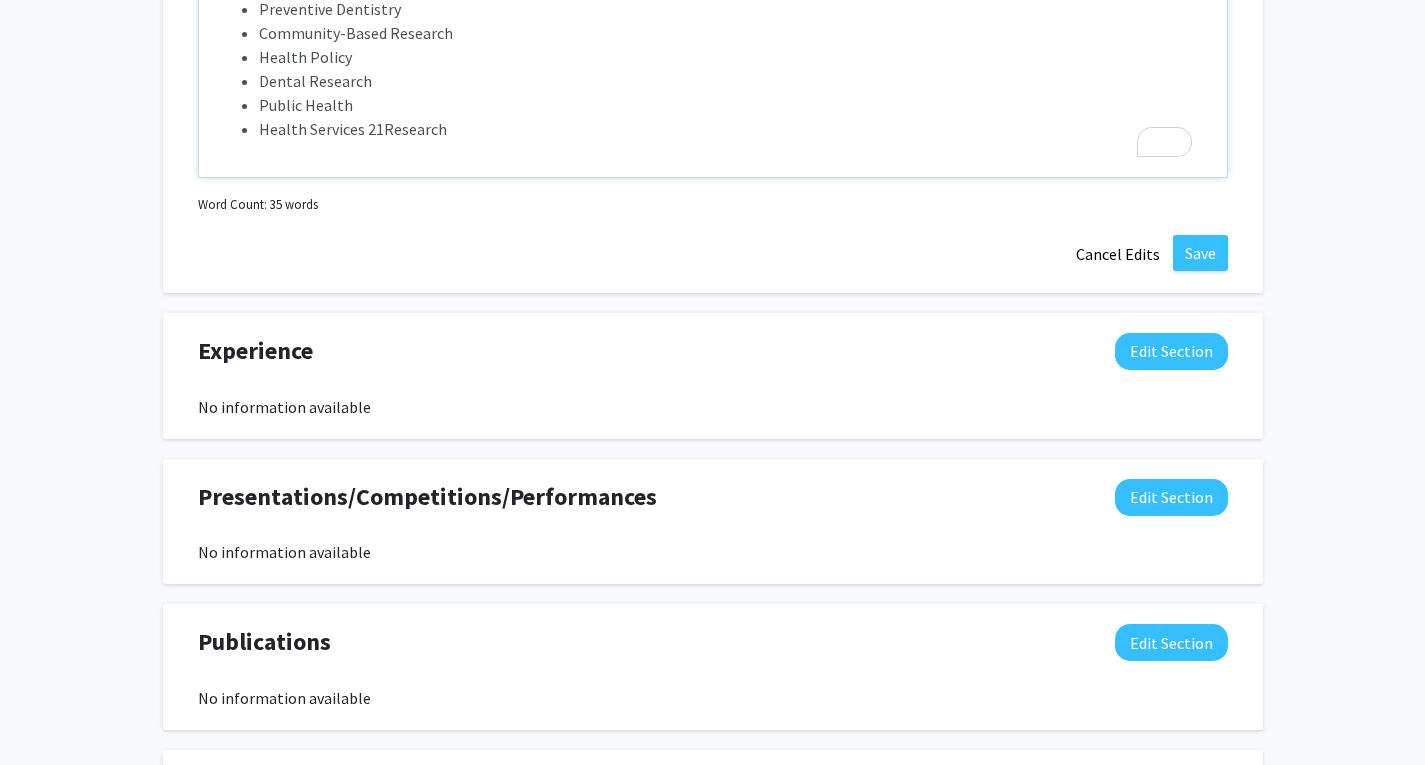 scroll, scrollTop: 1224, scrollLeft: 0, axis: vertical 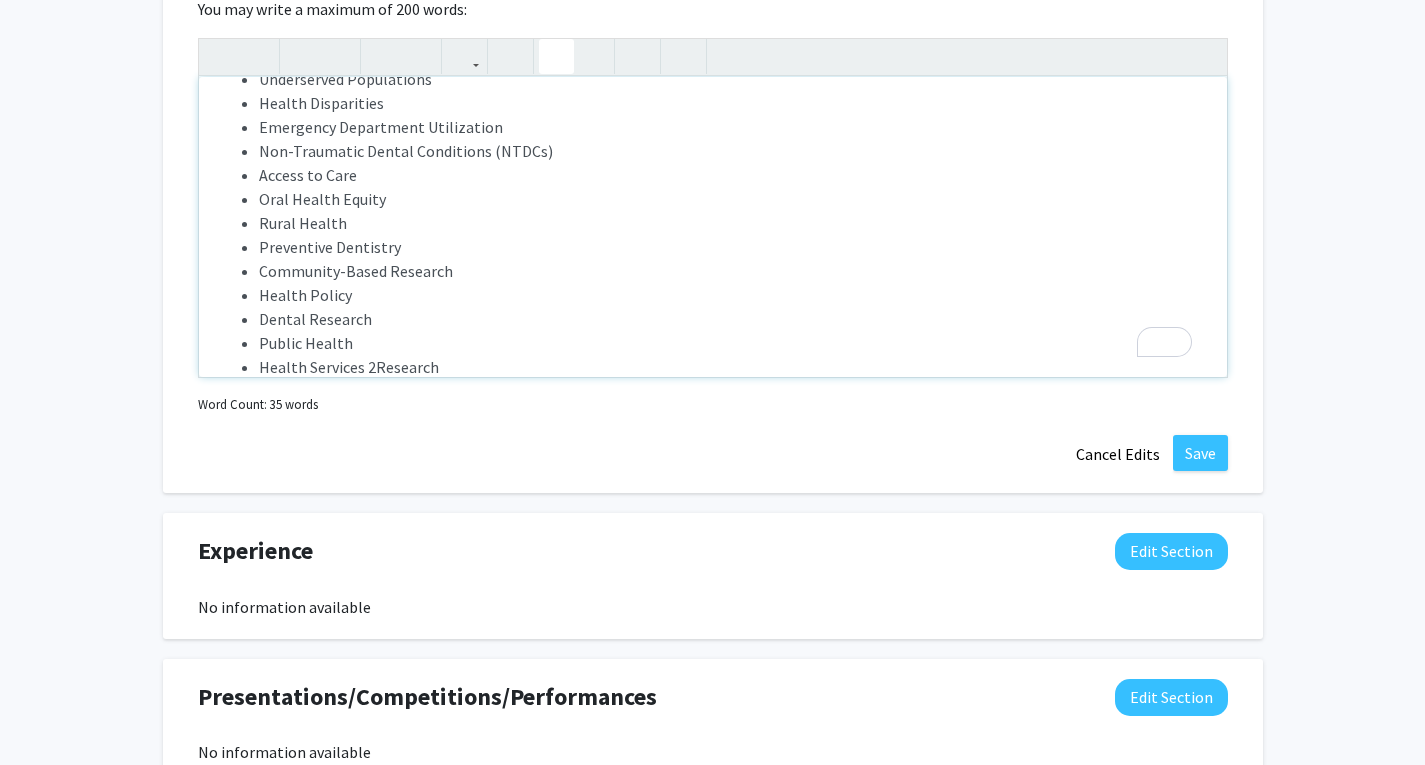 type on "<p><ul><li>Dental Public Health</li><li>Underserved Populations</li><li>Health Disparities</li><li>Emergency Department Utilization</li><li>Non-Traumatic Dental Conditions (NTDCs)</li><li>Access to Care</li><li>Oral Health Equity</li><li>Rural Health</li><li>Preventive Dentistry</li><li>Community-Based Research</li><li>Health Policy</li><li>Dental Research</li><li>Public Health</li><li>Health Services Research</li></ul></p>" 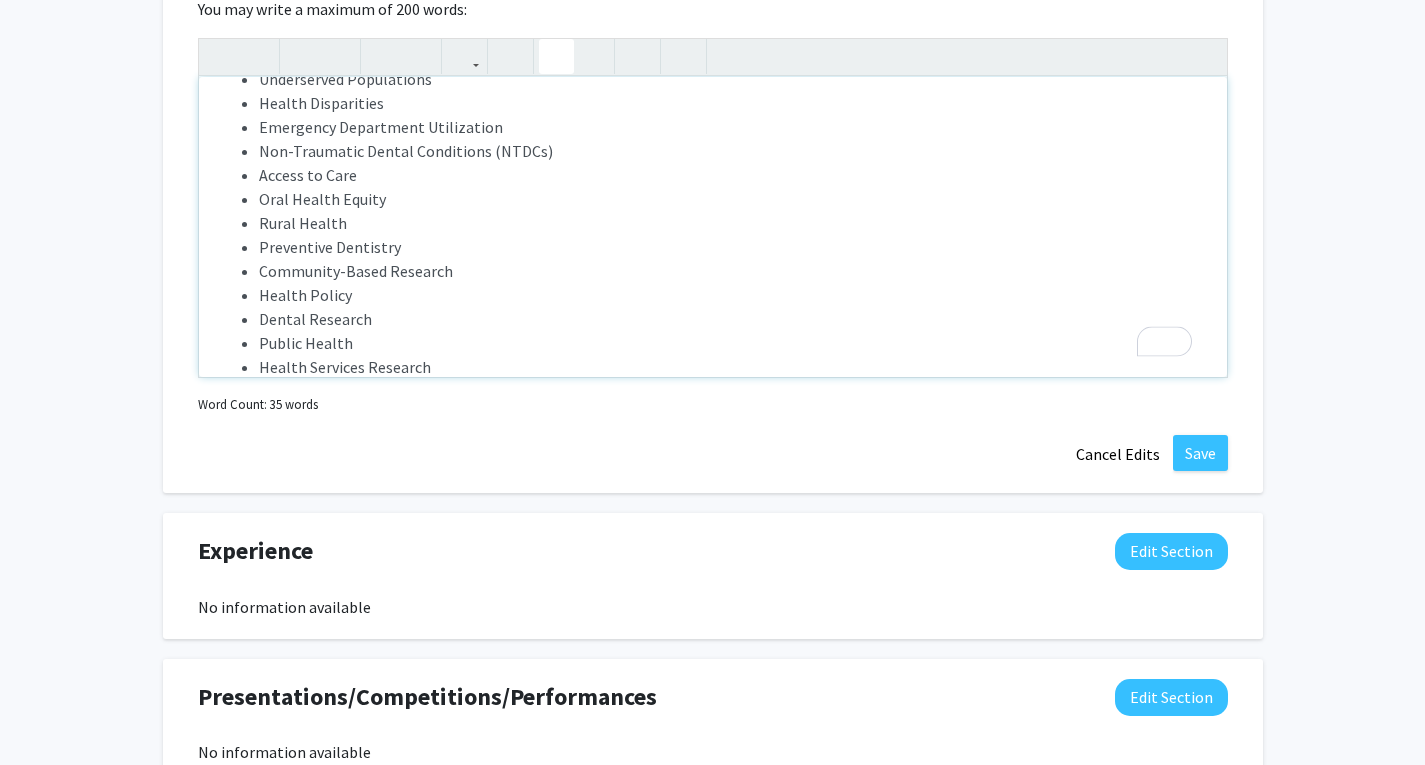 scroll, scrollTop: 0, scrollLeft: 0, axis: both 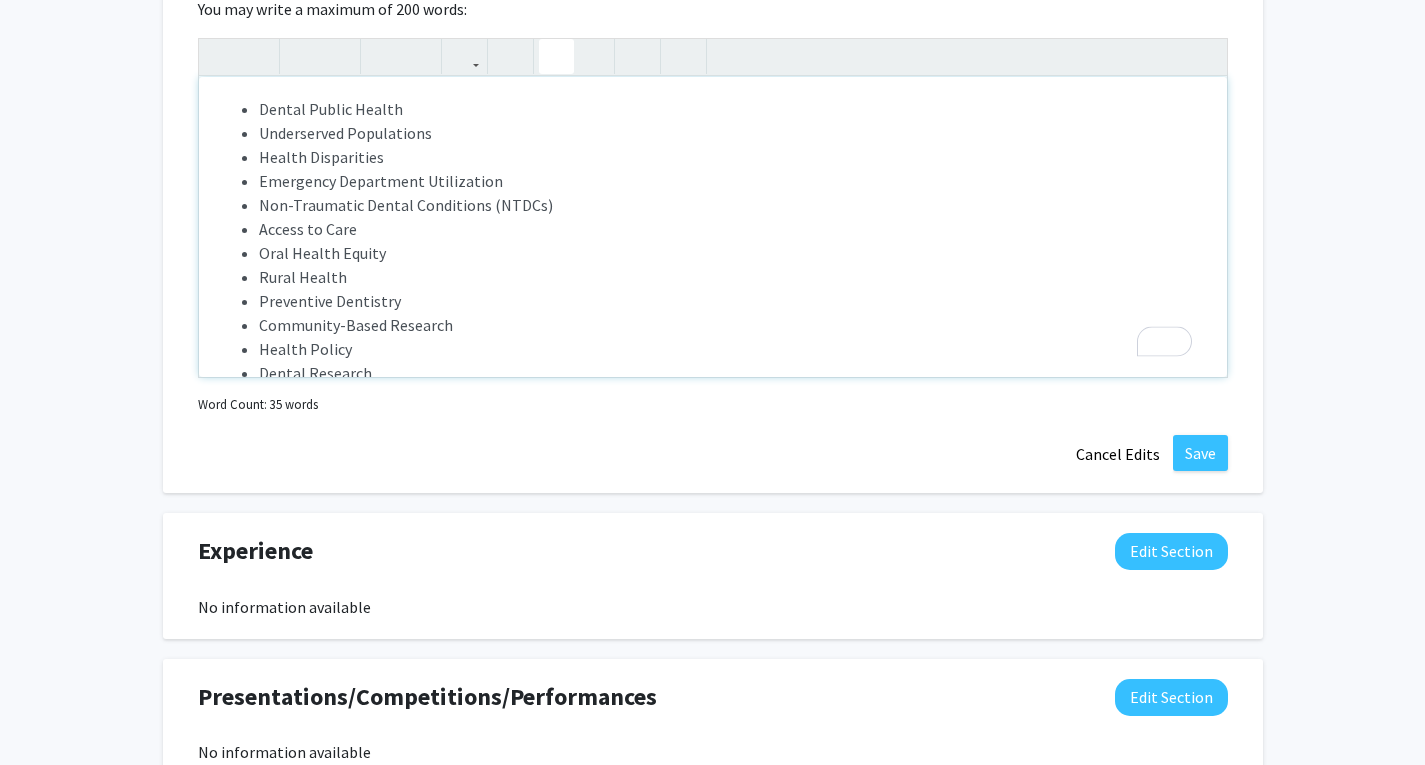 click on "Oral Health Equity" at bounding box center [733, 253] 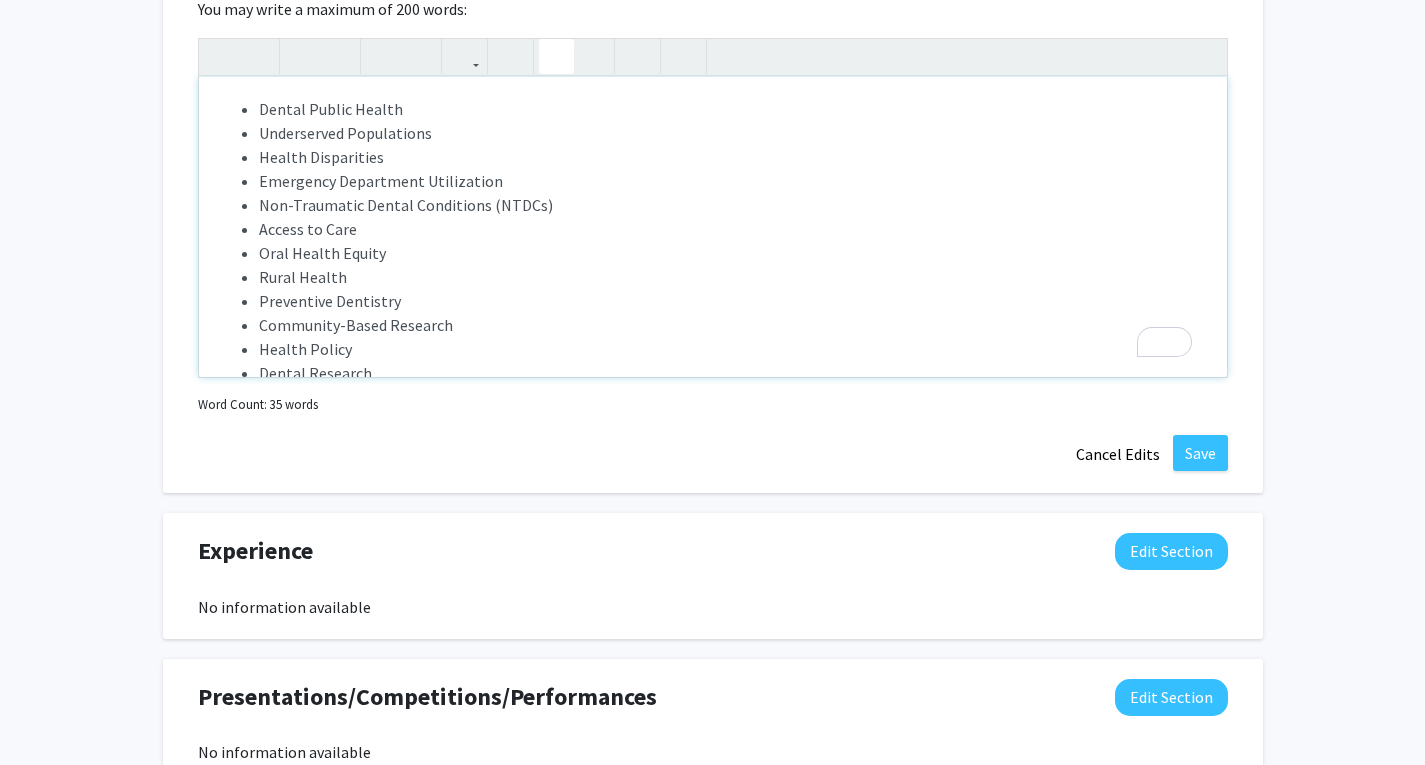 scroll, scrollTop: 61, scrollLeft: 0, axis: vertical 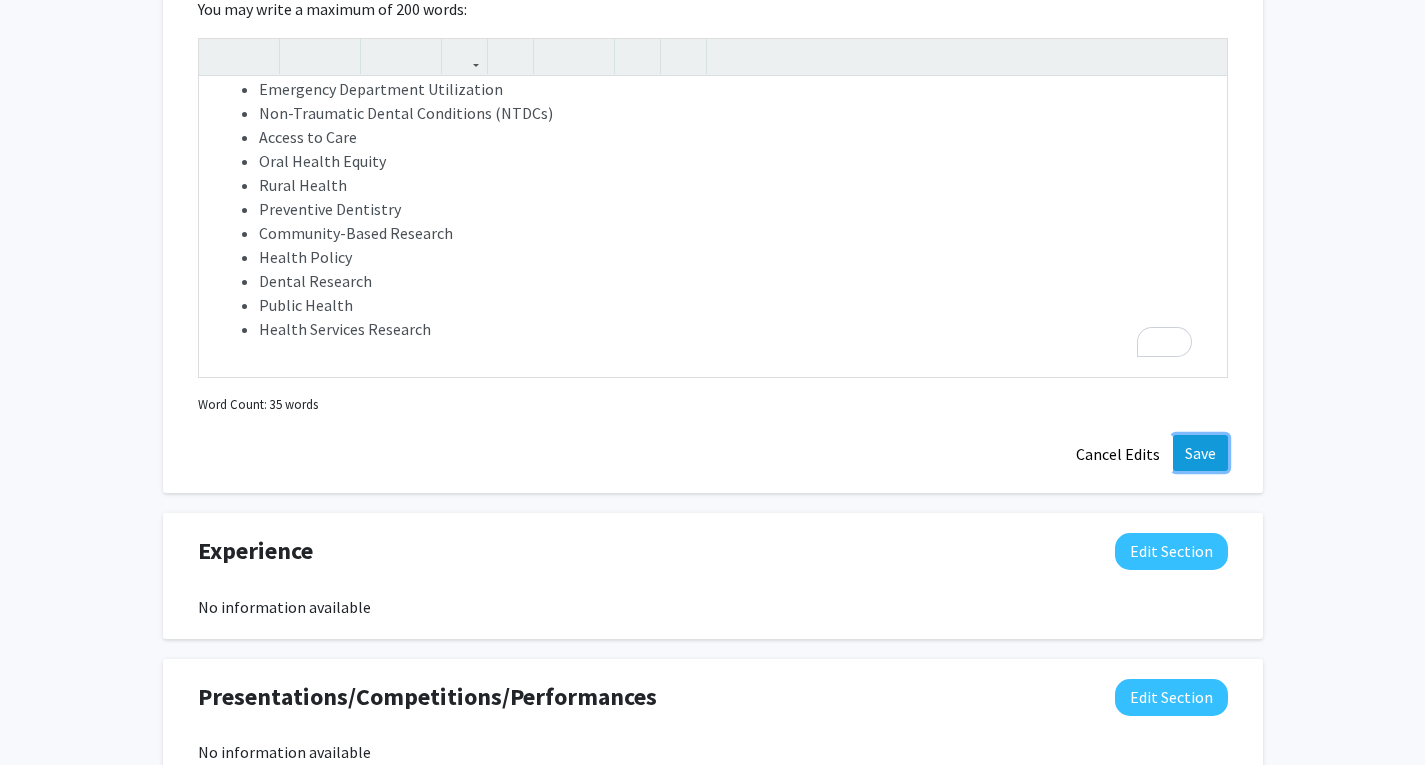 click on "Save" 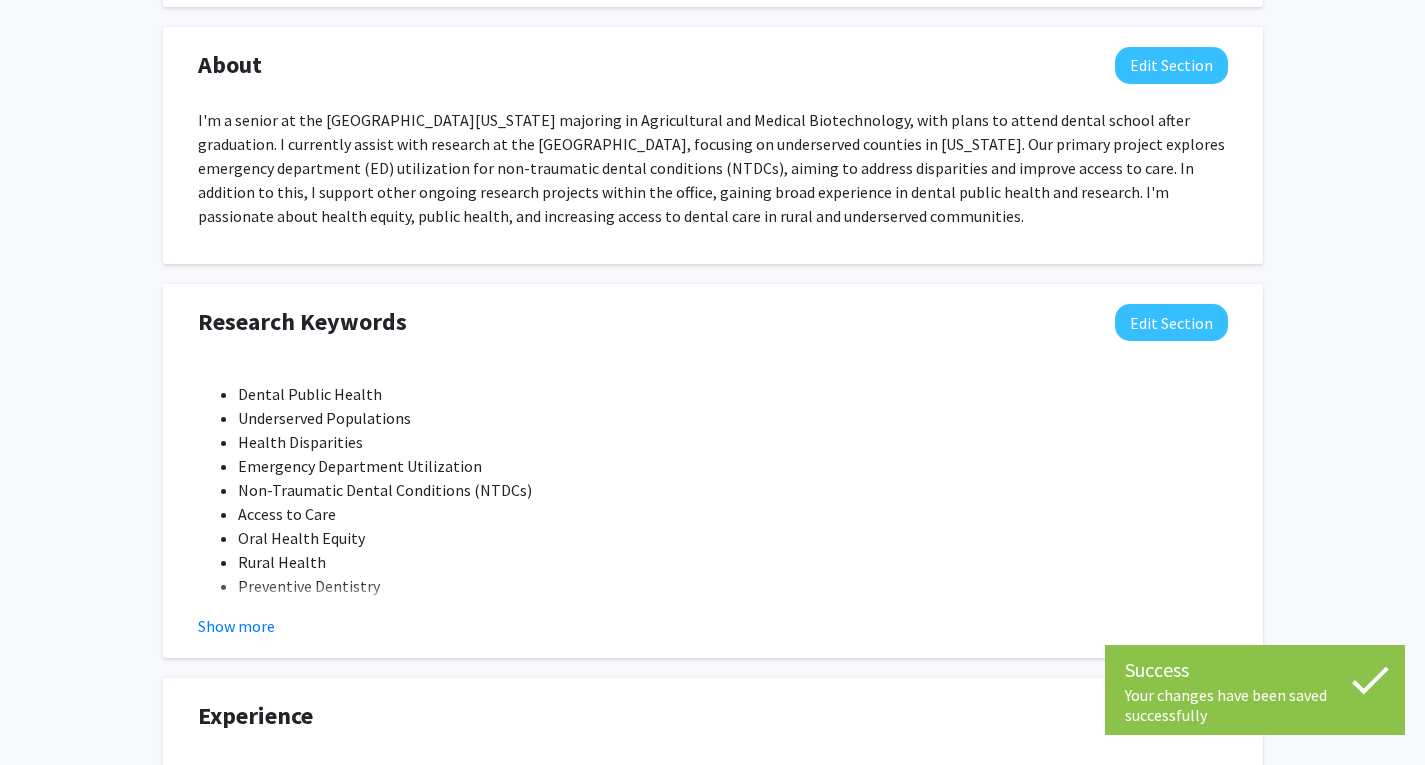 scroll, scrollTop: 771, scrollLeft: 0, axis: vertical 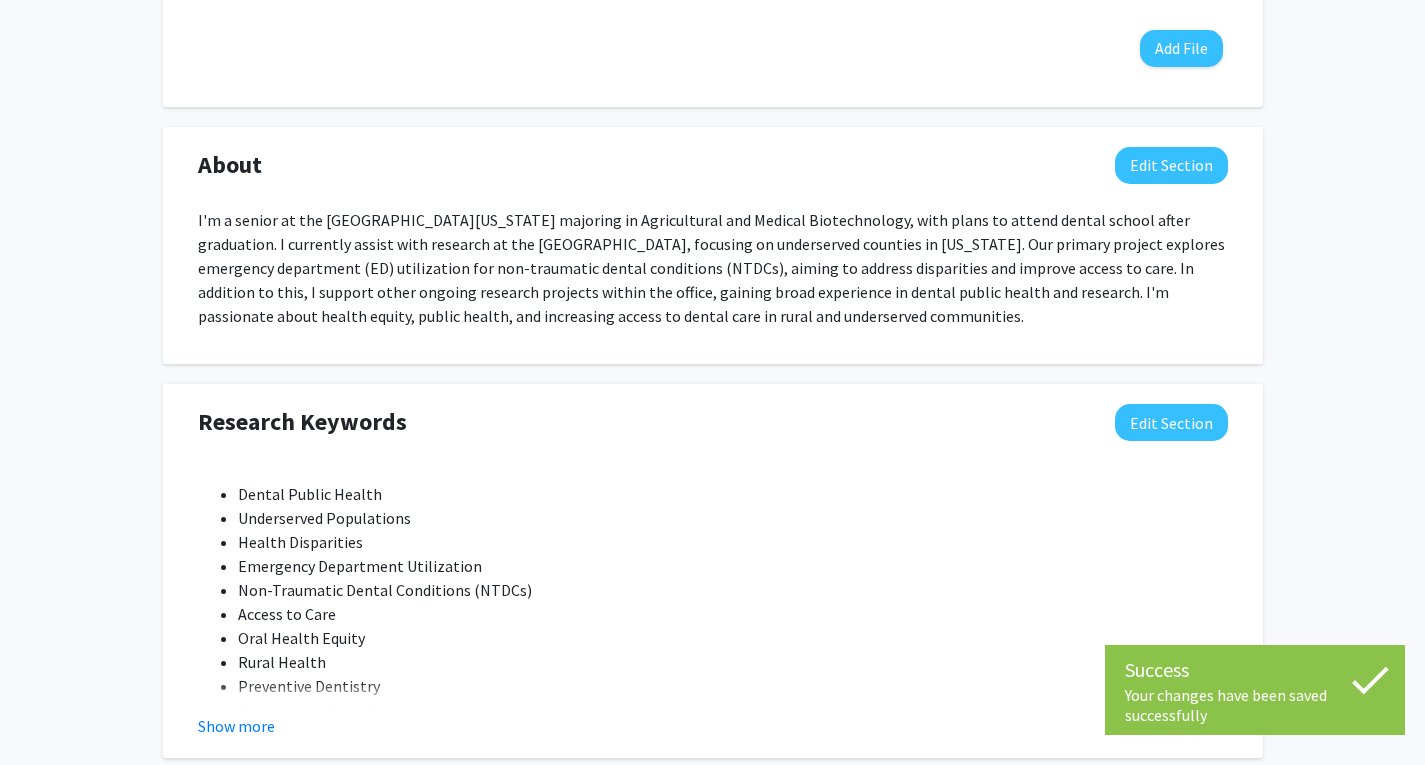 click on "Dental Public Health Underserved Populations Health Disparities Emergency Department Utilization Non-Traumatic Dental Conditions (NTDCs) Access to Care Oral Health Equity Rural Health Preventive Dentistry Community-Based Research Health Policy Dental Research Public Health Health Services Research Show more" 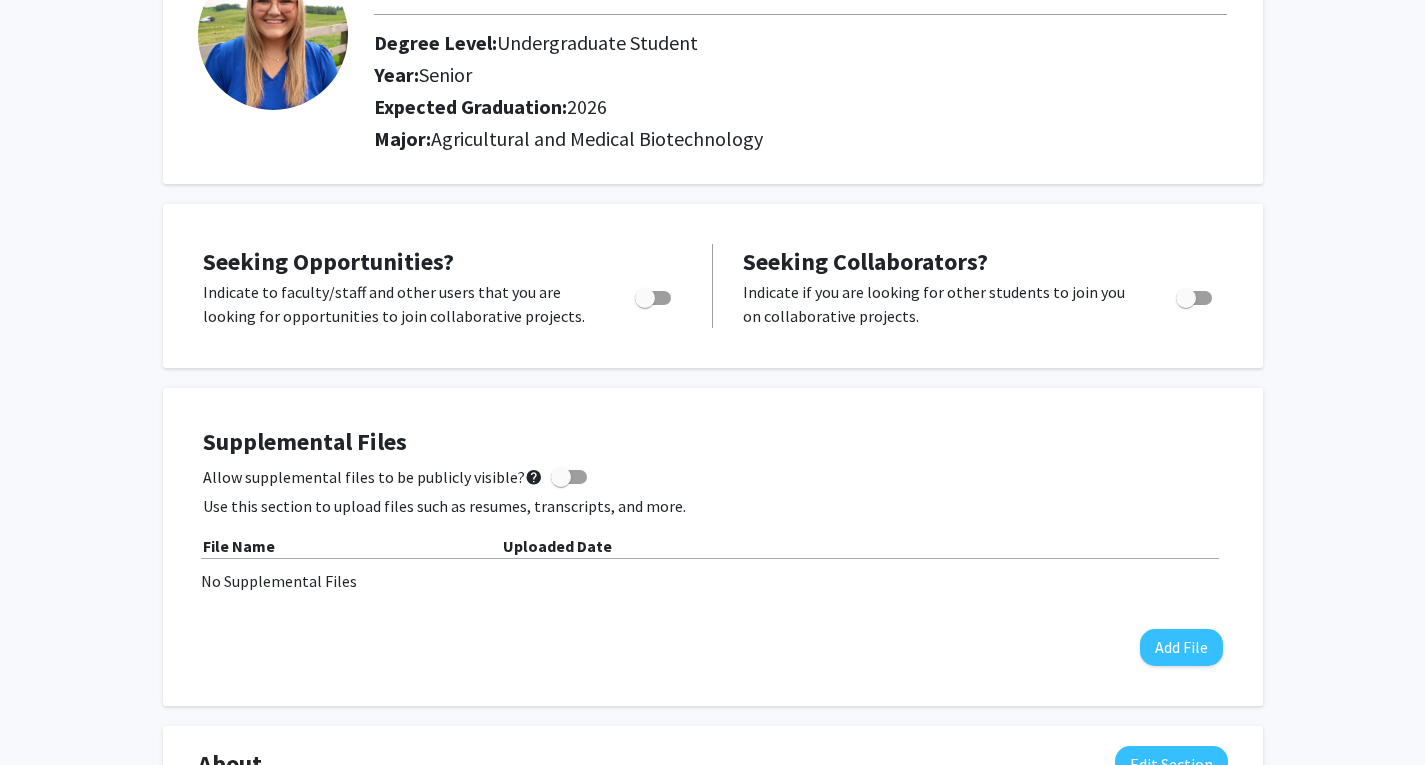 scroll, scrollTop: 171, scrollLeft: 0, axis: vertical 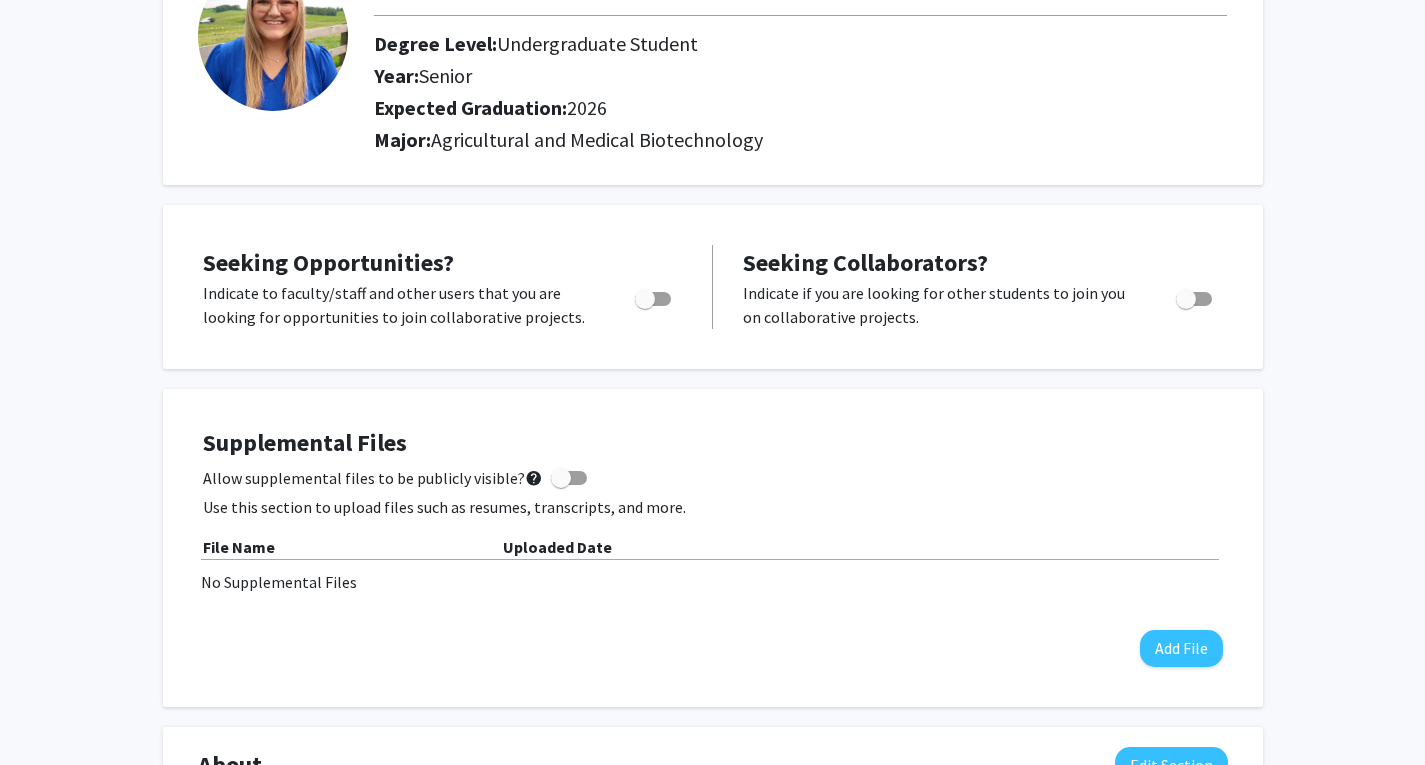 click on "Supplemental Files    Allow supplemental files to be publicly visible?  help  Use this section to upload files such as resumes, transcripts, and more. File Name Uploaded Date No Supplemental Files  Add File" 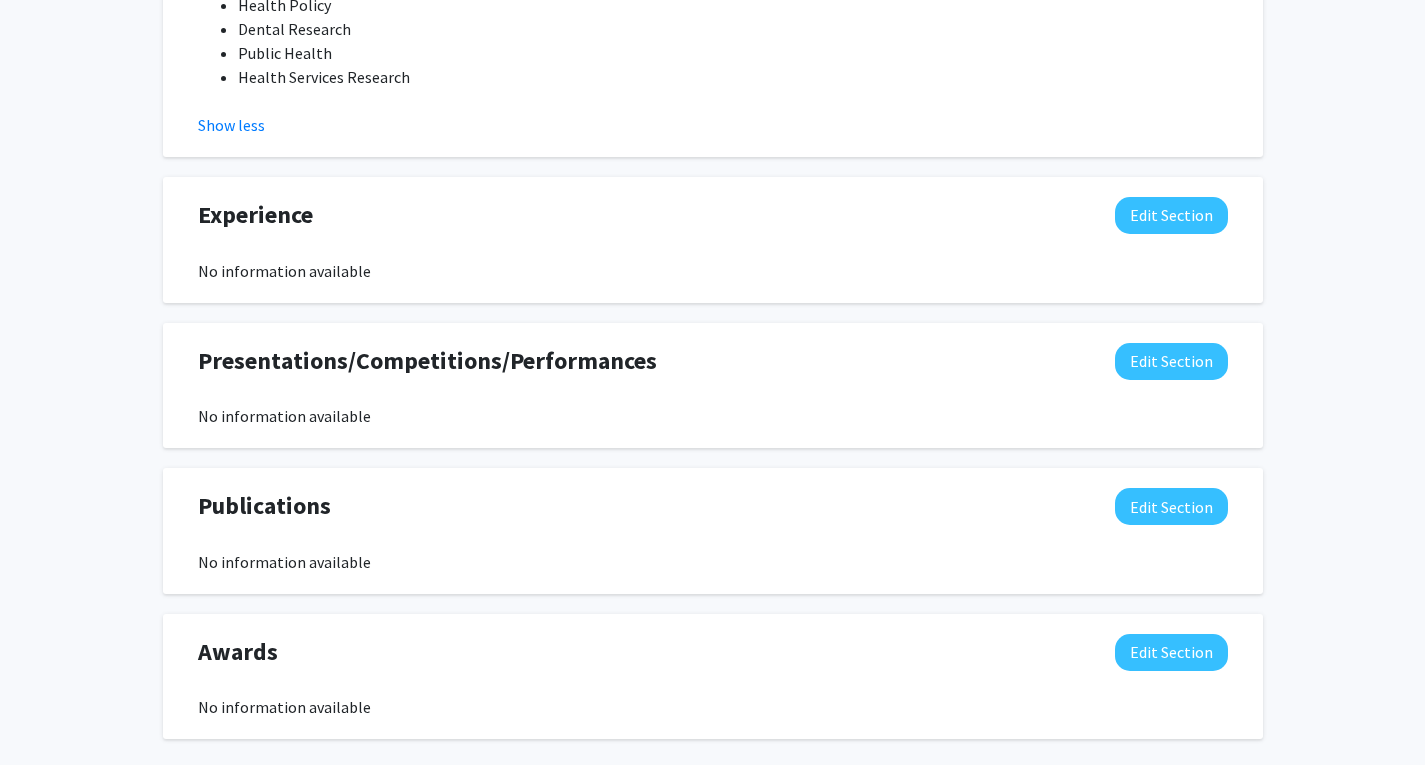 scroll, scrollTop: 1599, scrollLeft: 0, axis: vertical 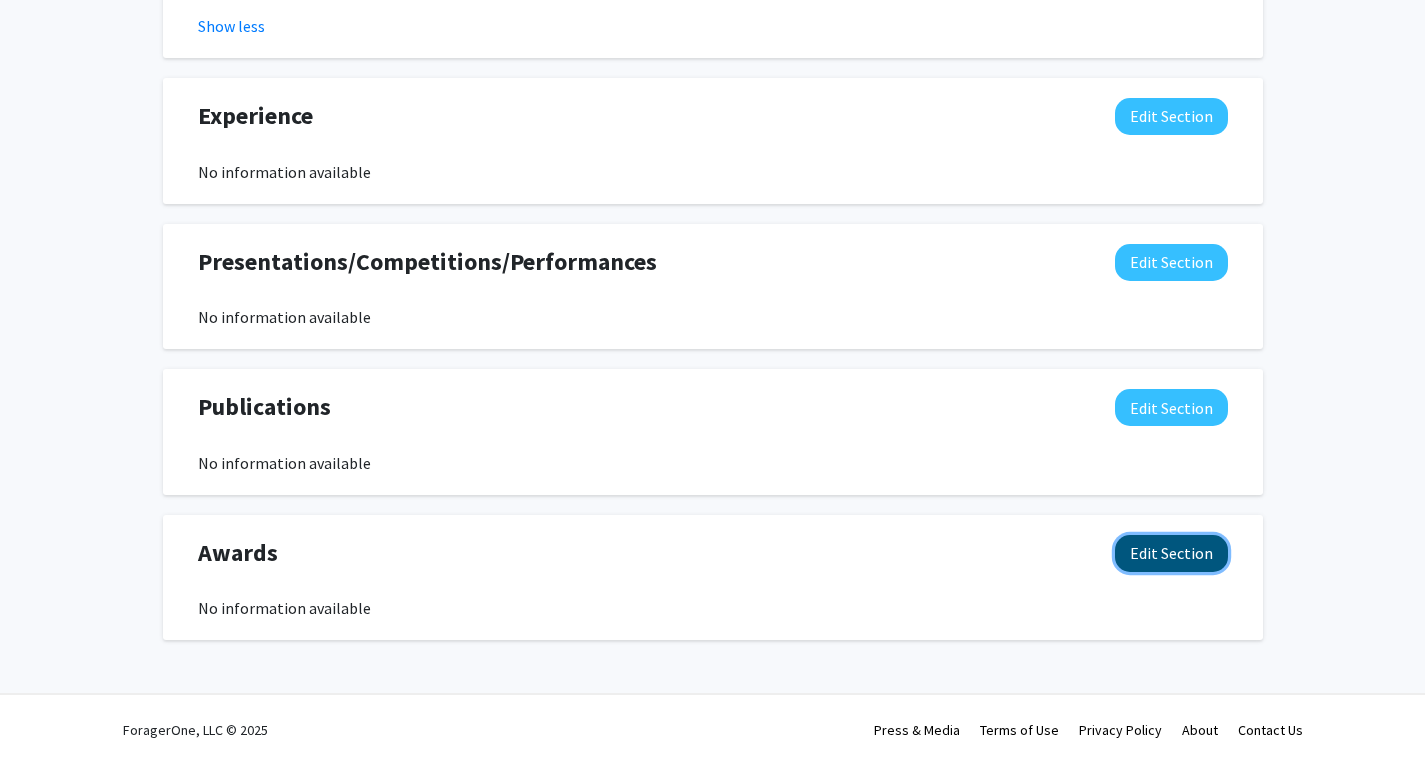 click on "Edit Section" 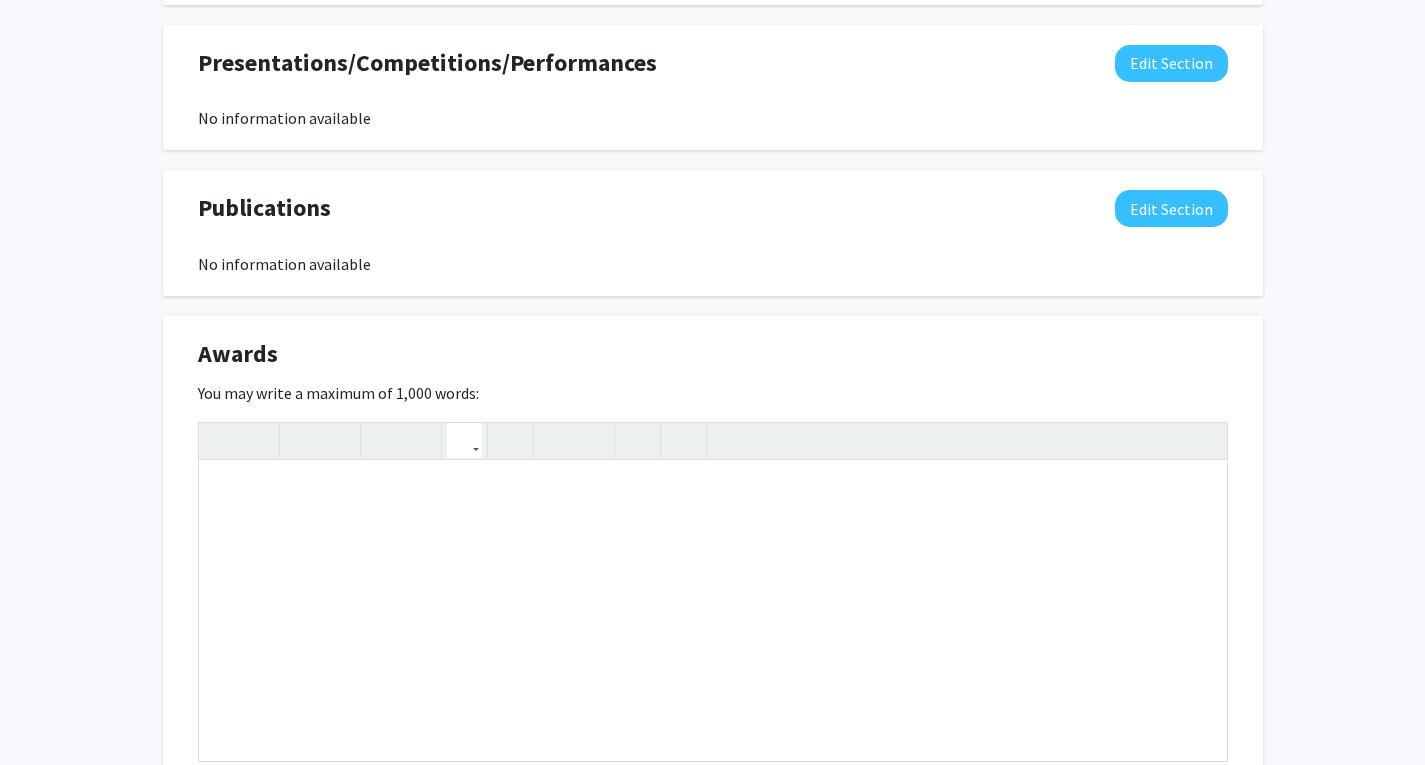 scroll, scrollTop: 1799, scrollLeft: 0, axis: vertical 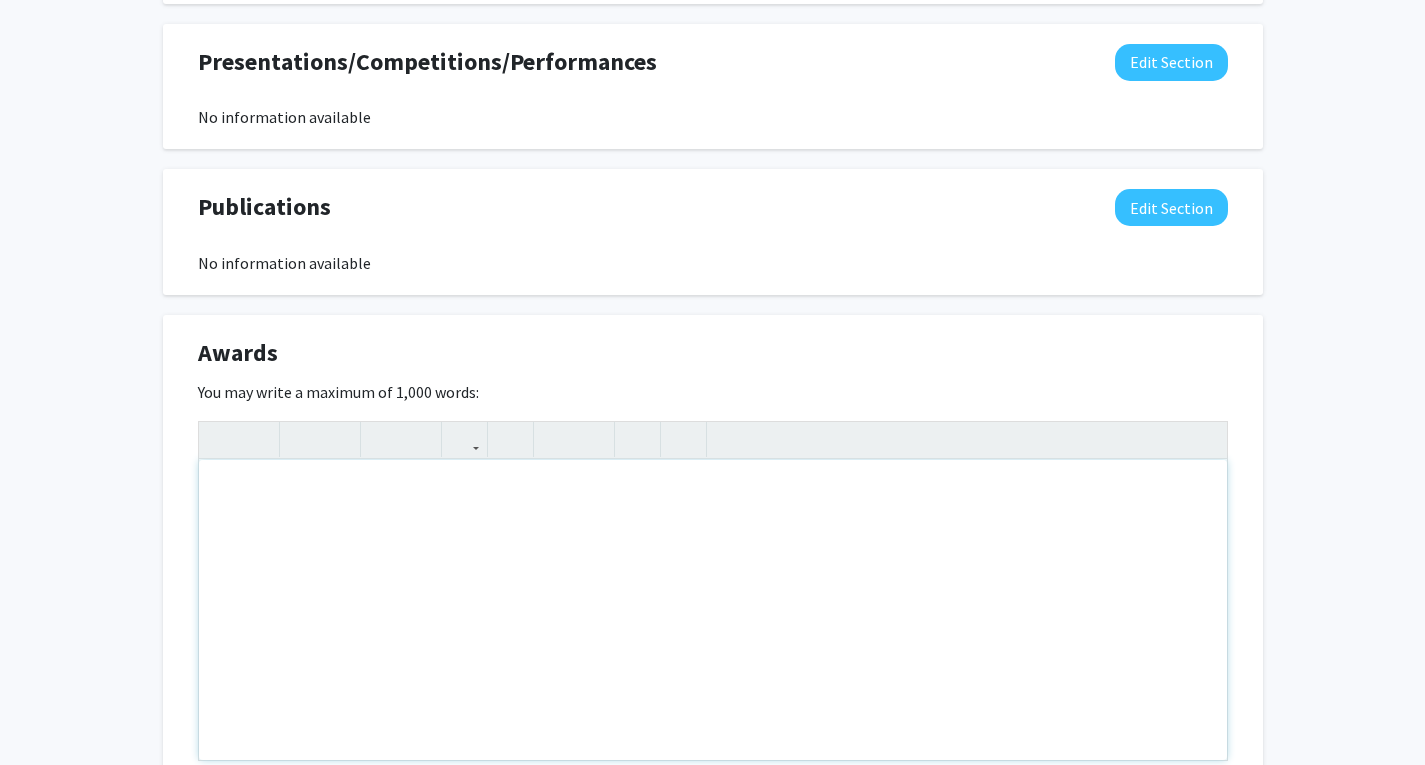 click at bounding box center [713, 610] 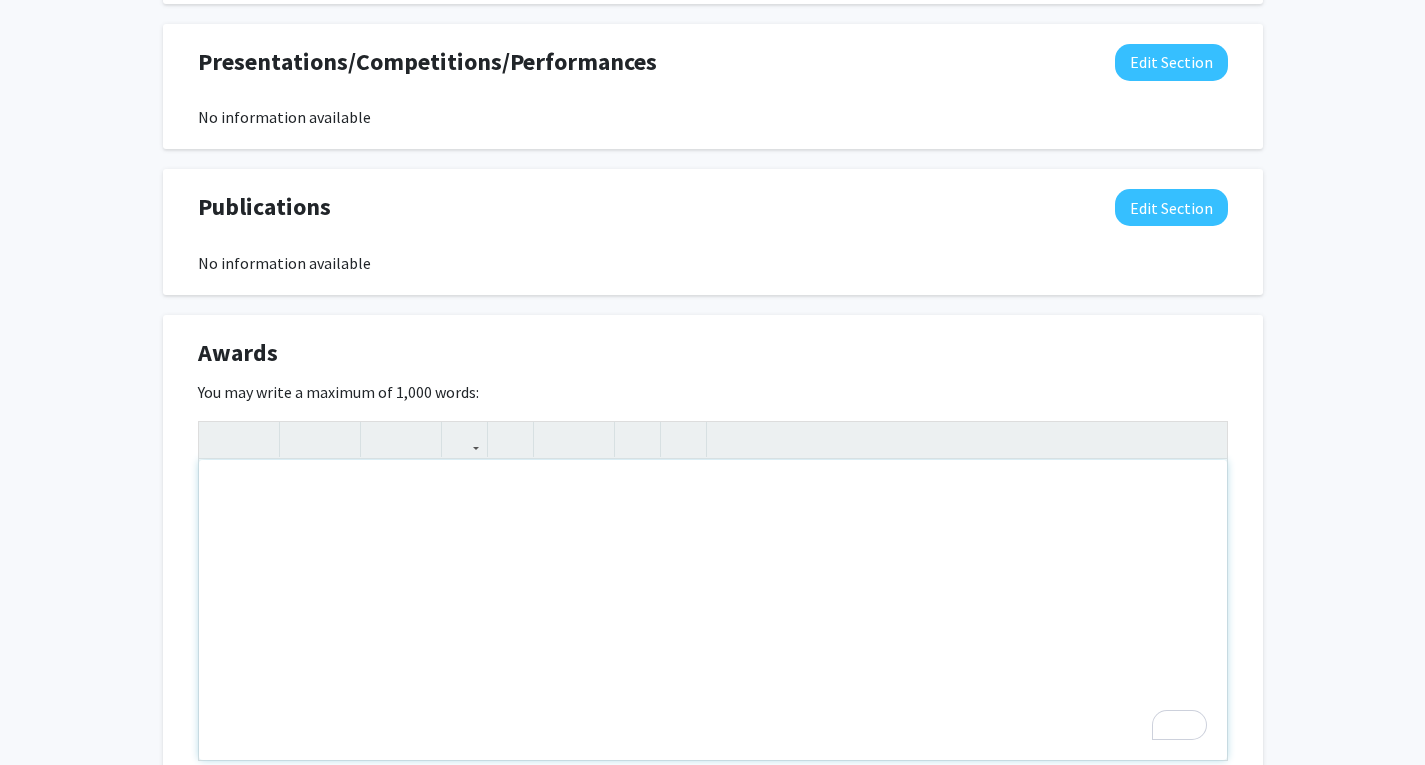 paste 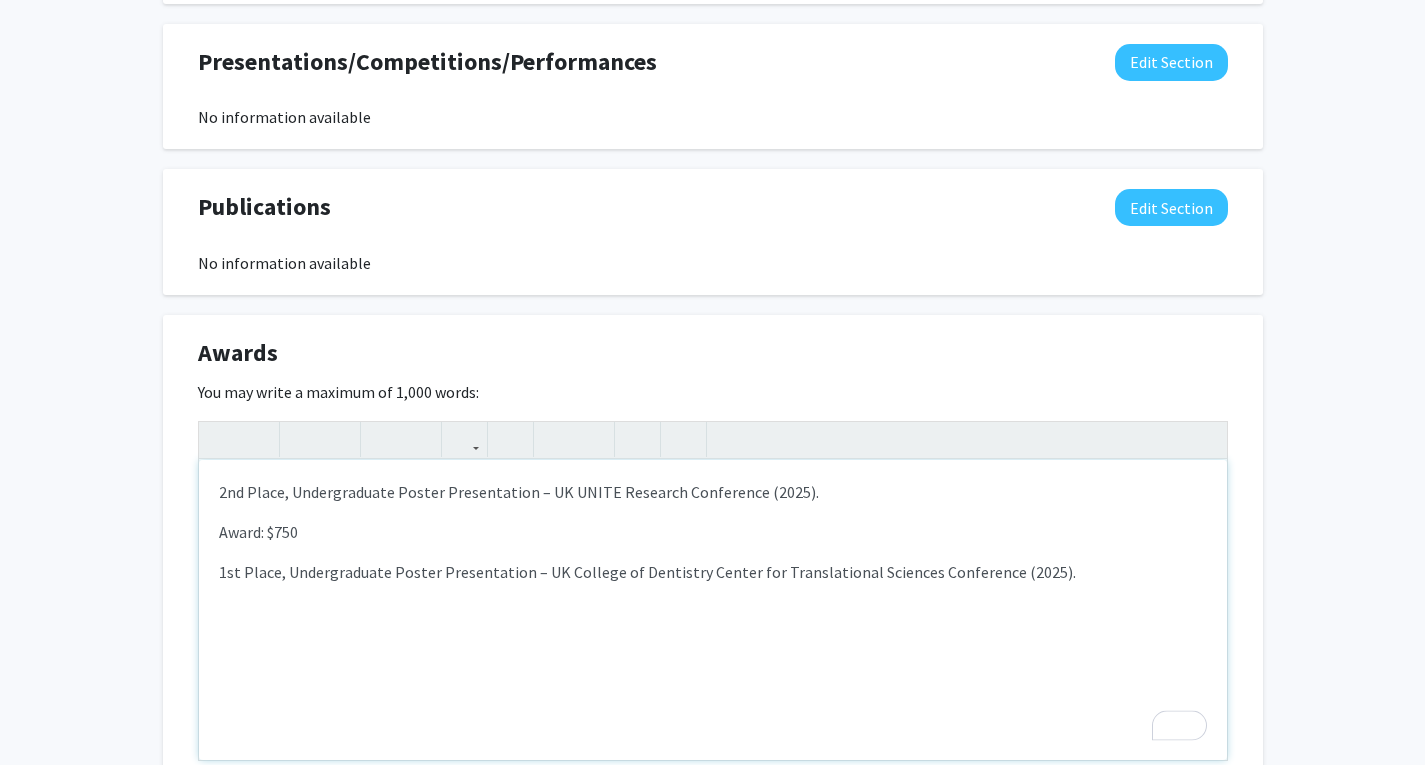 drag, startPoint x: 319, startPoint y: 525, endPoint x: 152, endPoint y: 520, distance: 167.07483 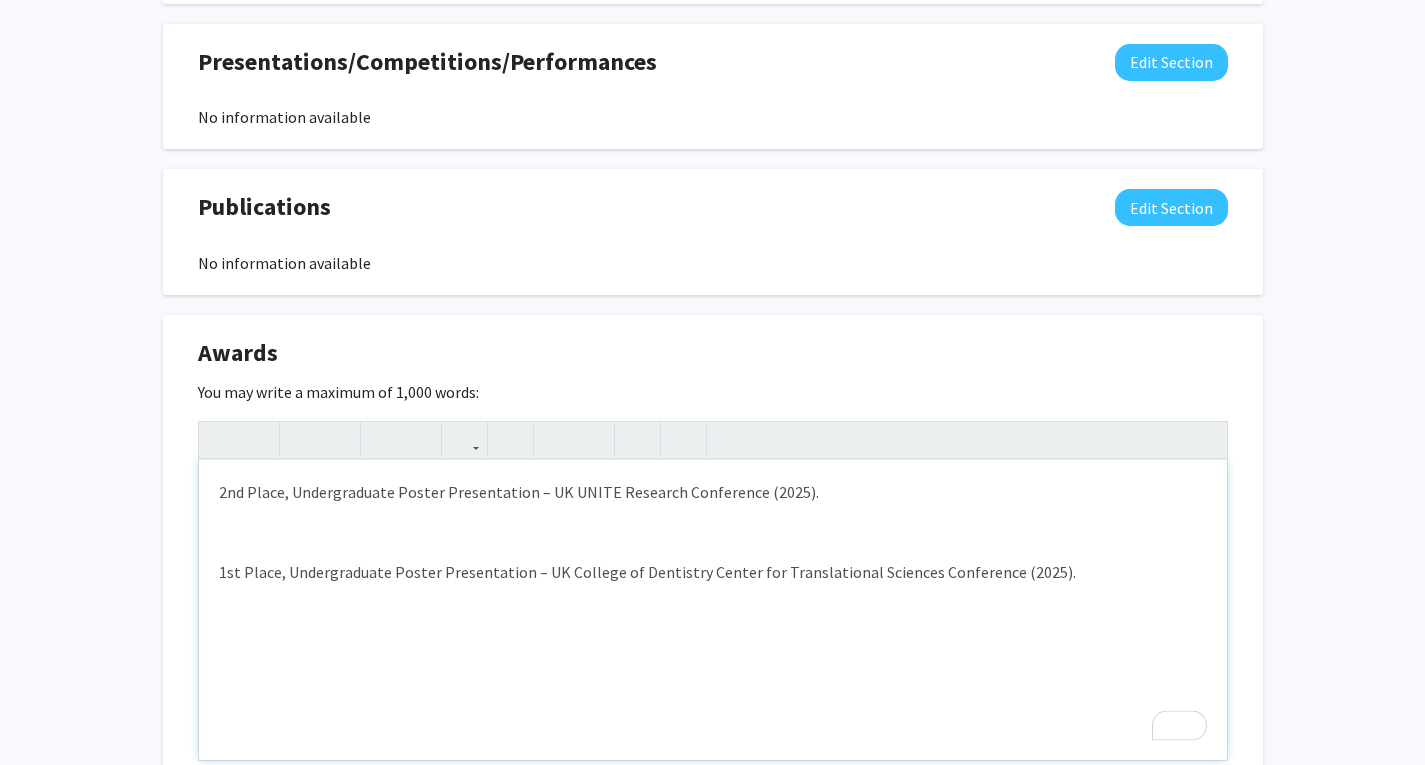 type on "<p>2nd Place, Undergraduate Poster Presentation – UK UNITE Research Conference (2025).</p><p>1st Place, Undergraduate Poster Presentation – UK College of Dentistry Center for Translational Sciences Conference (2025).</p>" 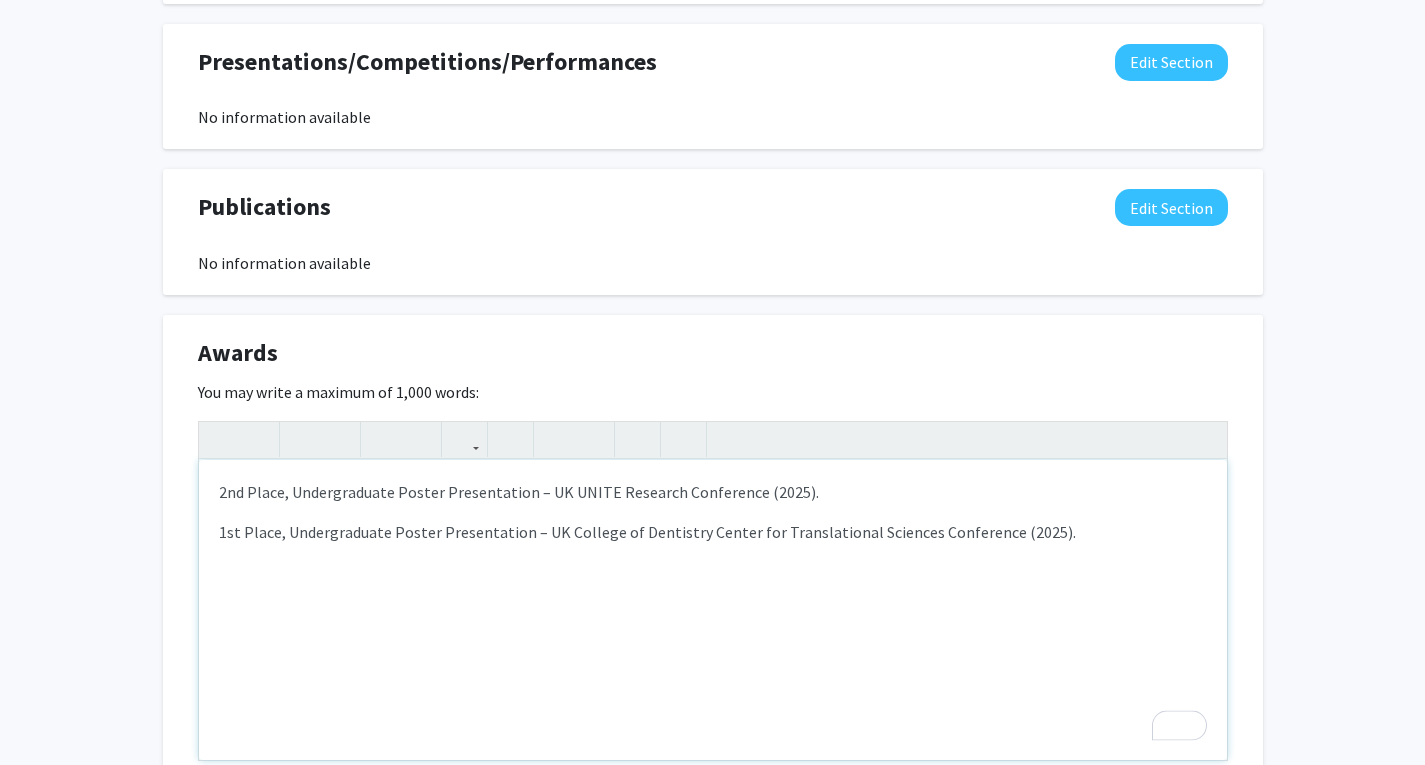 click on "2nd Place, Undergraduate Poster Presentation – UK UNITE Research Conference (2025). 1st Place, Undergraduate Poster Presentation – UK College of Dentistry Center for Translational Sciences Conference (2025)." at bounding box center (713, 610) 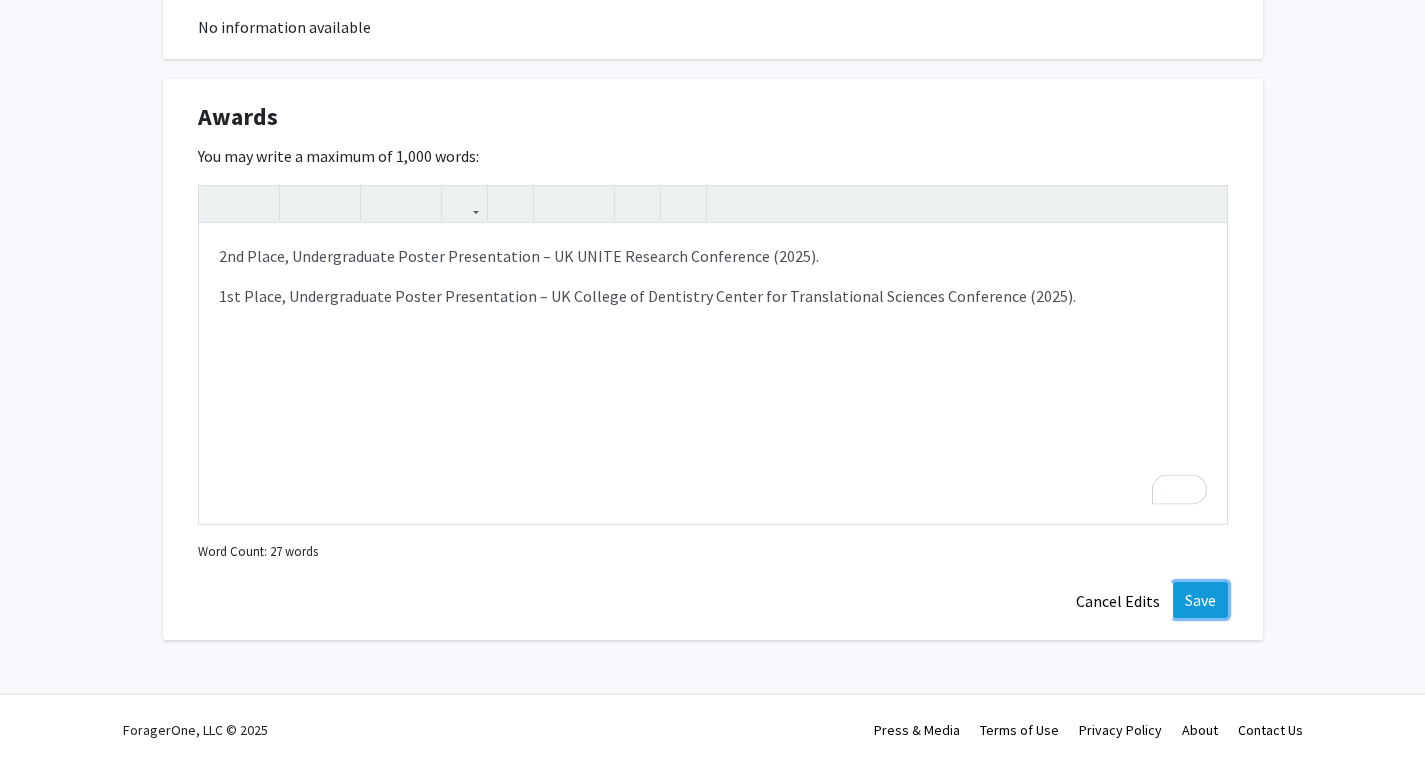 click on "Save" 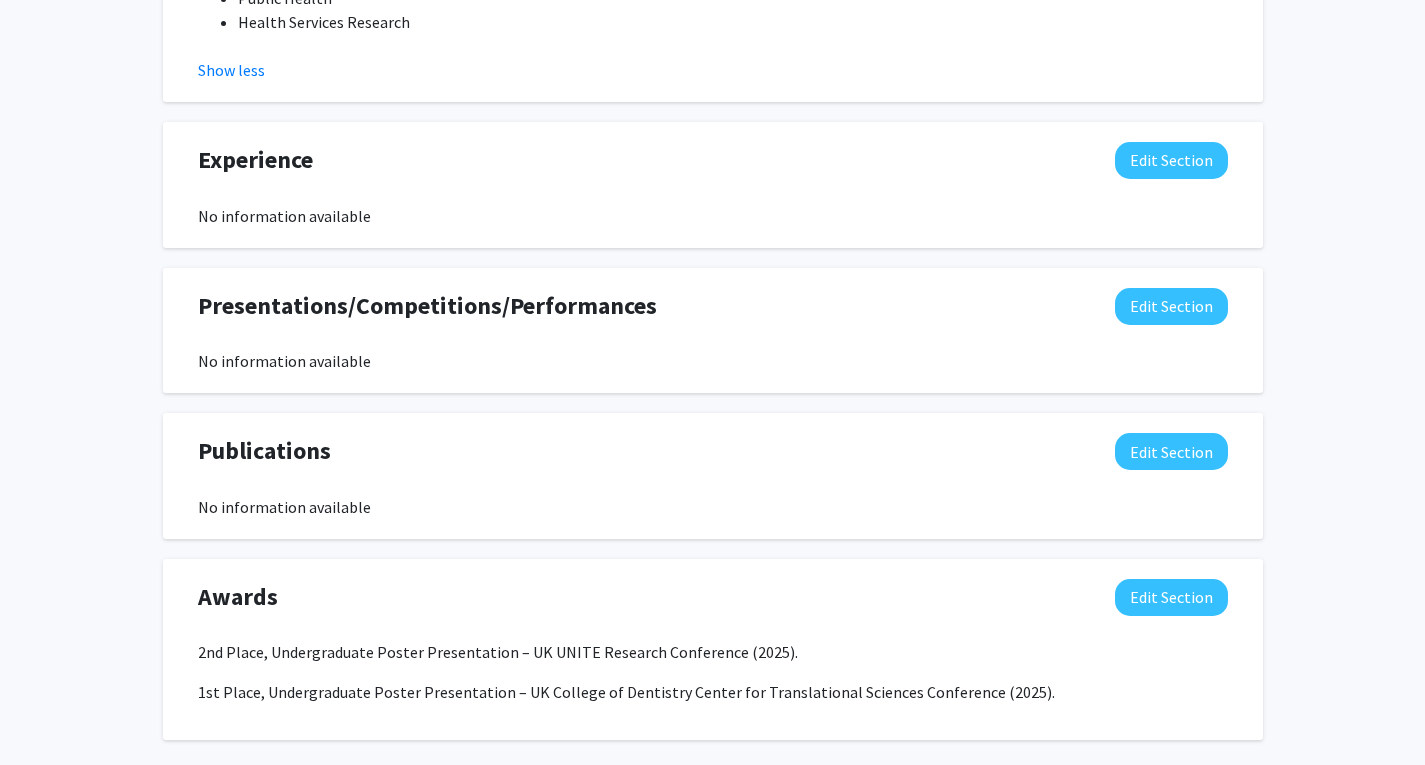 scroll, scrollTop: 1455, scrollLeft: 0, axis: vertical 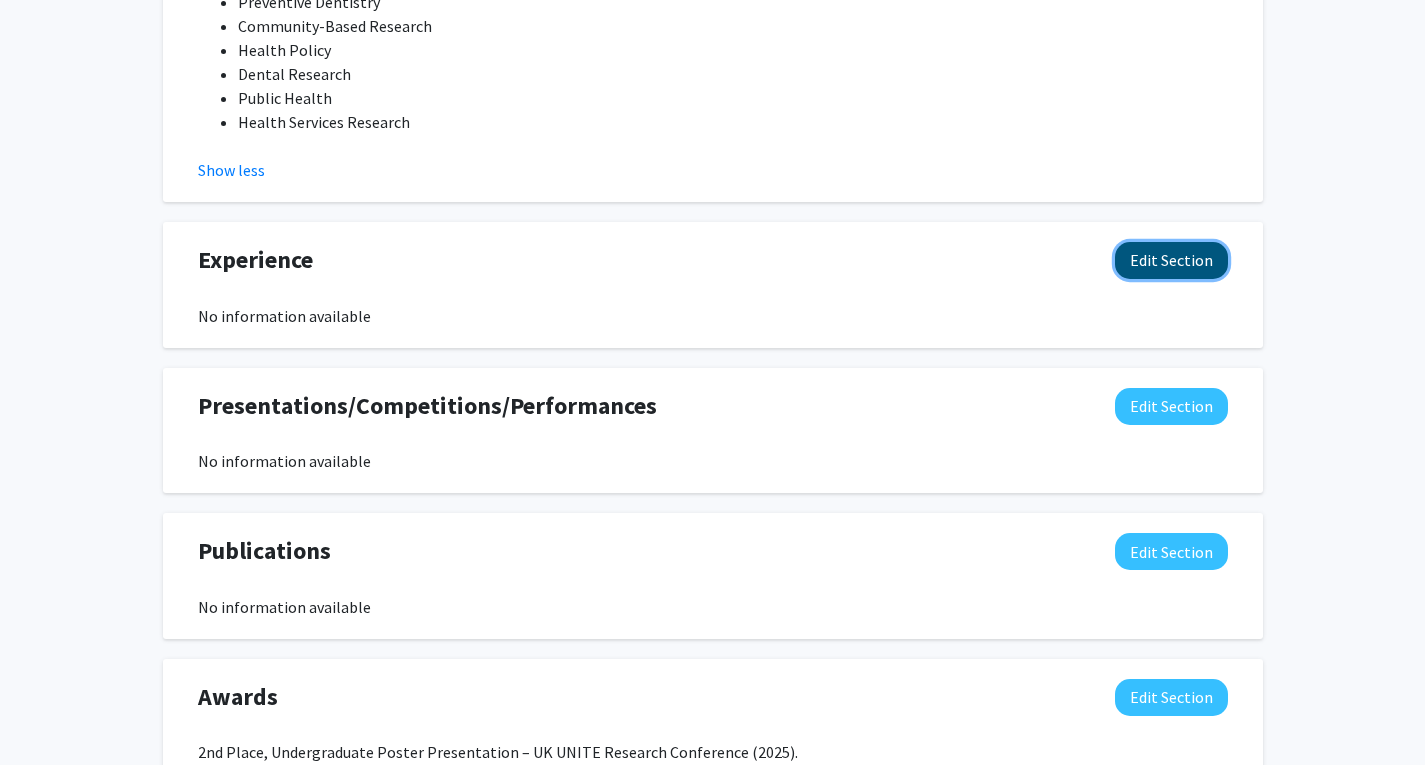 click on "Edit Section" 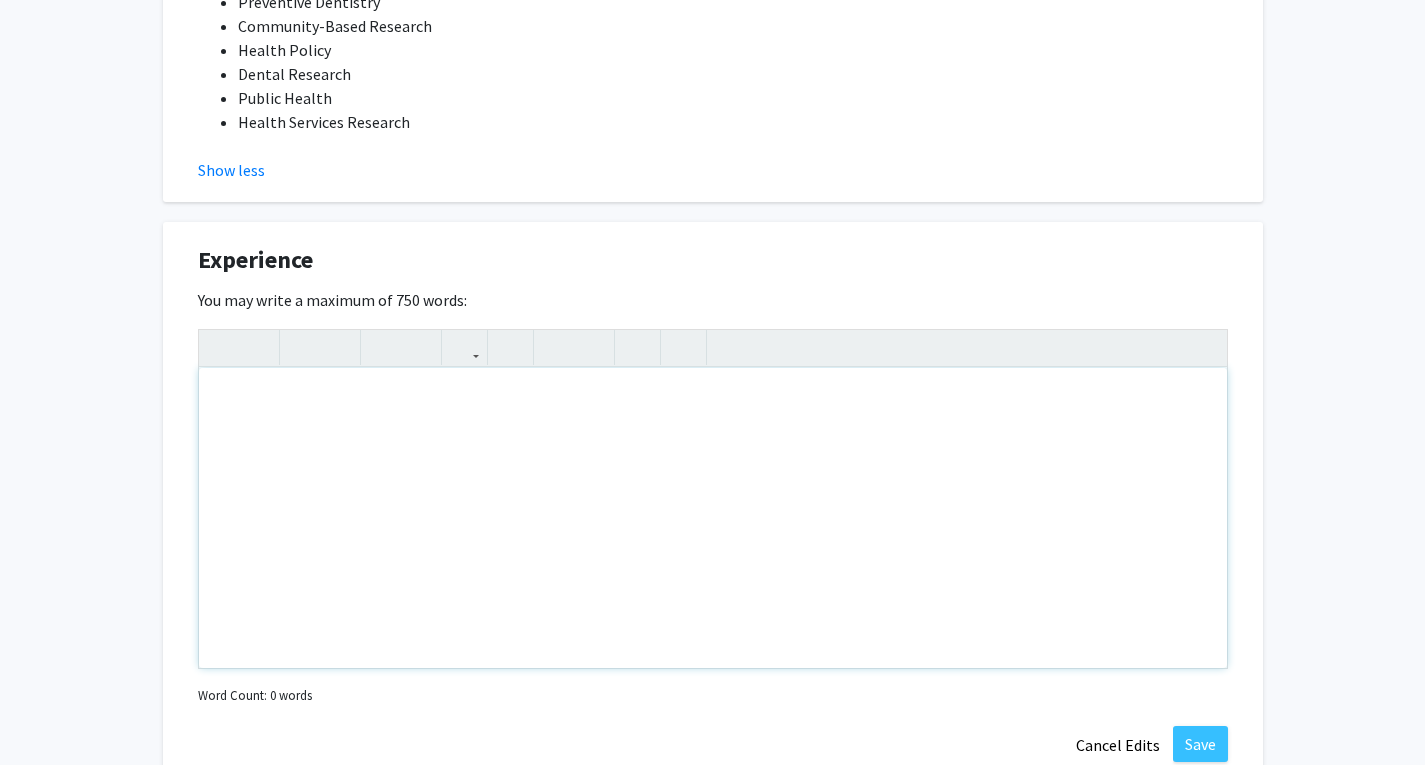 click at bounding box center [713, 518] 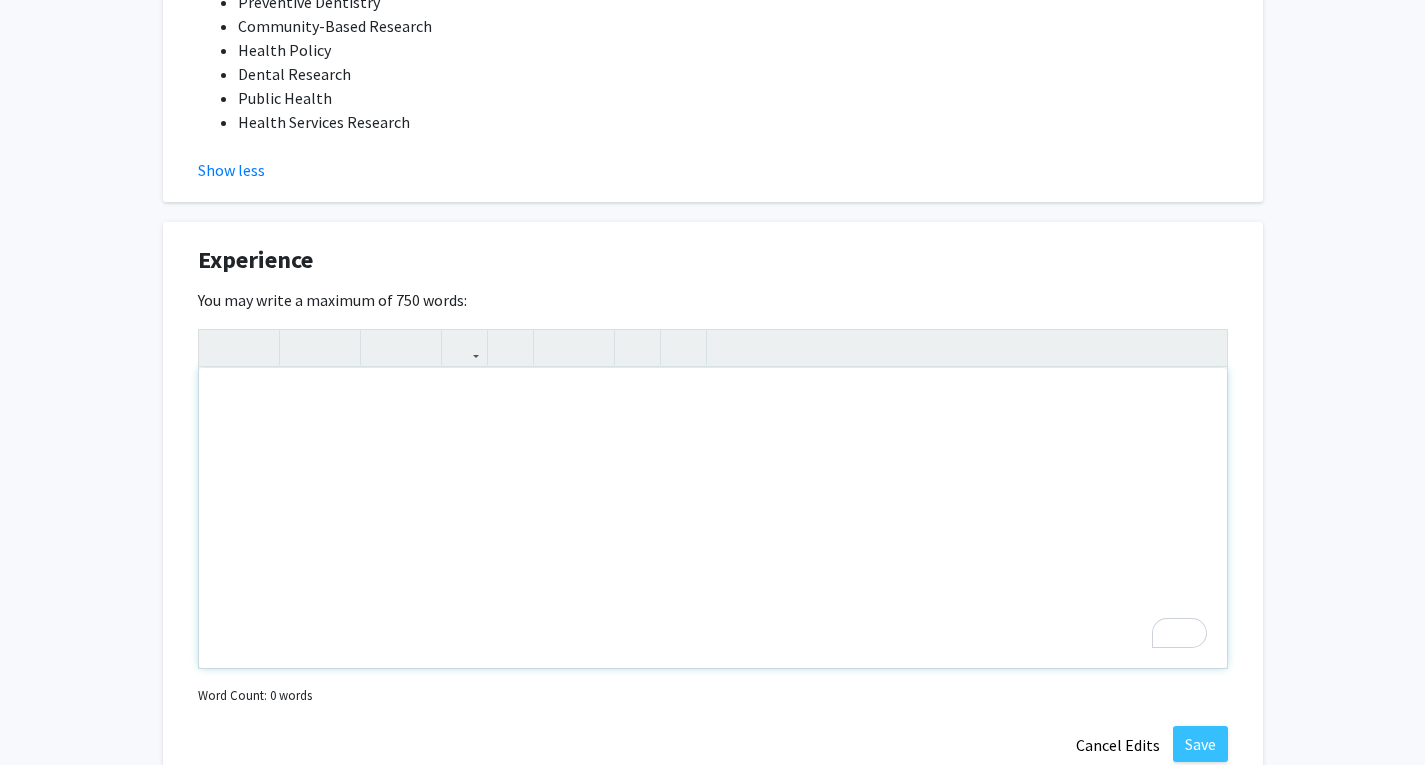 paste 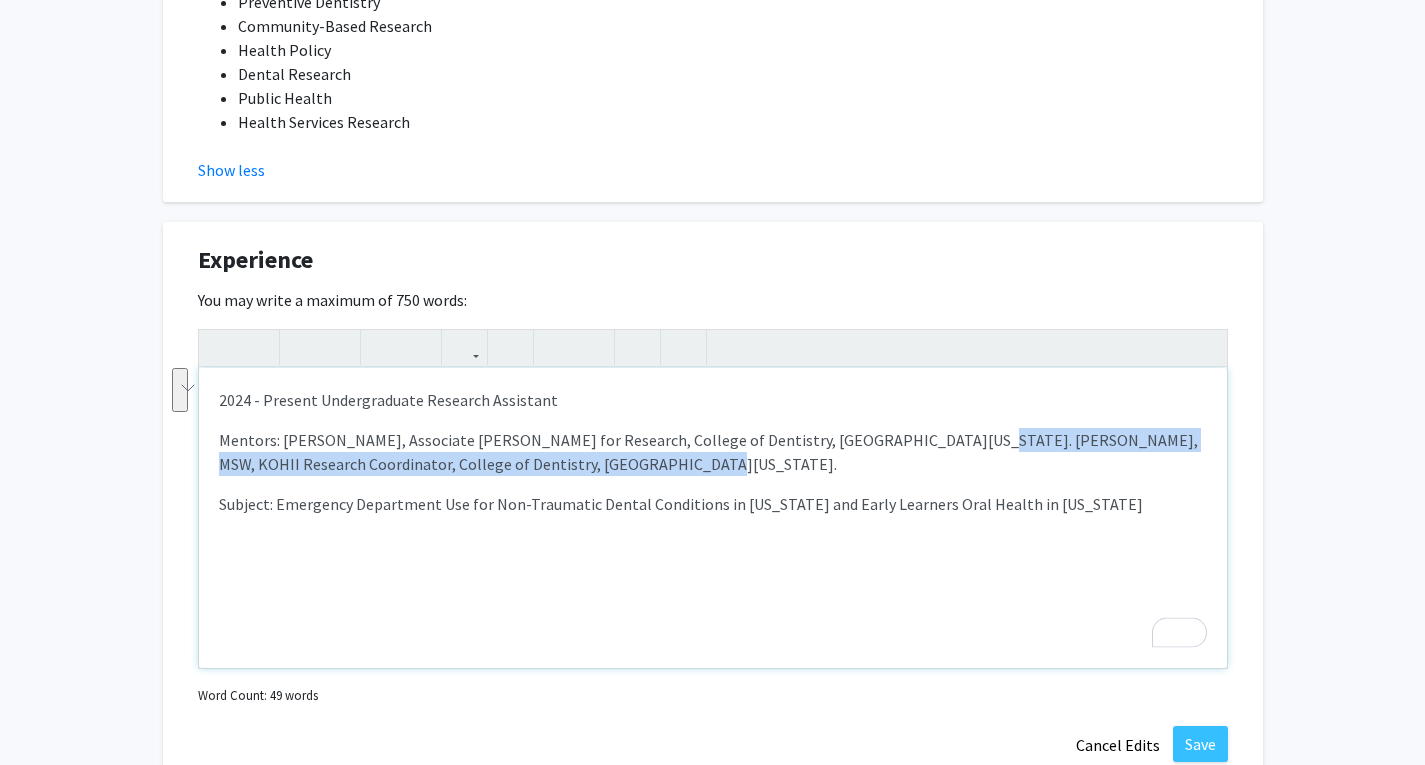 drag, startPoint x: 912, startPoint y: 433, endPoint x: 890, endPoint y: 466, distance: 39.661064 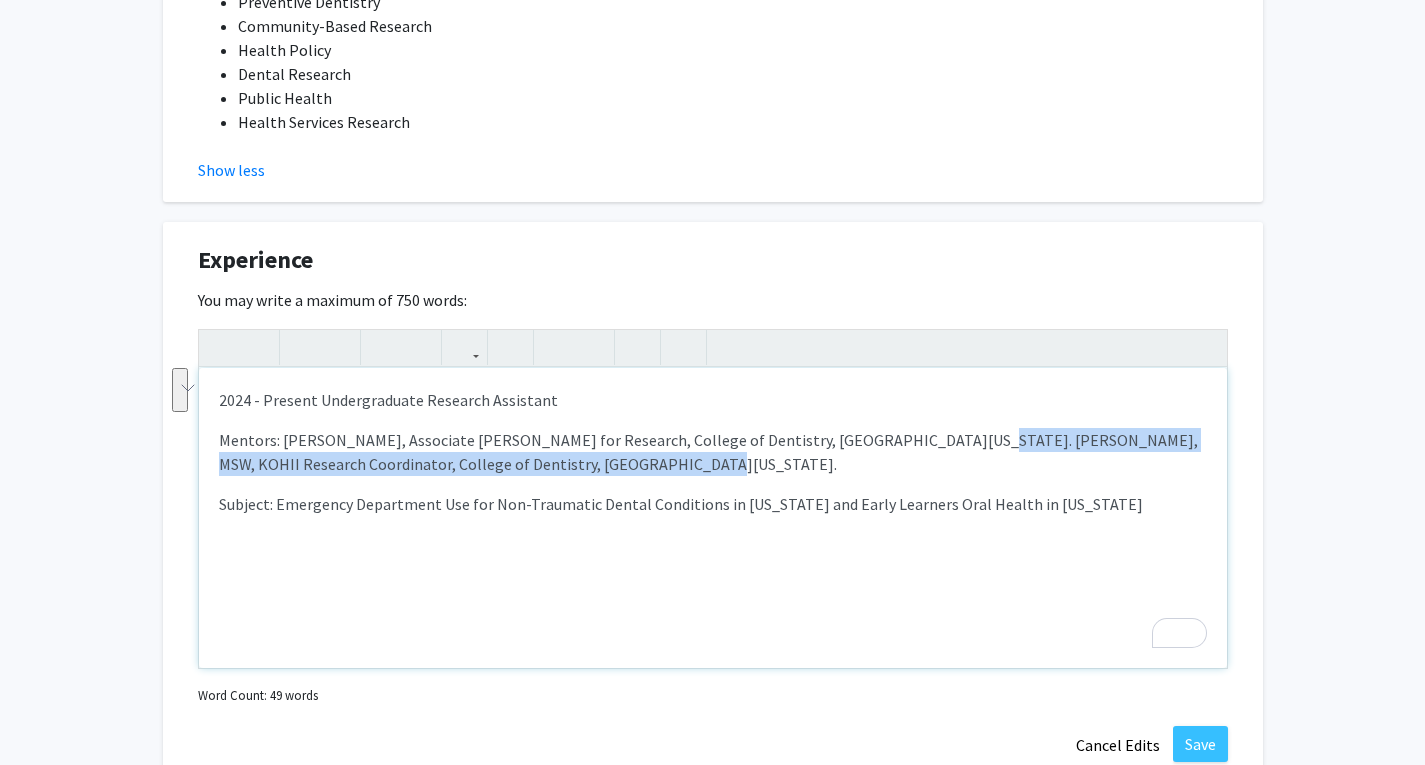 copy on "Courtney Brown, MSW, KOHII Research Coordinator, College of Dentistry, University of Kentucky." 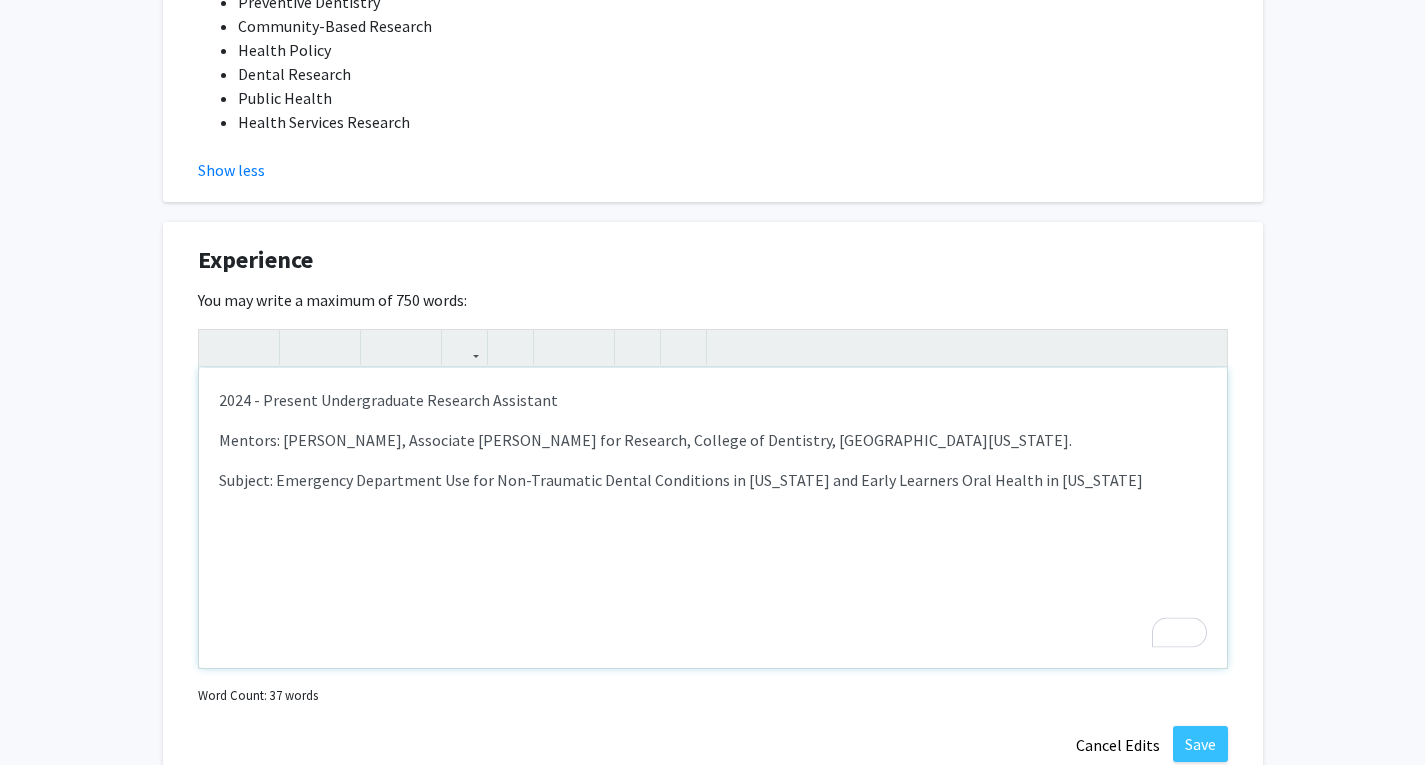 click on "Mentors: Dr. Luciana Shaddox, Associate Dean for Research, College of Dentistry, University of Kentucky." at bounding box center (713, 440) 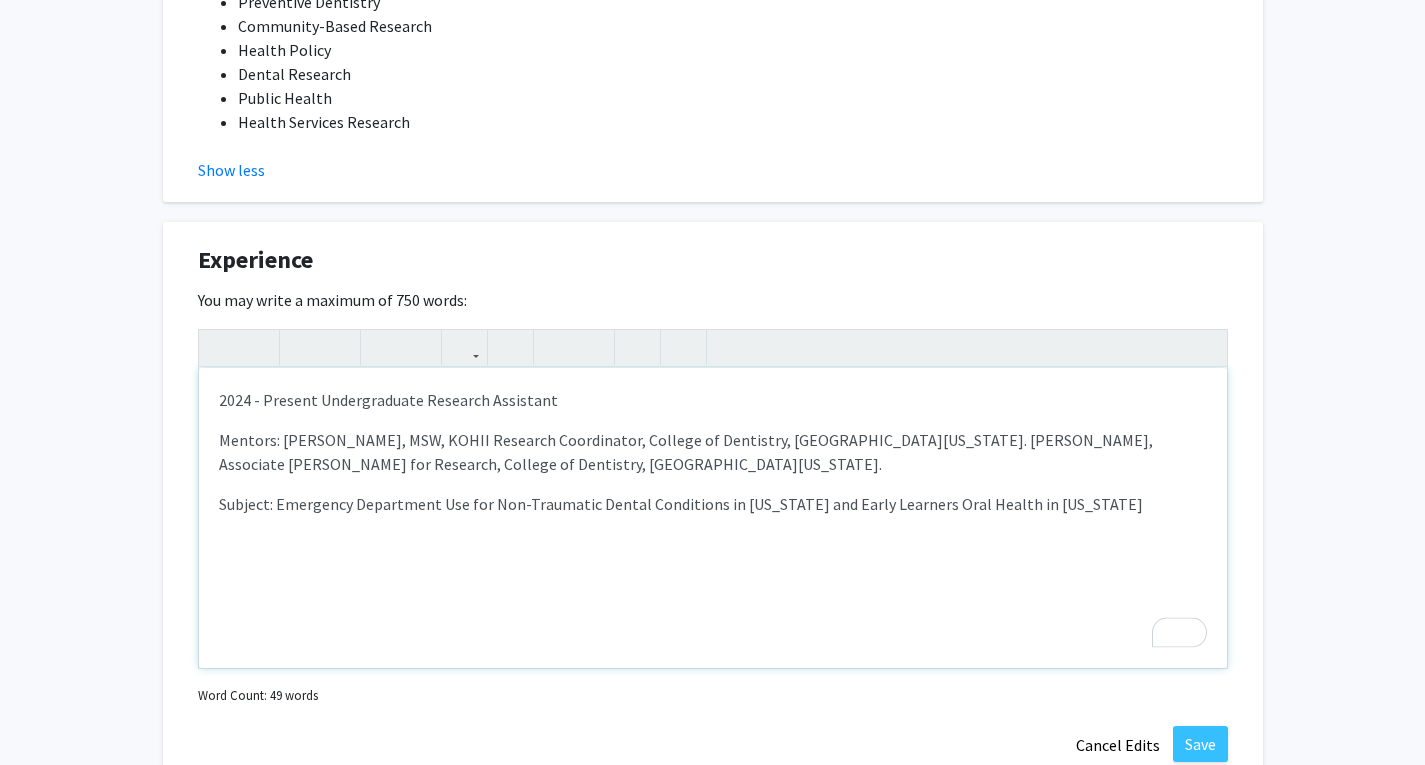 click on "2024 - Present	 Undergraduate Research Assistant  Mentors: Courtney Brown, MSW, KOHII Research Coordinator, College of Dentistry, University of Kentucky. Dr. Luciana Shaddox, Associate Dean for Research, College of Dentistry, University of Kentucky.  Subject: Emergency Department Use for Non-Traumatic Dental Conditions in Kentucky and Early Learners Oral Health in Kentucky" at bounding box center (713, 518) 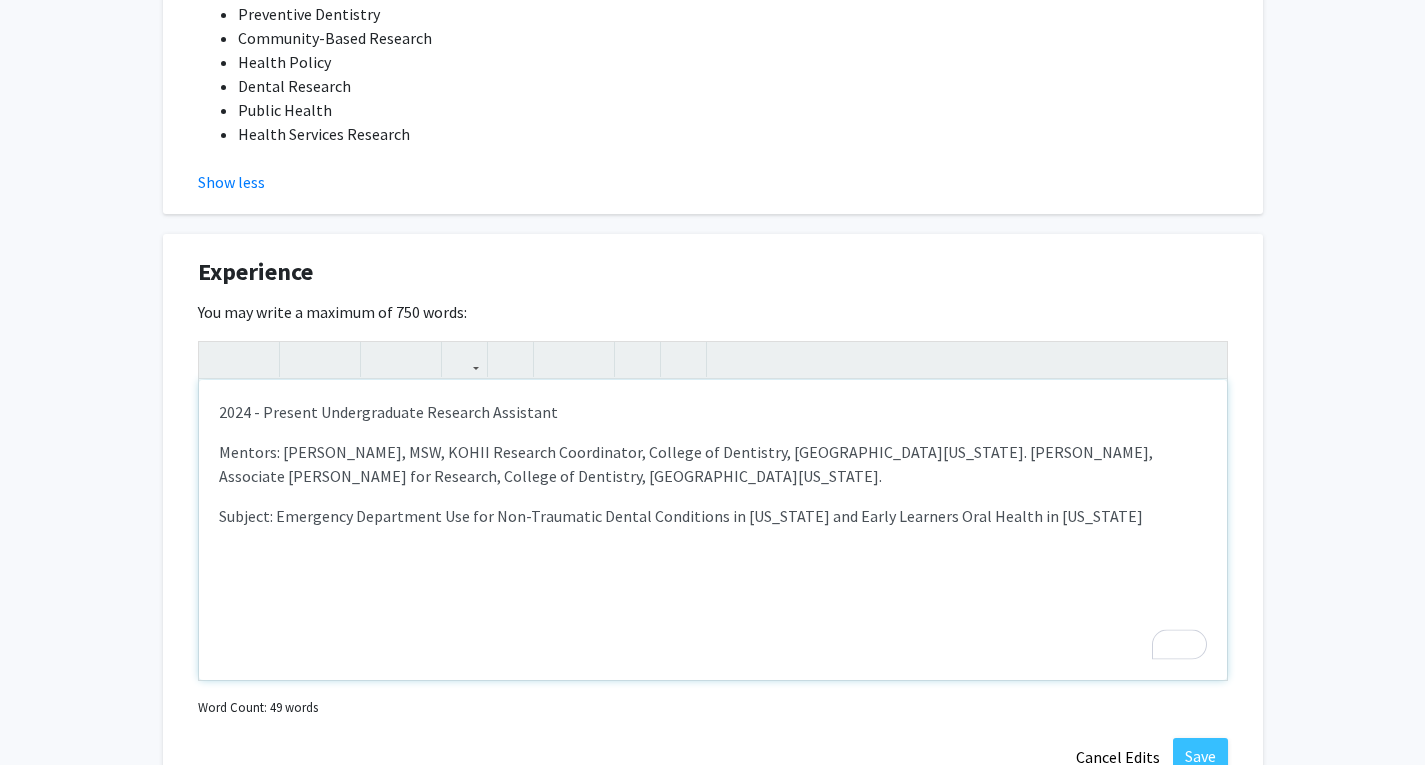 scroll, scrollTop: 1555, scrollLeft: 0, axis: vertical 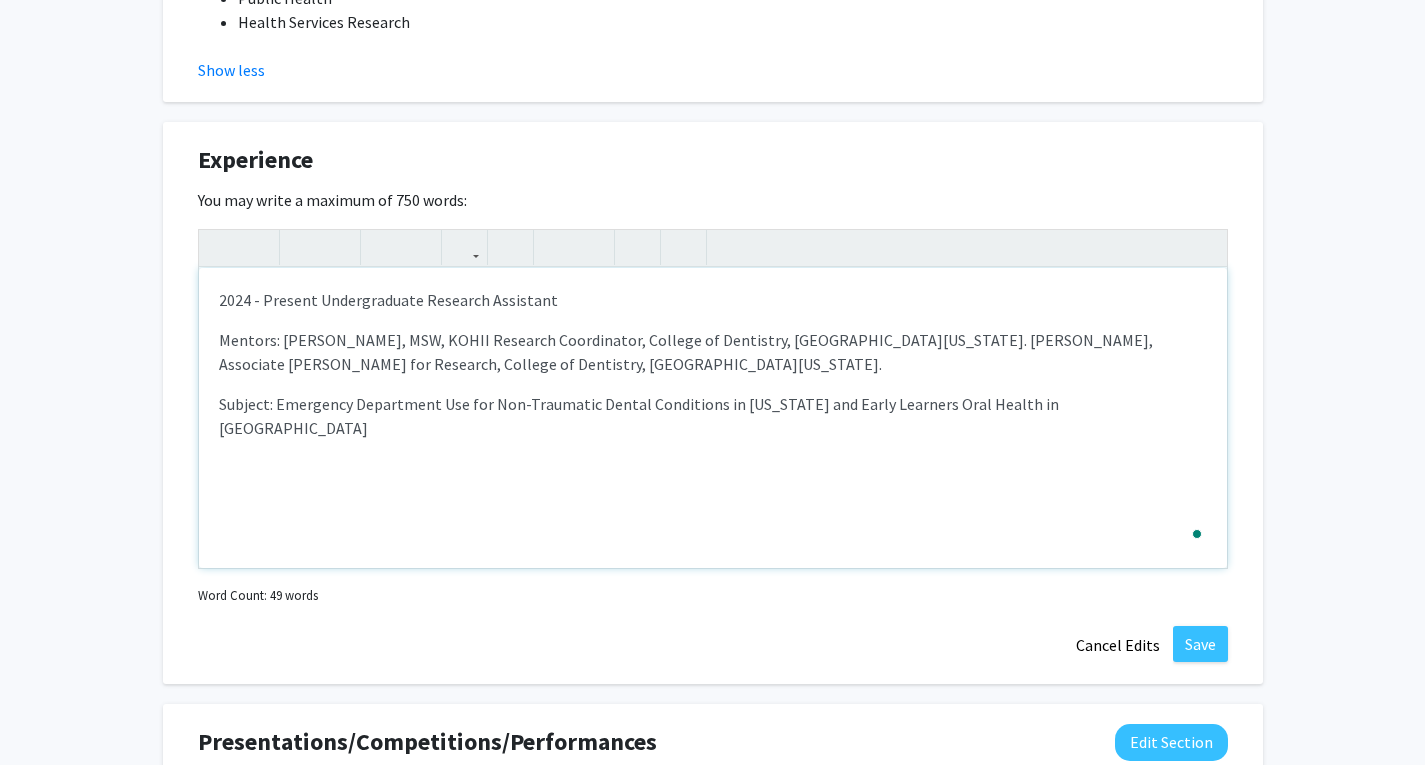 click on "2024 - Present	 Undergraduate Research Assistant  Mentors: Courtney Brown, MSW, KOHII Research Coordinator, College of Dentistry, University of Kentucky. Dr. Luciana Shaddox, Associate Dean for Research, College of Dentistry, University of Kentucky.  Subject: Emergency Department Use for Non-Traumatic Dental Conditions in Kentucky and Early Learners Oral Health in Kentuck" at bounding box center (713, 418) 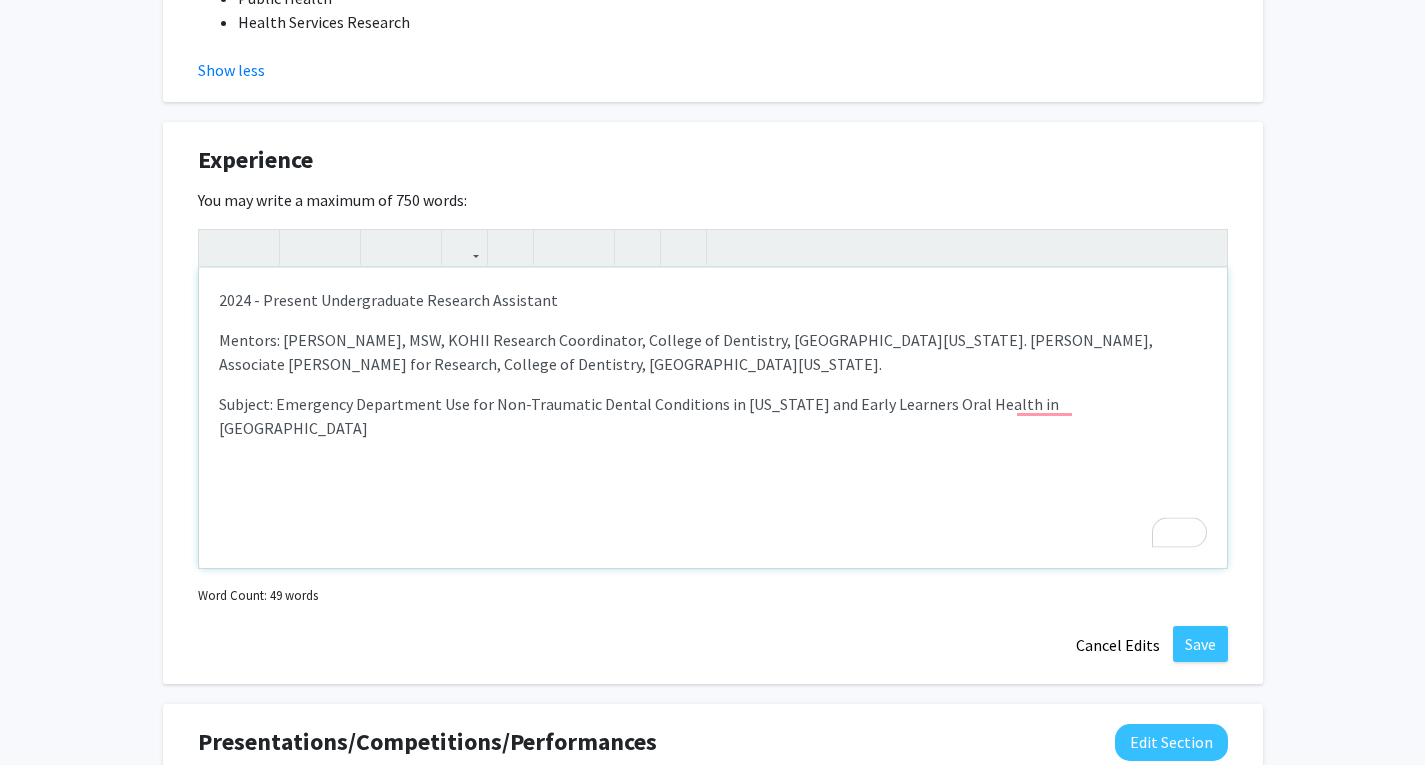 click on "Subject: Emergency Department Use for Non-Traumatic Dental Conditions in Kentucky and Early Learners Oral Health in Kentuck" at bounding box center (713, 416) 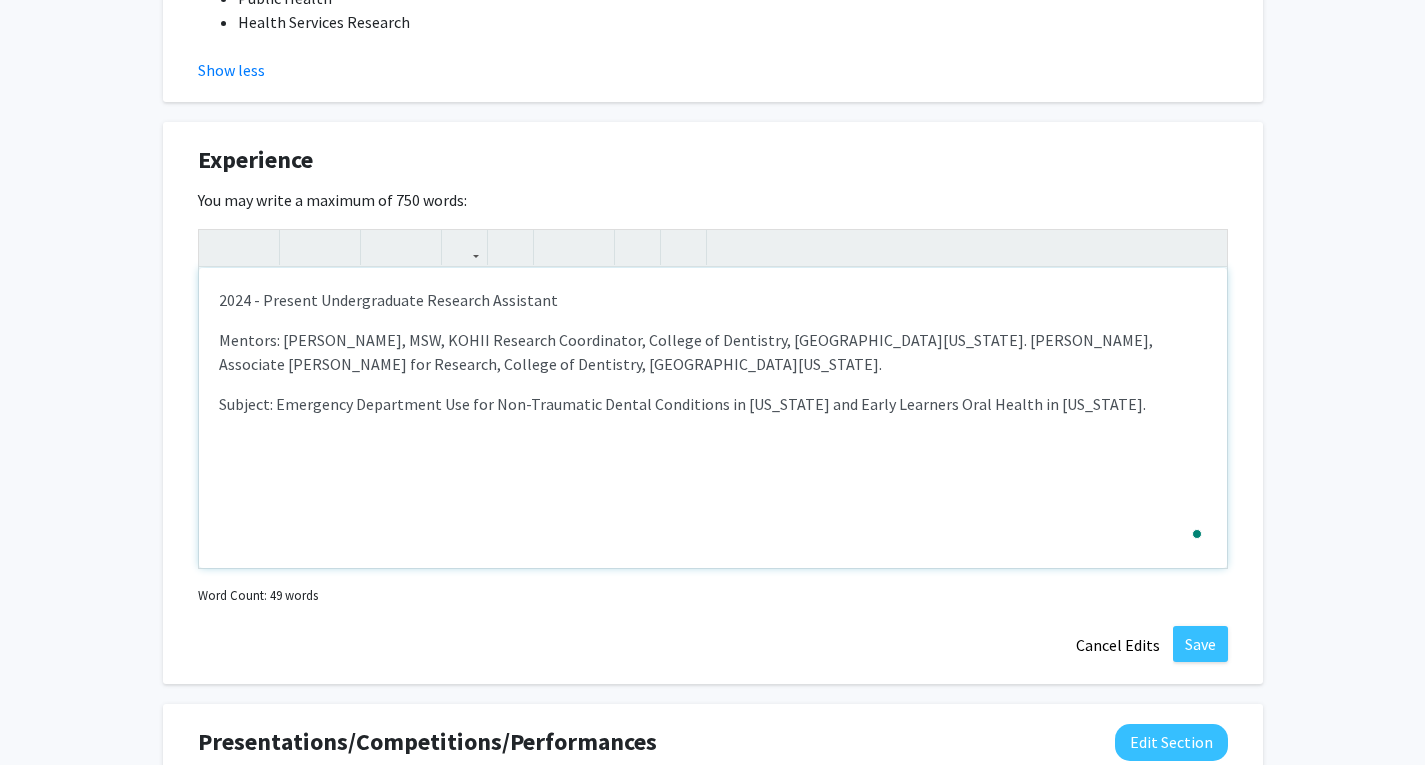 type on "<p>2024 - Present	 Undergraduate Research Assistant
</p><p>Mentors: Courtney Brown, MSW, KOHII Research Coordinator, College of Dentistry, University of Kentucky. Dr. Luciana Shaddox, Associate Dean for Research, College of Dentistry, University of Kentucky.&nbsp;</p><p>Subject: Emergency Department Use for Non-Traumatic Dental Conditions in Kentucky and Early Learners Oral Health in Kentucky.</p>" 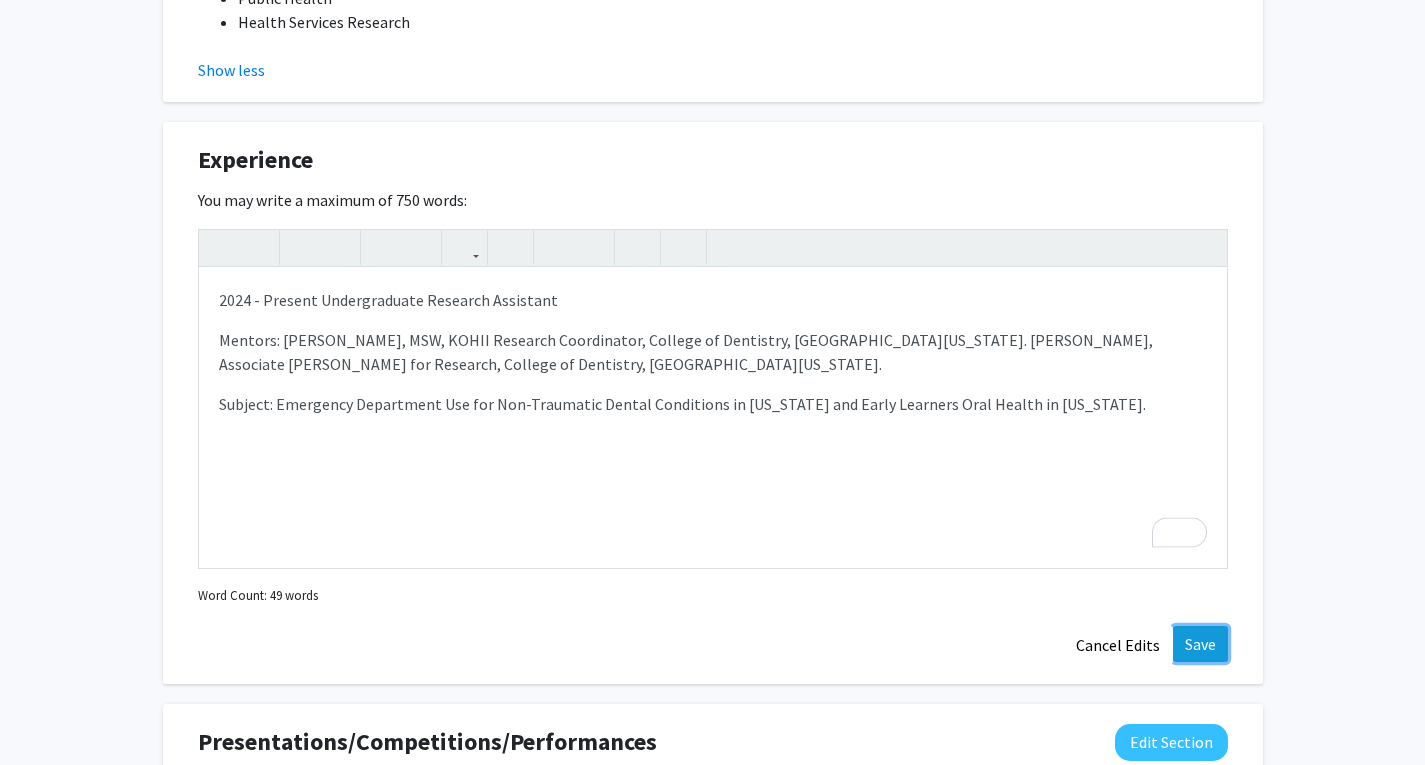 click on "Save" 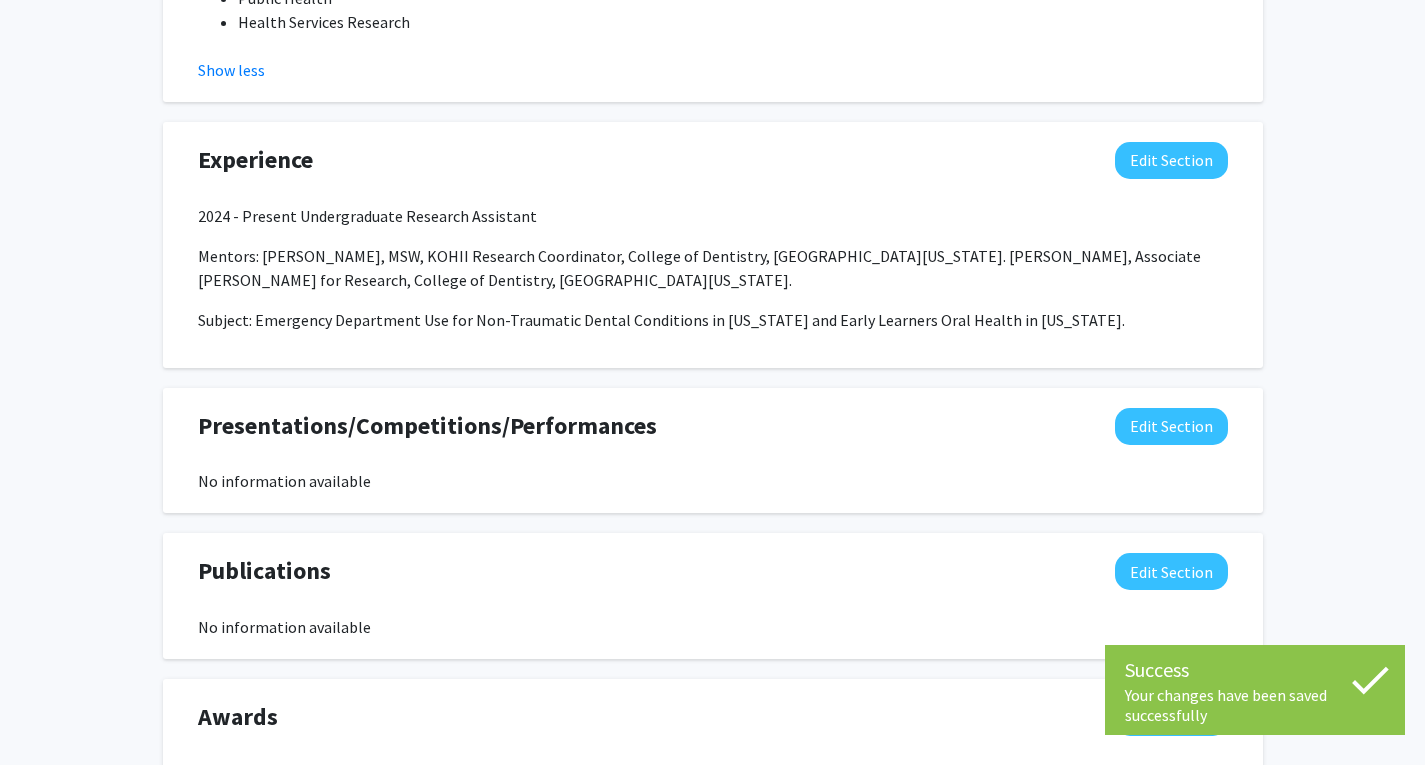 scroll, scrollTop: 1455, scrollLeft: 0, axis: vertical 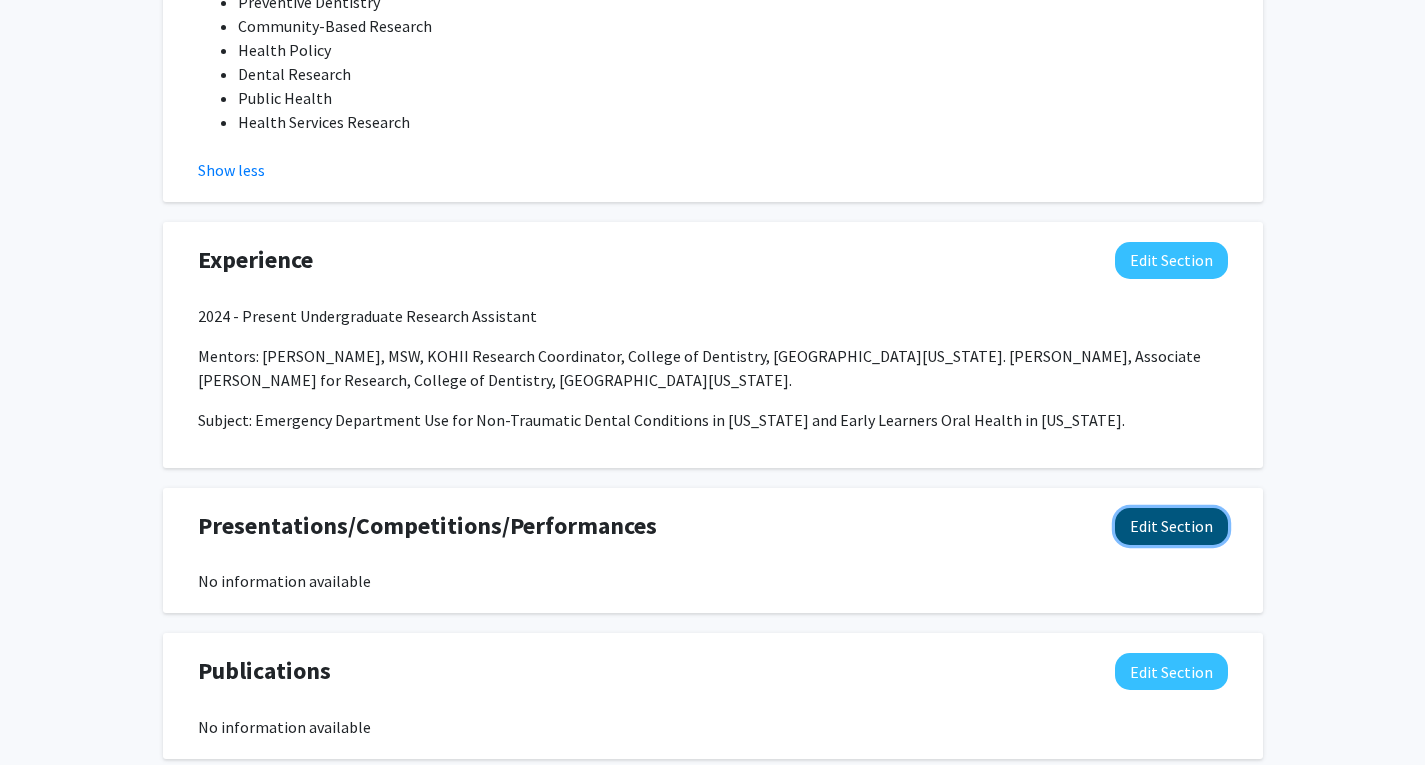 click on "Edit Section" 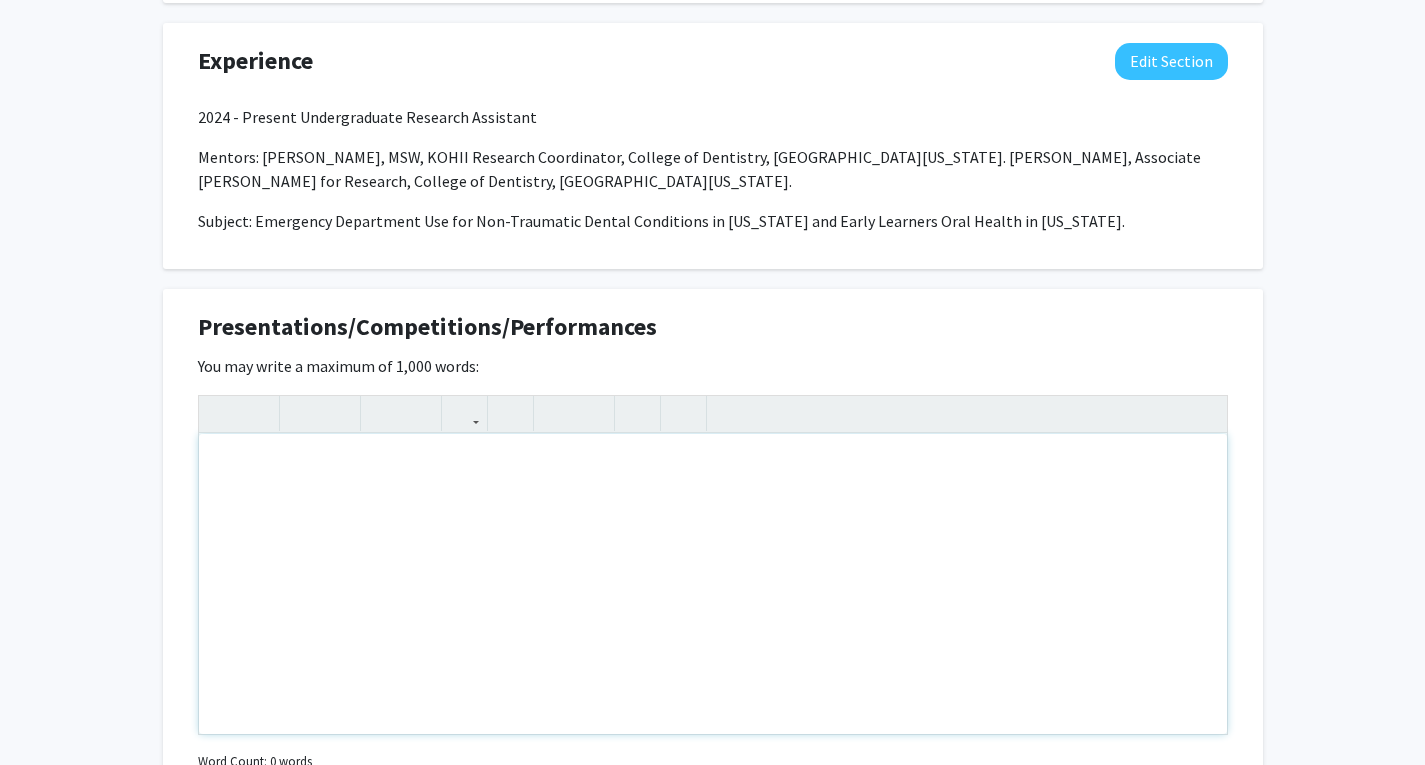scroll, scrollTop: 1655, scrollLeft: 0, axis: vertical 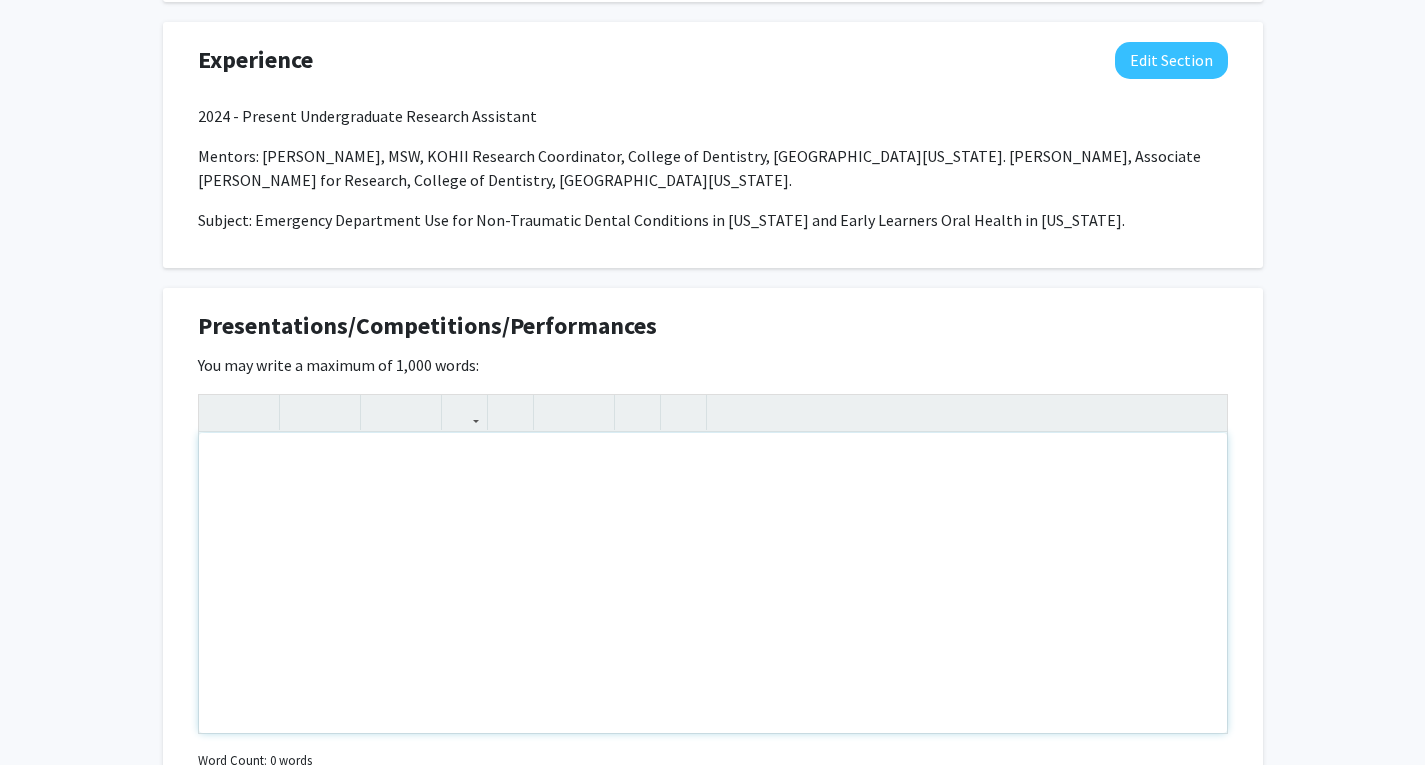 click at bounding box center (713, 583) 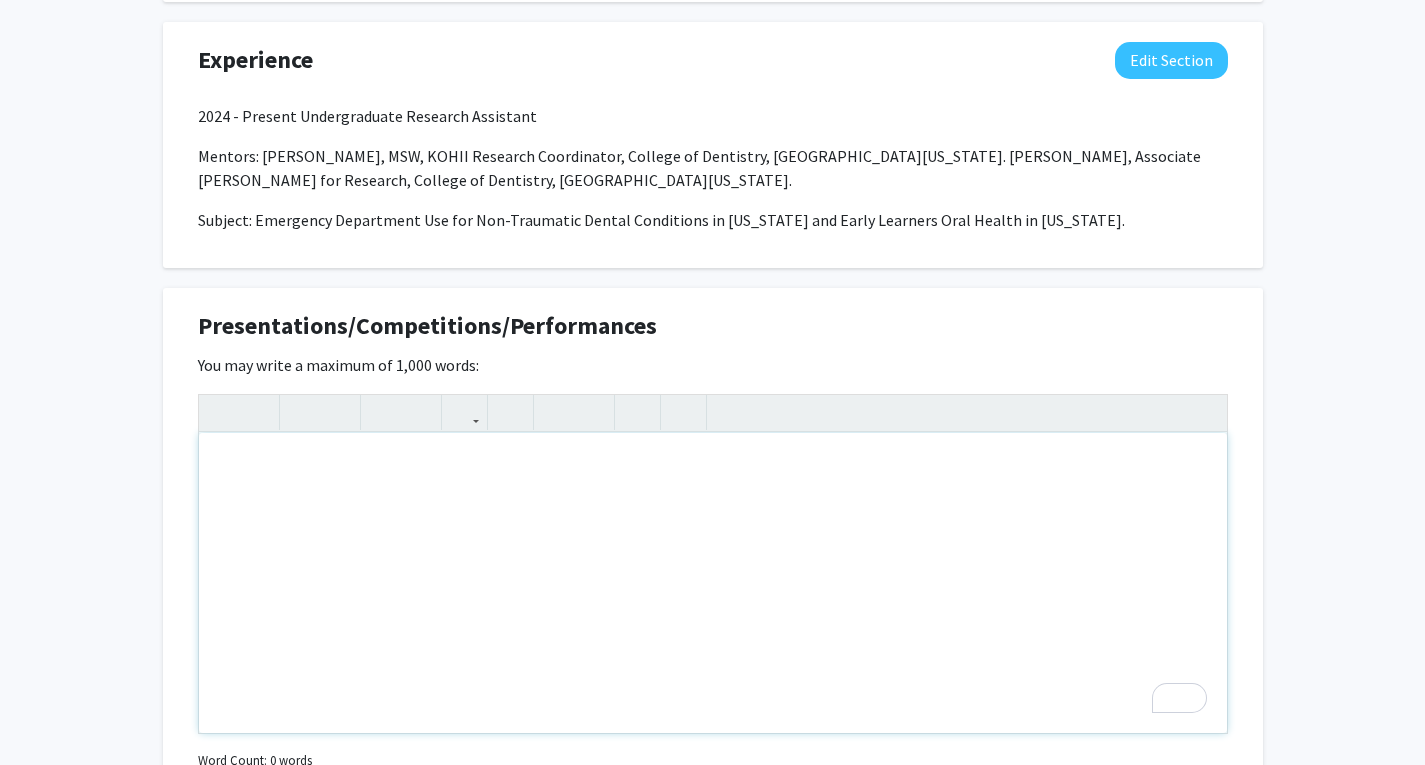 paste 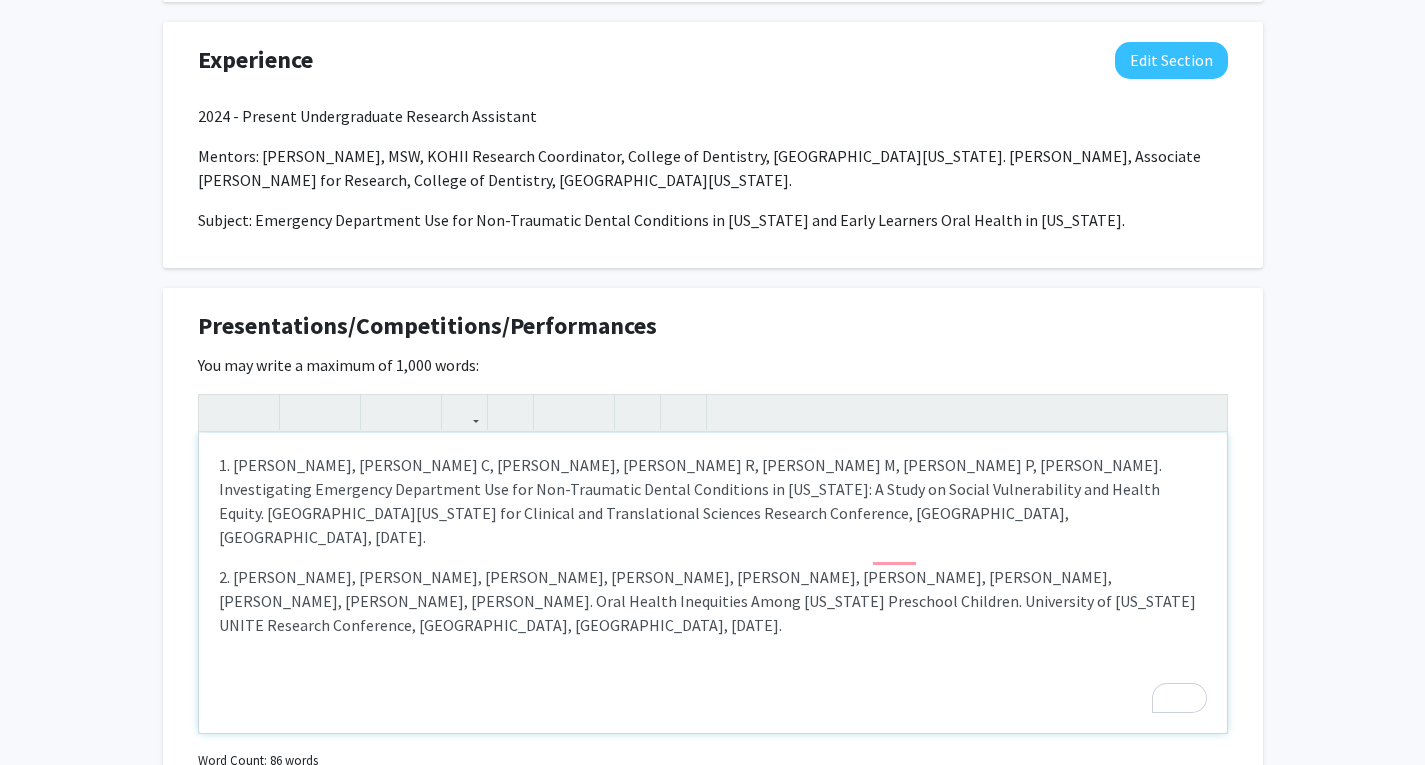 click on "1. Bryant JB, Brown C, Miguel MV, Ingram R, Kirakodu M, Stein P, Shaddox LM. Investigating Emergency Department Use for Non-Traumatic Dental Conditions in Kentucky: A Study on Social Vulnerability and Health Equity. University of Kentucky Center for Clinical and Translational Sciences Research Conference, Lexington, KY, April 2025. 2. Bryant JB, C. Brown, L.M. Shaddox, M. Kirakodu, R. Adatorwovor, R. Singer, L. James, J. Hasch, J. Mckee, P. Stein. Oral Health Inequities Among Kentucky Preschool Children. University of Kentucky UNITE Research Conference, Lexington, KY, April 2025." at bounding box center (713, 583) 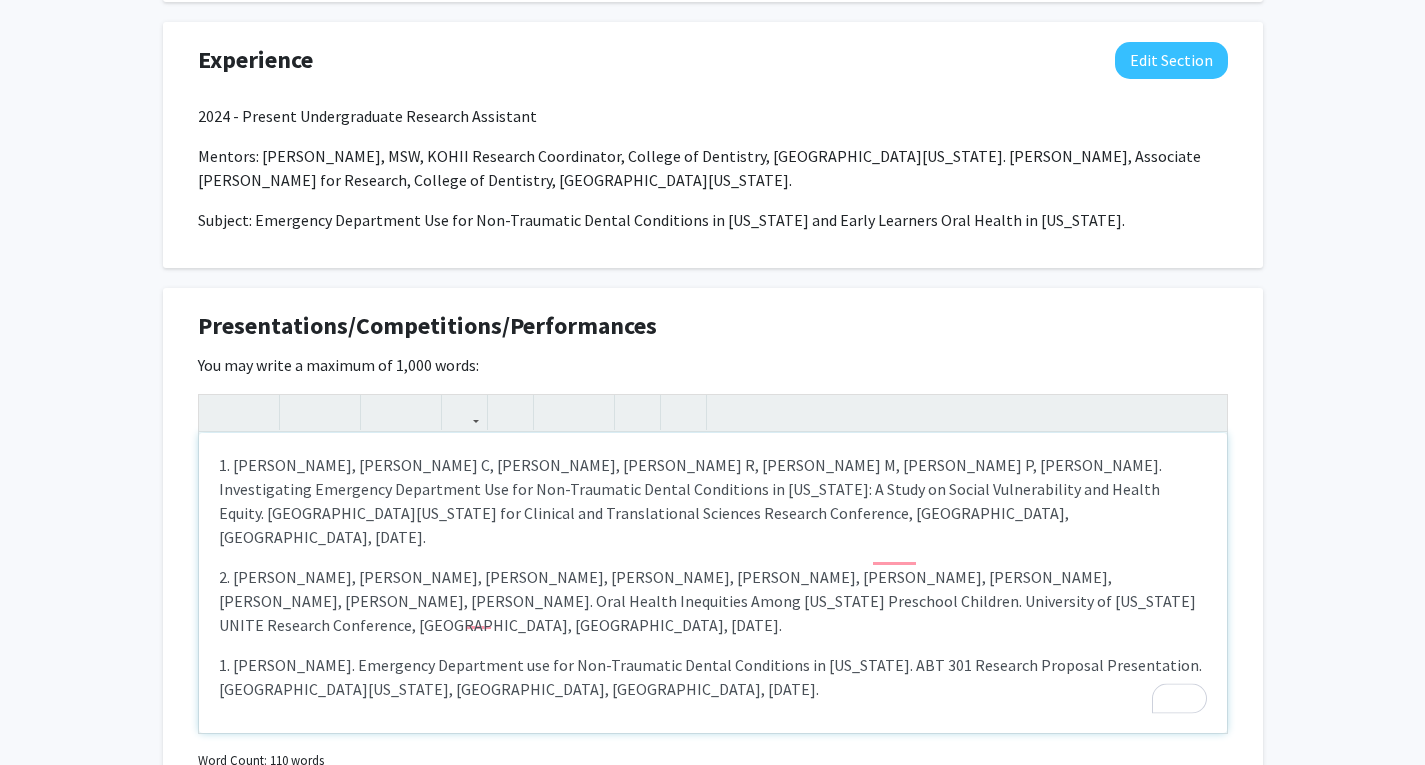 click on "1. Bryant JB. Emergency Department use for Non-Traumatic Dental Conditions in Kentucky. ABT 301 Research Proposal Presentation. University of Kentucky, Lexington, KY, December 2024." at bounding box center [713, 677] 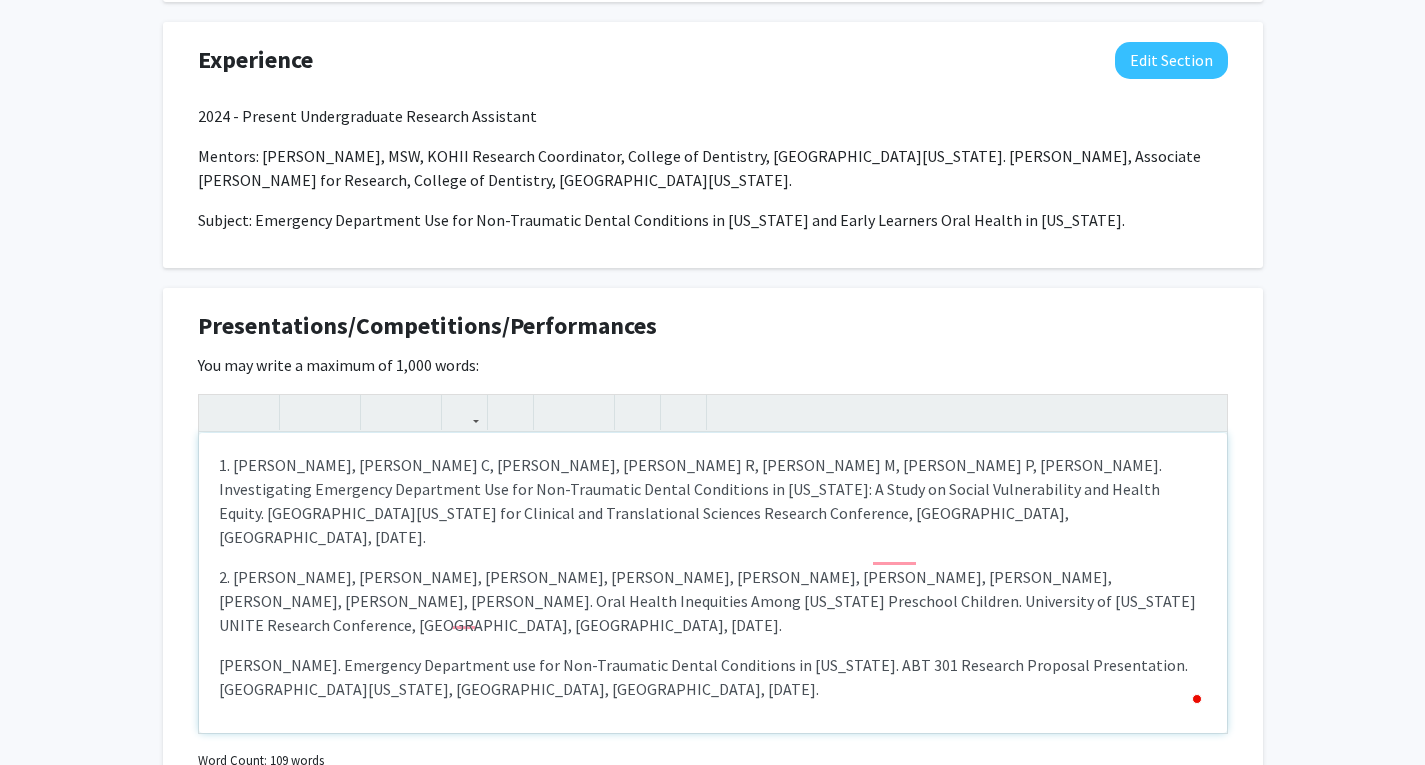 click on "2. Bryant JB, C. Brown, L.M. Shaddox, M. Kirakodu, R. Adatorwovor, R. Singer, L. James, J. Hasch, J. Mckee, P. Stein. Oral Health Inequities Among Kentucky Preschool Children. University of Kentucky UNITE Research Conference, Lexington, KY, April 2025." at bounding box center [713, 601] 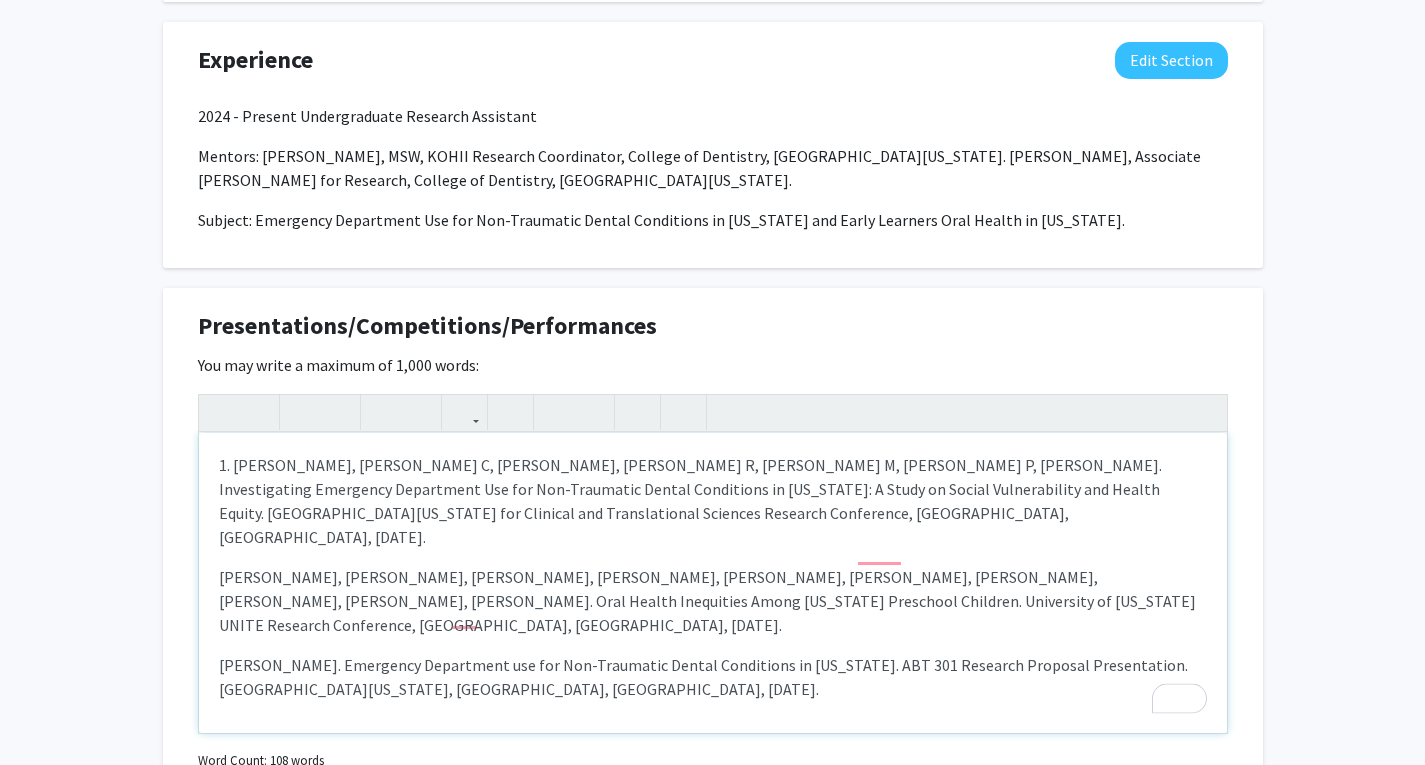 click on "1. Bryant JB, Brown C, Miguel MV, Ingram R, Kirakodu M, Stein P, Shaddox LM. Investigating Emergency Department Use for Non-Traumatic Dental Conditions in Kentucky: A Study on Social Vulnerability and Health Equity. University of Kentucky Center for Clinical and Translational Sciences Research Conference, Lexington, KY, April 2025." at bounding box center (713, 501) 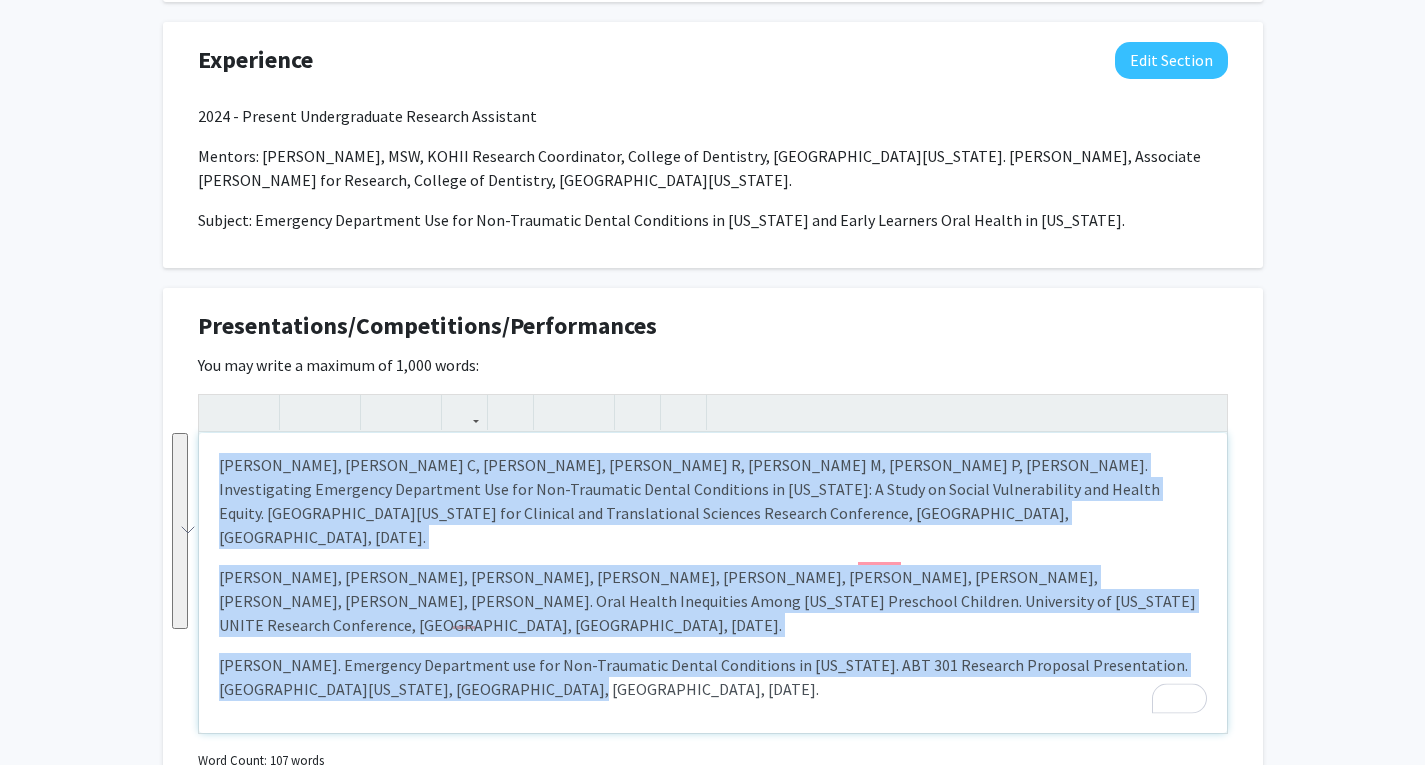 drag, startPoint x: 510, startPoint y: 641, endPoint x: 208, endPoint y: 469, distance: 347.5457 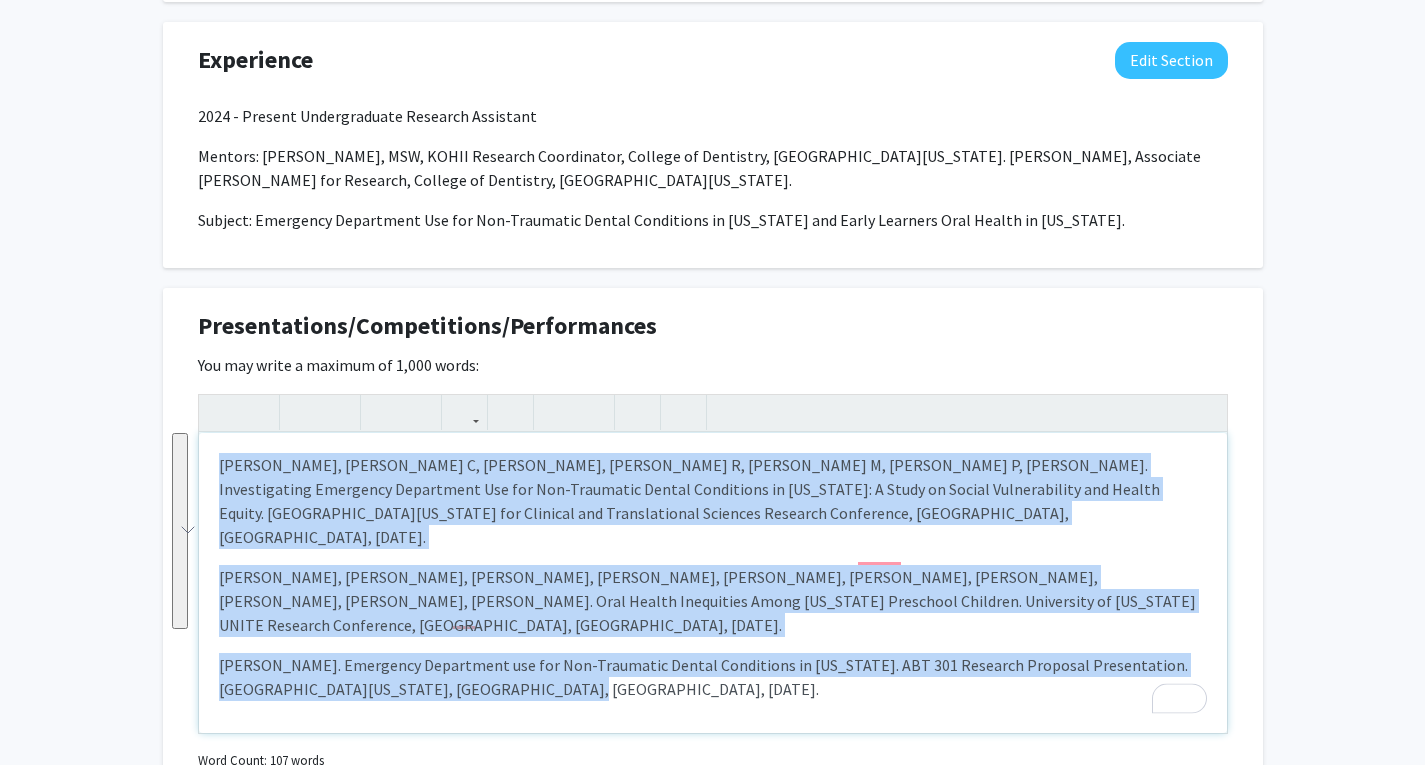 click on "Bryant JB, Brown C, Miguel MV, Ingram R, Kirakodu M, Stein P, Shaddox LM. Investigating Emergency Department Use for Non-Traumatic Dental Conditions in Kentucky: A Study on Social Vulnerability and Health Equity. University of Kentucky Center for Clinical and Translational Sciences Research Conference, Lexington, KY, April 2025. Bryant JB, C. Brown, L.M. Shaddox, M. Kirakodu, R. Adatorwovor, R. Singer, L. James, J. Hasch, J. Mckee, P. Stein. Oral Health Inequities Among Kentucky Preschool Children. University of Kentucky UNITE Research Conference, Lexington, KY, April 2025. Bryant JB. Emergency Department use for Non-Traumatic Dental Conditions in Kentucky. ABT 301 Research Proposal Presentation. University of Kentucky, Lexington, KY, December 2024." at bounding box center [713, 583] 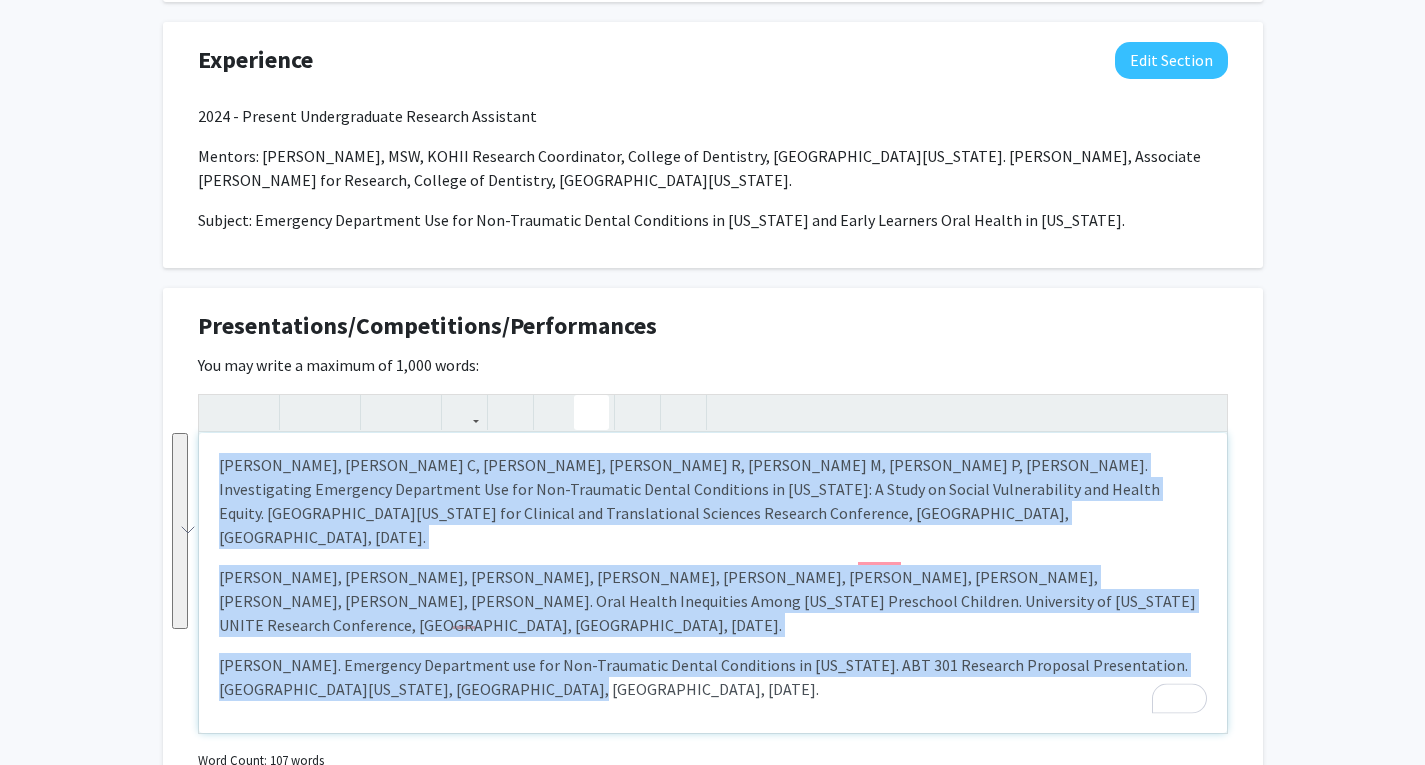type on "<p><ol><li>Bryant JB, Brown C, Miguel MV, Ingram R, Kirakodu M, Stein P, Shaddox LM. Investigating Emergency Department Use for Non-Traumatic Dental Conditions in Kentucky: A Study on Social Vulnerability and Health Equity. University of Kentucky Center for Clinical and Translational Sciences Research Conference, Lexington, KY, April 2025.
</li><li>Bryant JB, C. Brown, L.M. Shaddox, M. Kirakodu, R. Adatorwovor, R. Singer, L. James, J. Hasch, J. Mckee, P. Stein. Oral Health Inequities Among Kentucky Preschool Children. University of Kentucky UNITE Research Conference, Lexington, KY, April 2025.
</li><li>Bryant JB. Emergency Department use for Non-Traumatic Dental Conditions in Kentucky. ABT 301 Research Proposal Presentation. University of Kentucky, Lexington, KY, December 2024.</li></ol></p>" 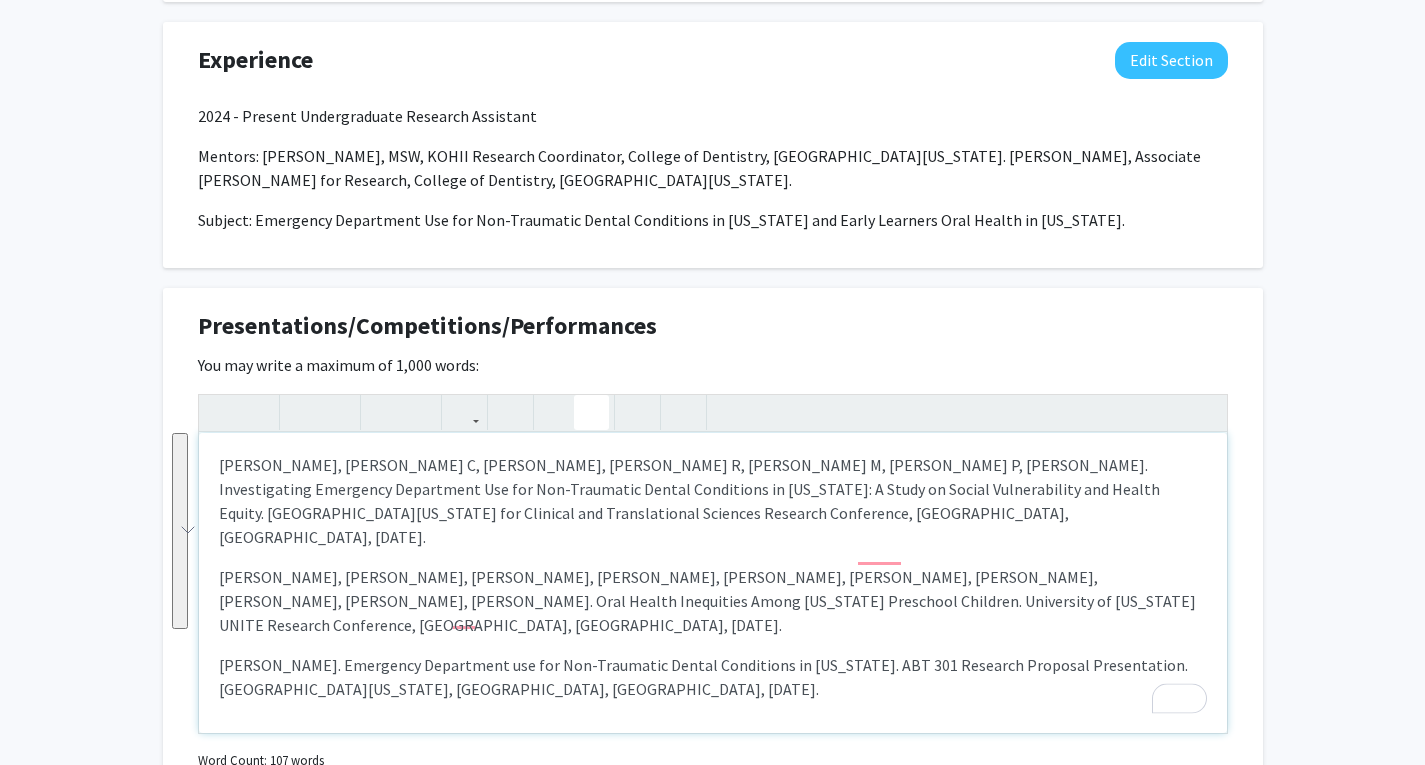 click 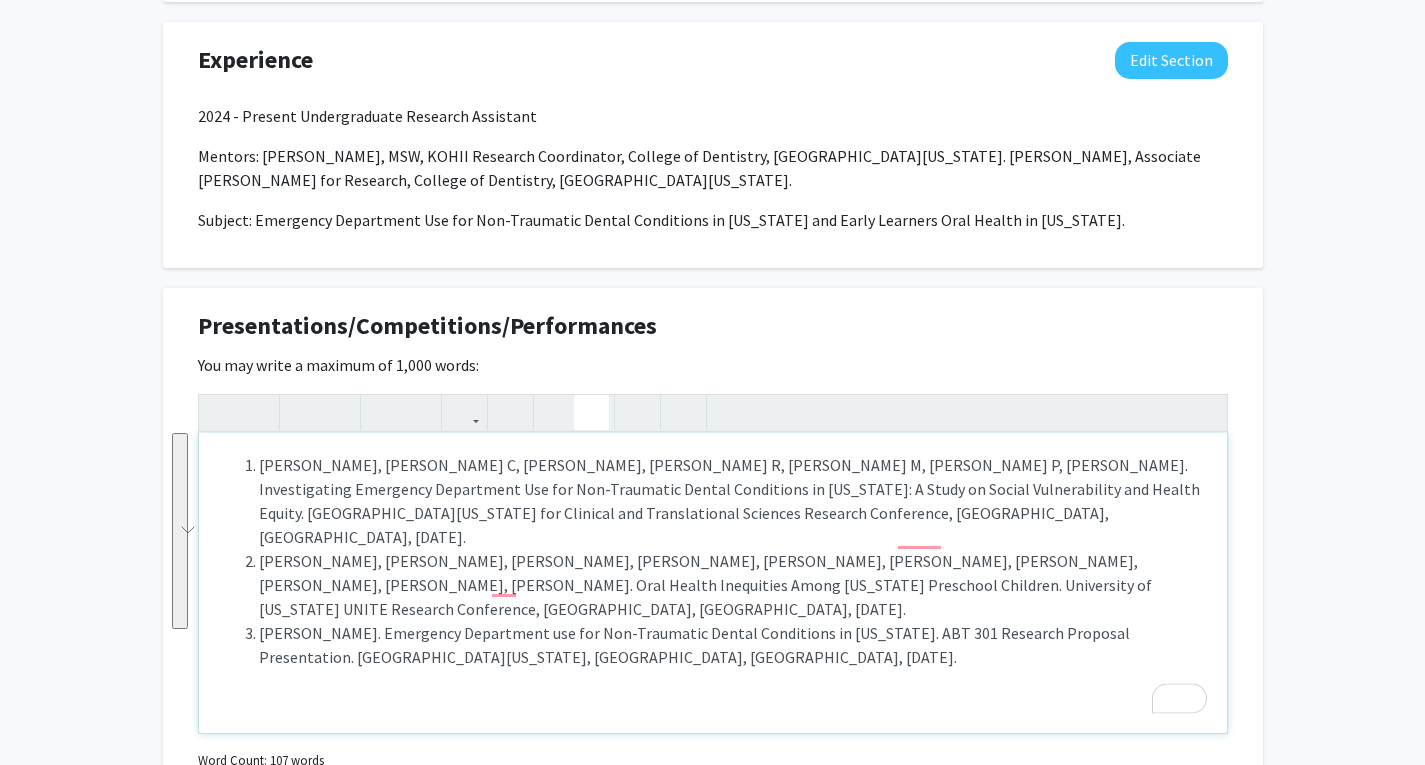 click on "Bryant JB, Brown C, Miguel MV, Ingram R, Kirakodu M, Stein P, Shaddox LM. Investigating Emergency Department Use for Non-Traumatic Dental Conditions in Kentucky: A Study on Social Vulnerability and Health Equity. University of Kentucky Center for Clinical and Translational Sciences Research Conference, Lexington, KY, April 2025. Bryant JB, C. Brown, L.M. Shaddox, M. Kirakodu, R. Adatorwovor, R. Singer, L. James, J. Hasch, J. Mckee, P. Stein. Oral Health Inequities Among Kentucky Preschool Children. University of Kentucky UNITE Research Conference, Lexington, KY, April 2025. Bryant JB. Emergency Department use for Non-Traumatic Dental Conditions in Kentucky. ABT 301 Research Proposal Presentation. University of Kentucky, Lexington, KY, December 2024." at bounding box center [713, 583] 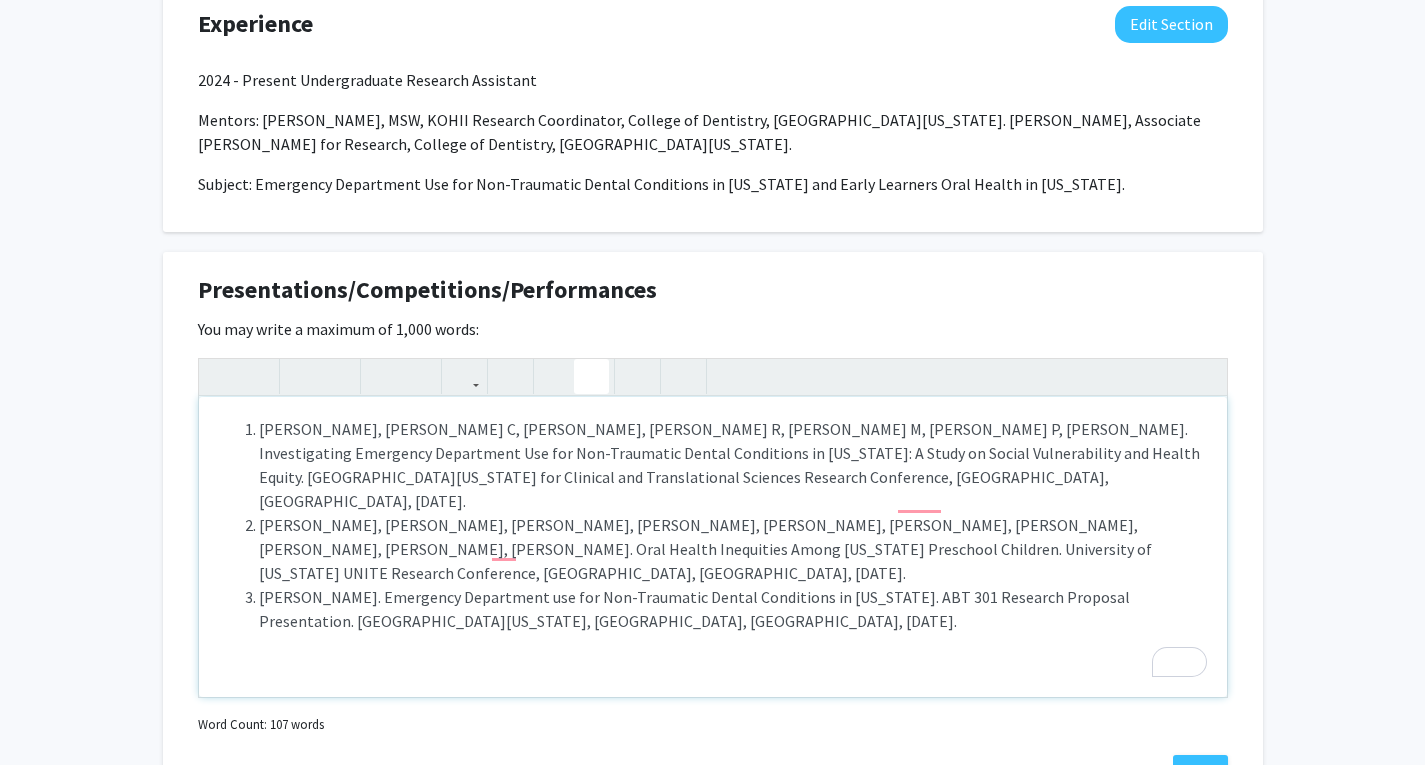 scroll, scrollTop: 1755, scrollLeft: 0, axis: vertical 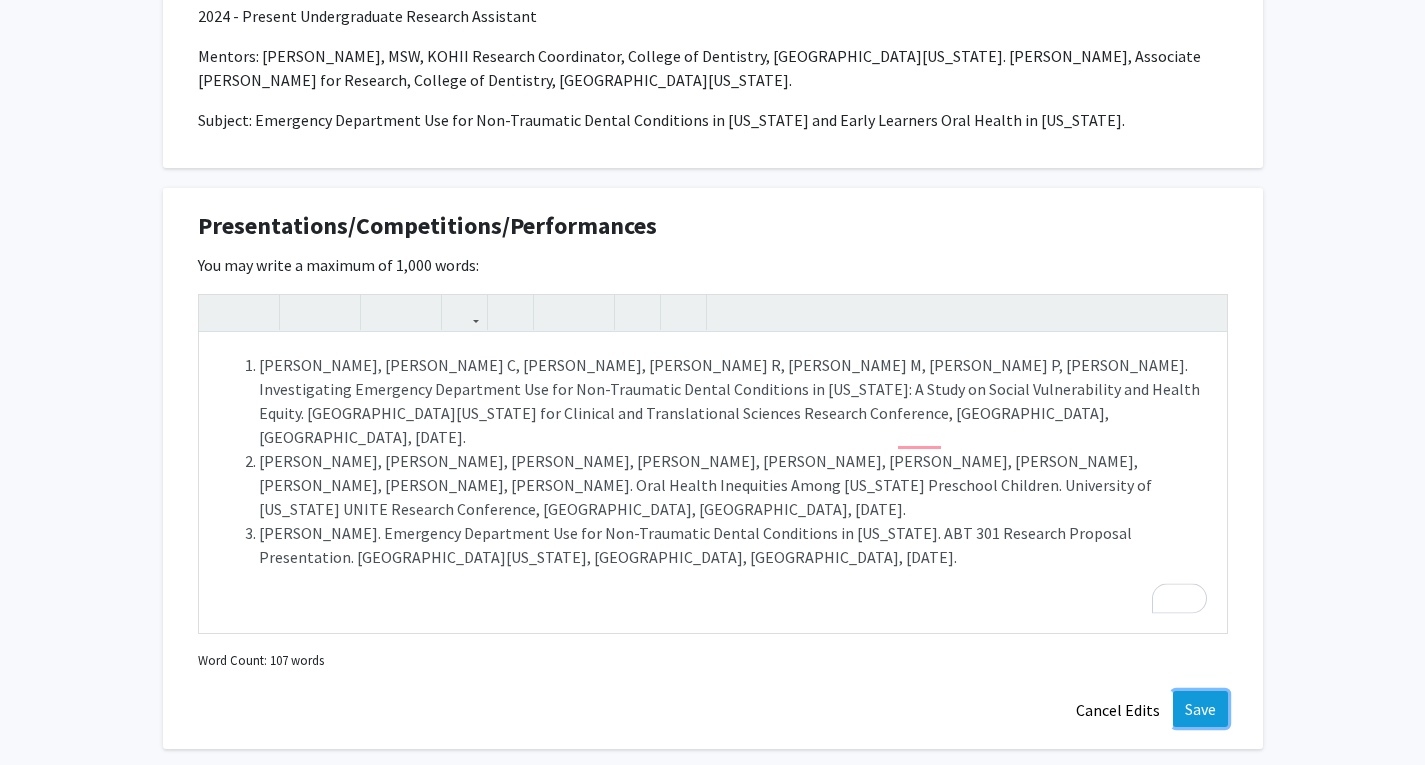 click on "Save" 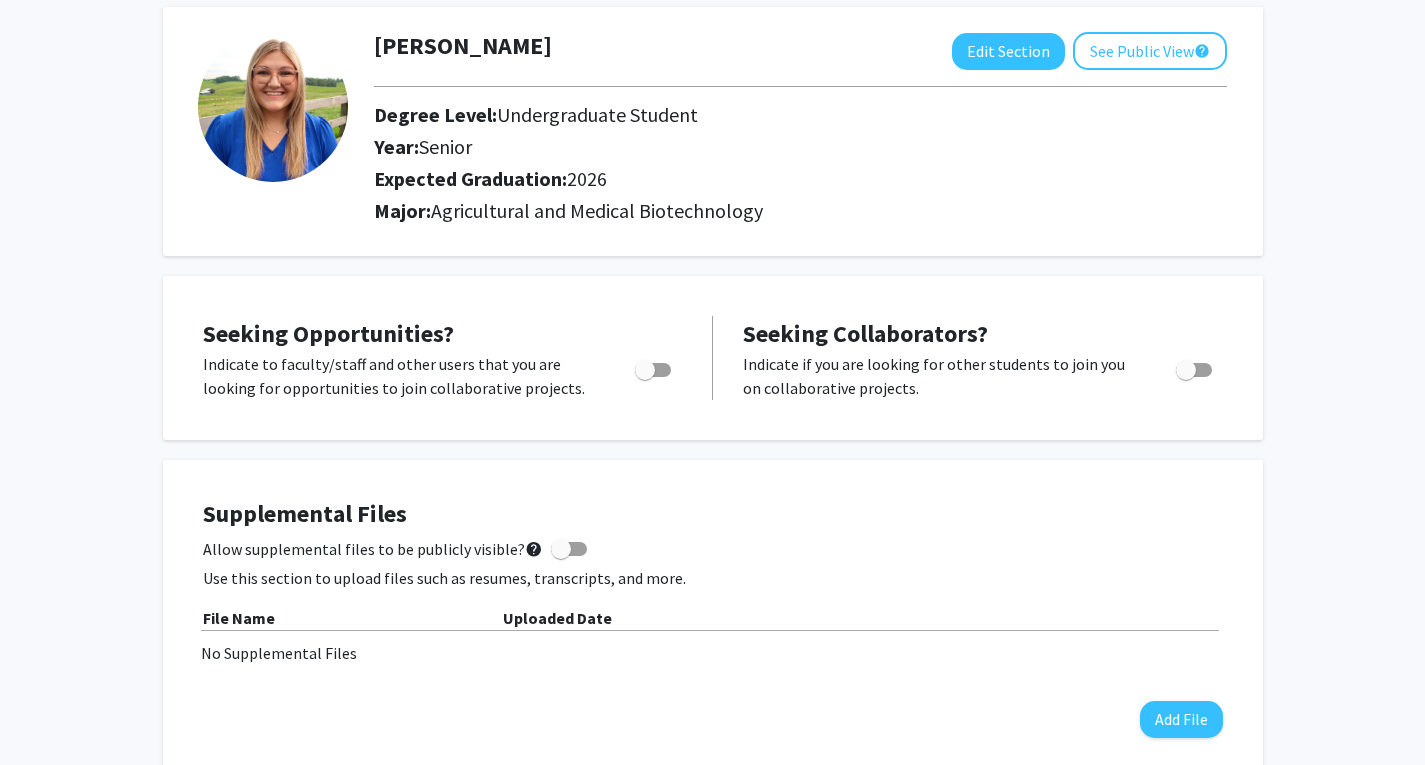 scroll, scrollTop: 0, scrollLeft: 0, axis: both 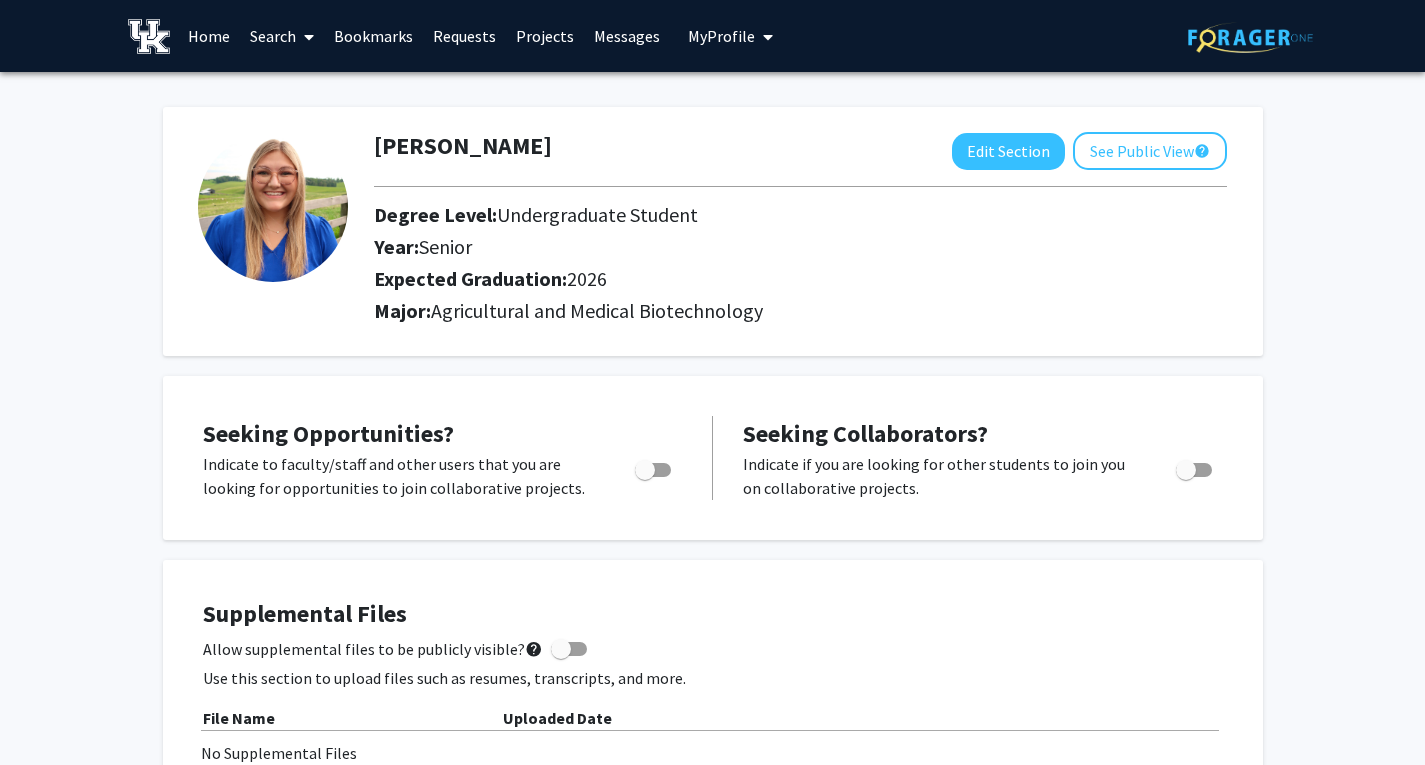 click on "Jessie Bryant  Edit Section  See Public View  help  Degree Level:   Undergraduate Student   Year:   Senior   Expected Graduation:   2026   Major:  Agricultural and Medical Biotechnology Seeking Opportunities?  Indicate to faculty/staff and other users that you are looking for opportunities to join collaborative projects.    Seeking Collaborators?  Indicate if you are looking for other students to join you on collaborative projects.       Supplemental Files    Allow supplemental files to be publicly visible?  help  Use this section to upload files such as resumes, transcripts, and more. File Name Uploaded Date No Supplemental Files  Add File  About  Edit Section   You may write a maximum of 1,000 words:  Insert link Remove link Word Count: 101 words Save  Cancel Edits  Research Keywords  Edit Section  Dental Public Health Underserved Populations Health Disparities Emergency Department Utilization Non-Traumatic Dental Conditions (NTDCs) Access to Care Oral Health Equity Rural Health Preventive Dentistry" 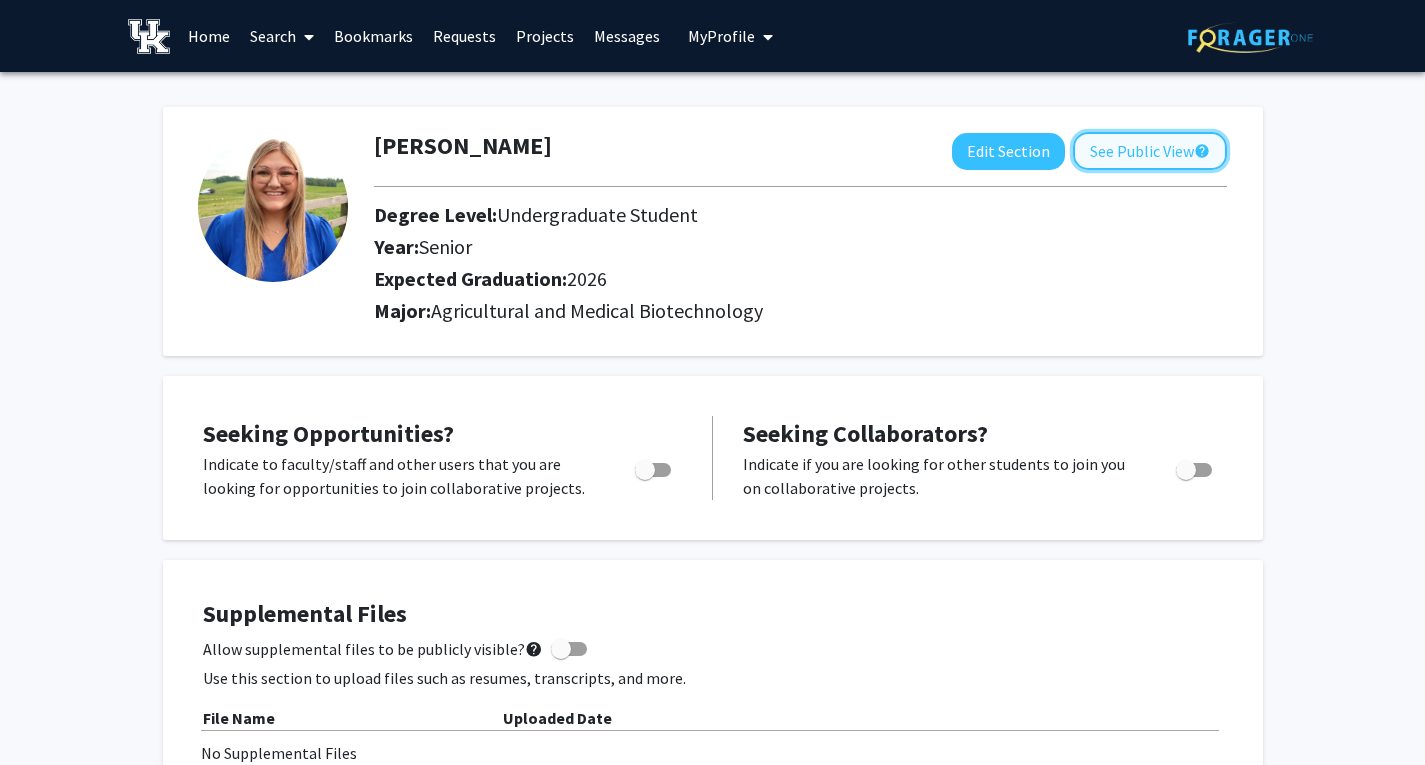 click on "See Public View  help" 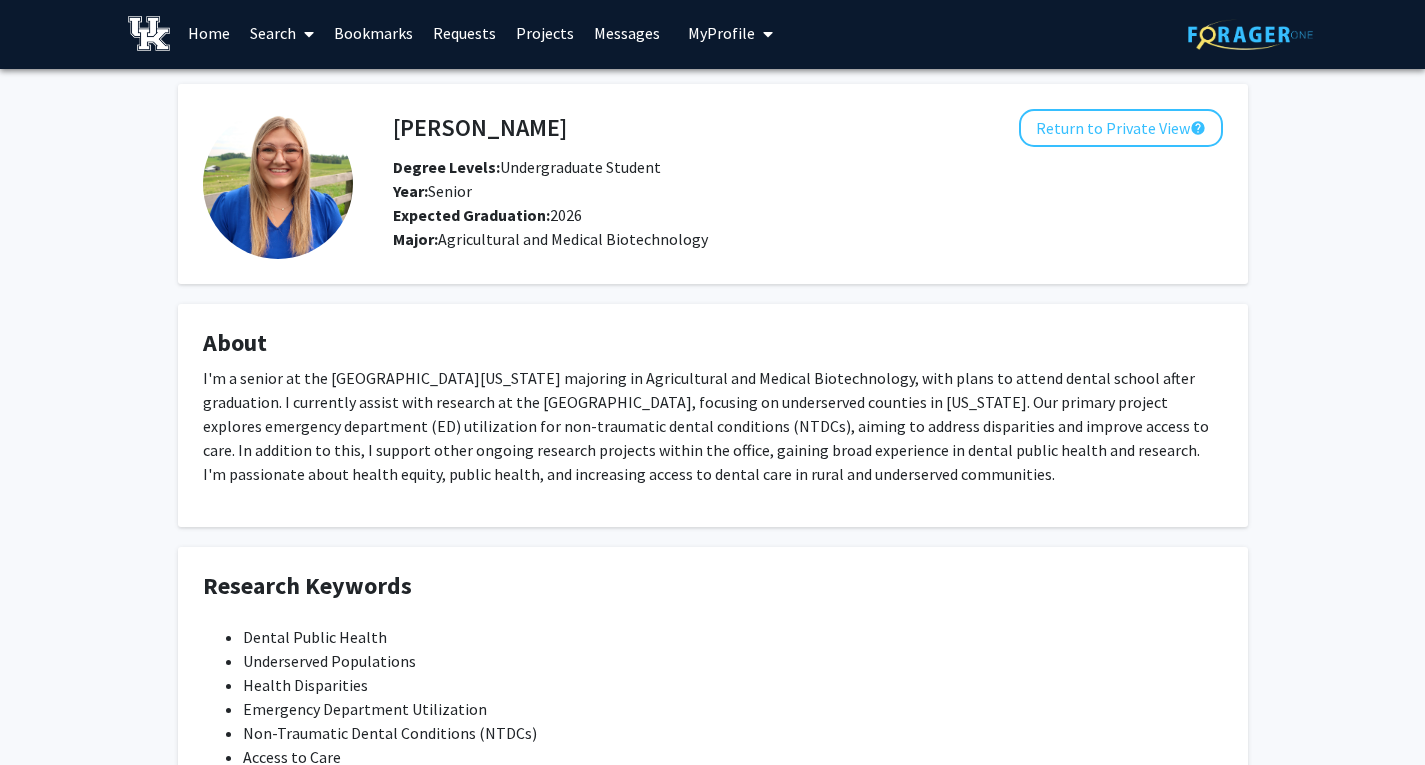 scroll, scrollTop: 0, scrollLeft: 0, axis: both 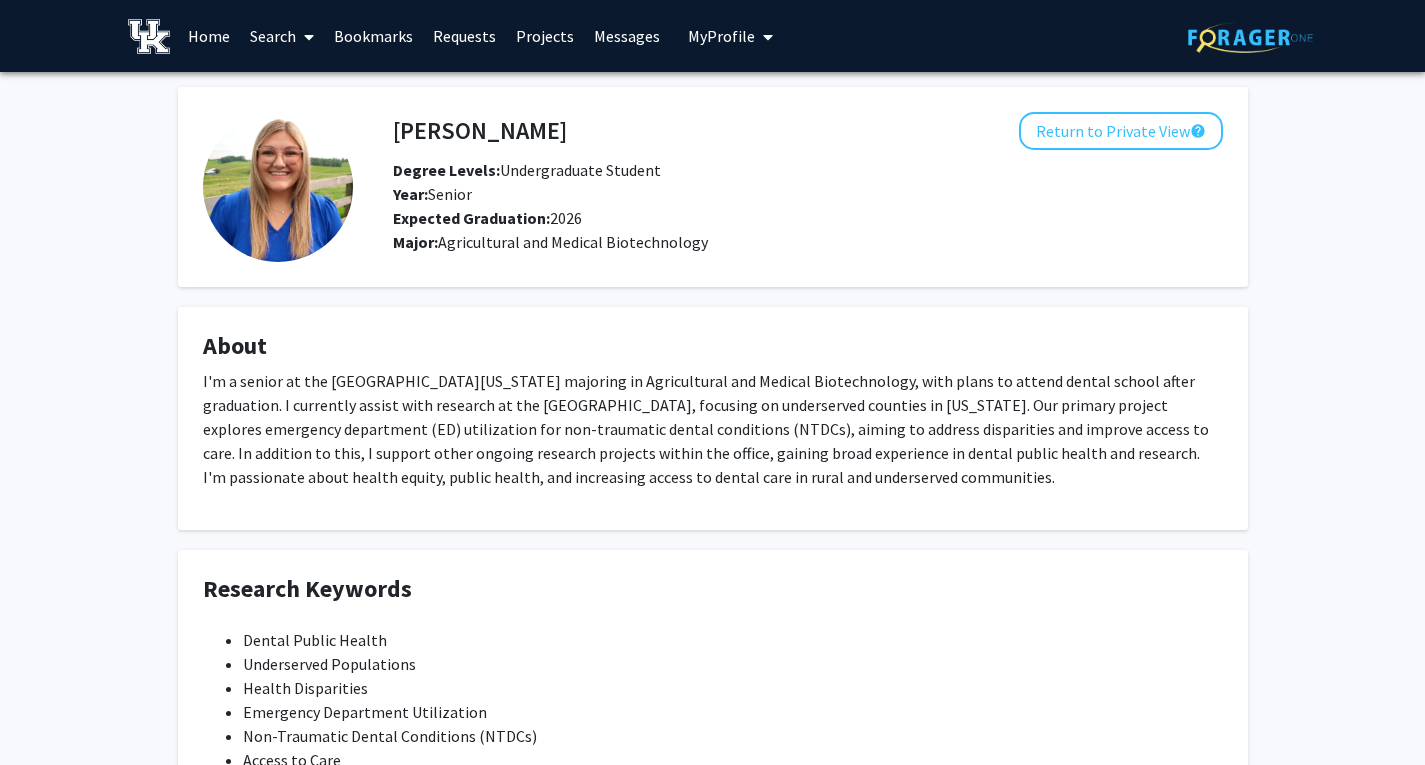 click 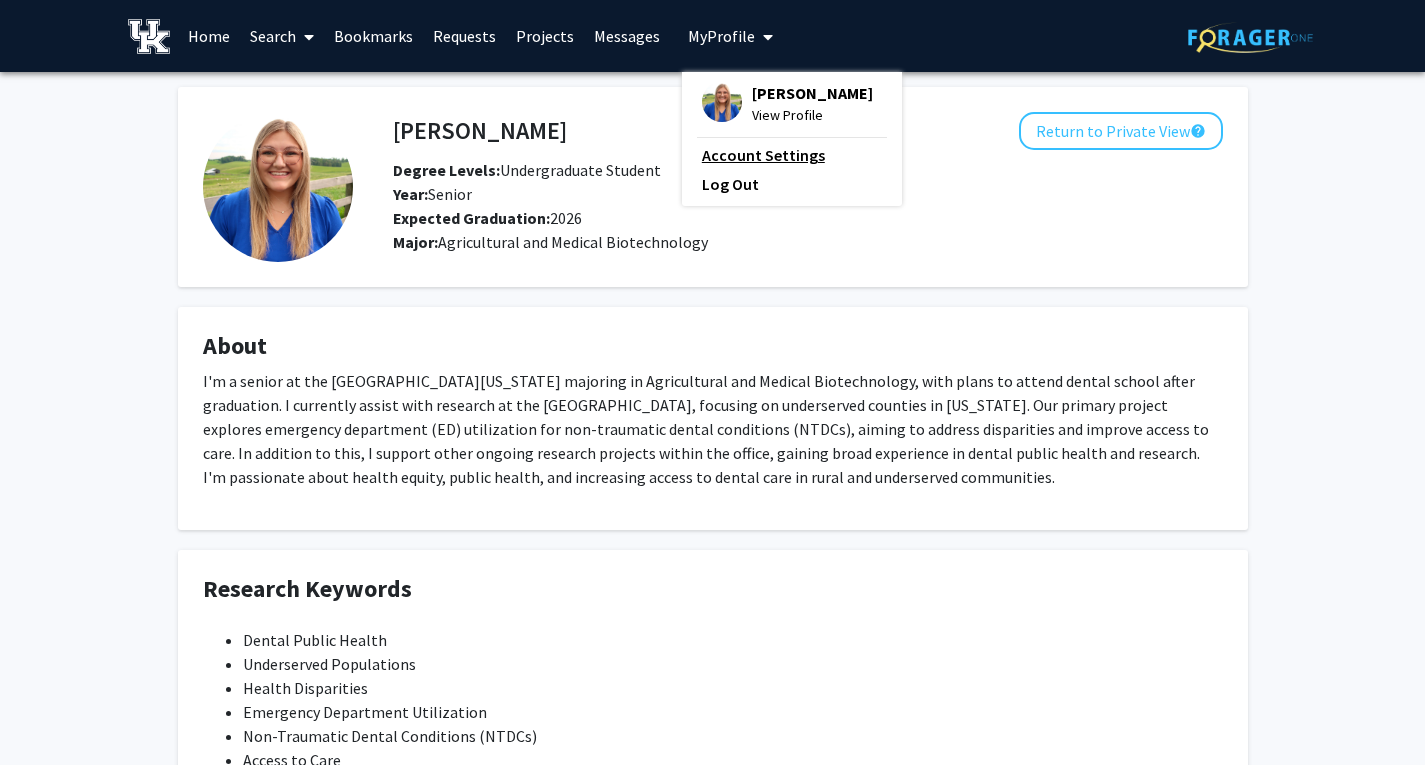 click on "Account Settings" at bounding box center [792, 155] 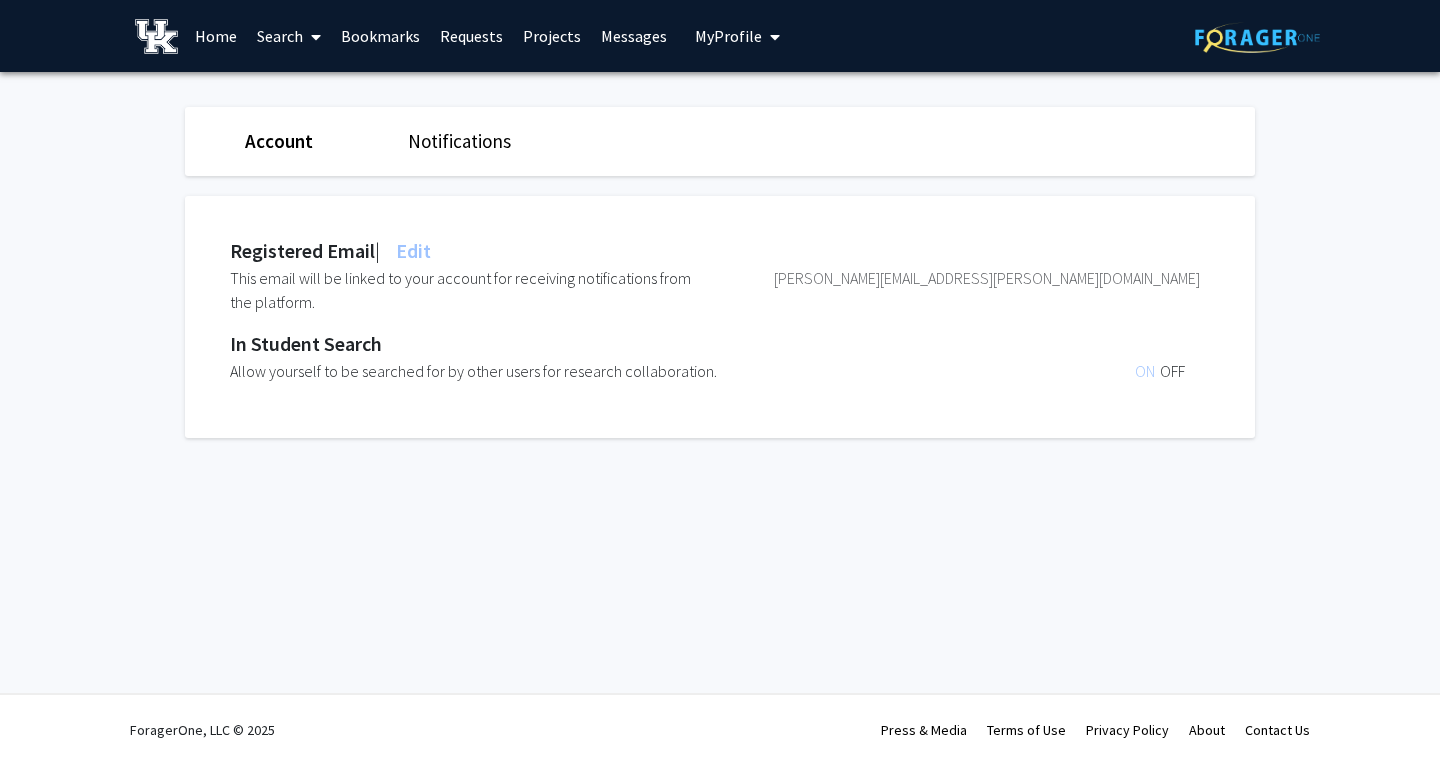 click on "Account" 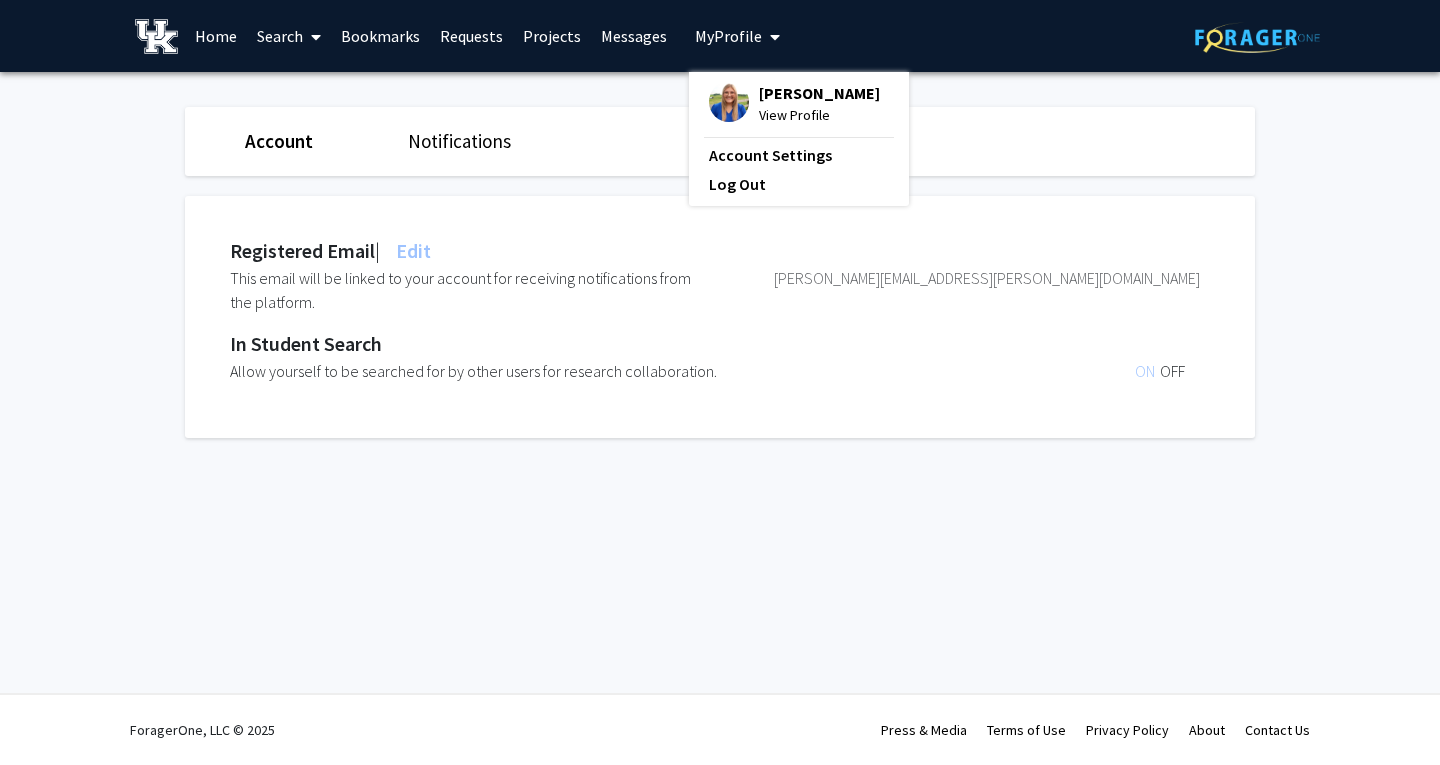 click on "Jessie Bryant View Profile Account Settings Log Out" at bounding box center [799, 139] 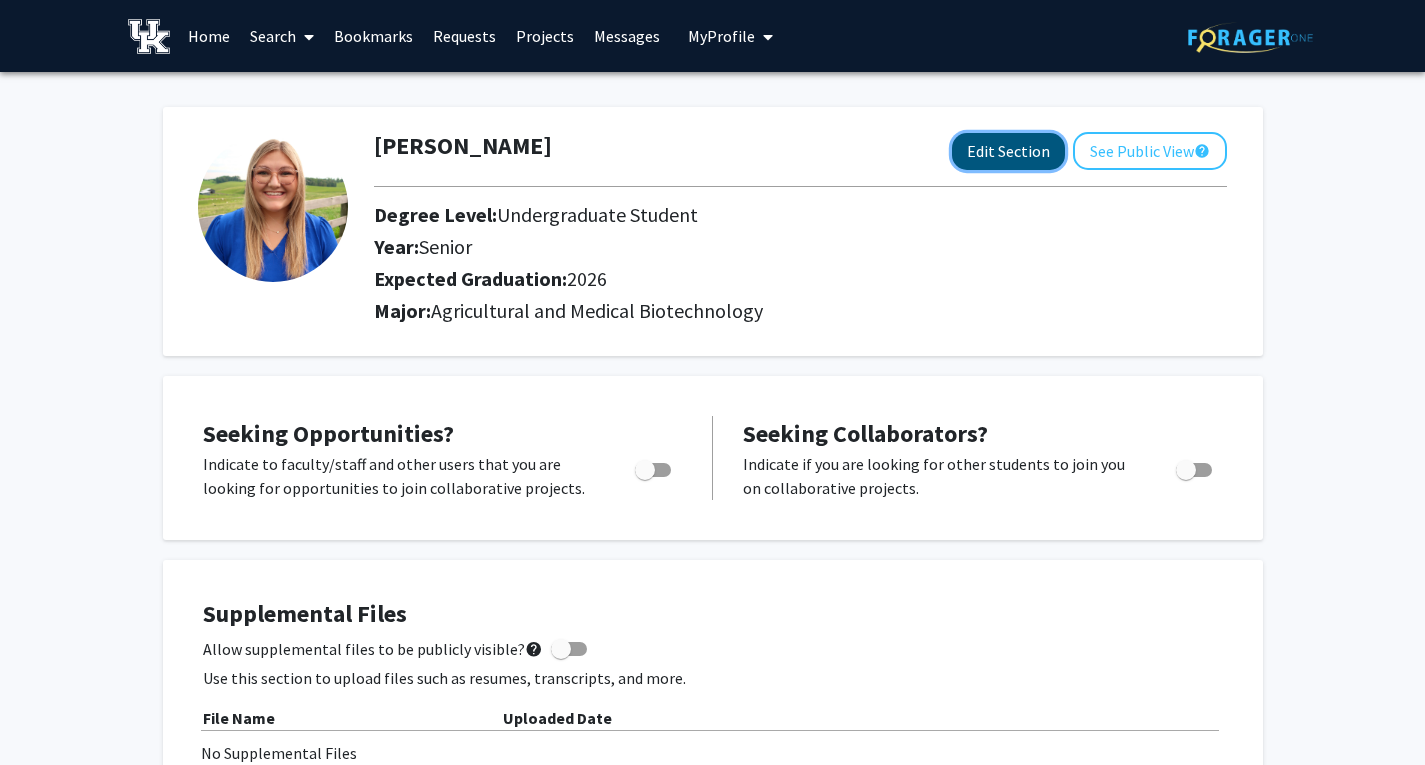 click on "Edit Section" 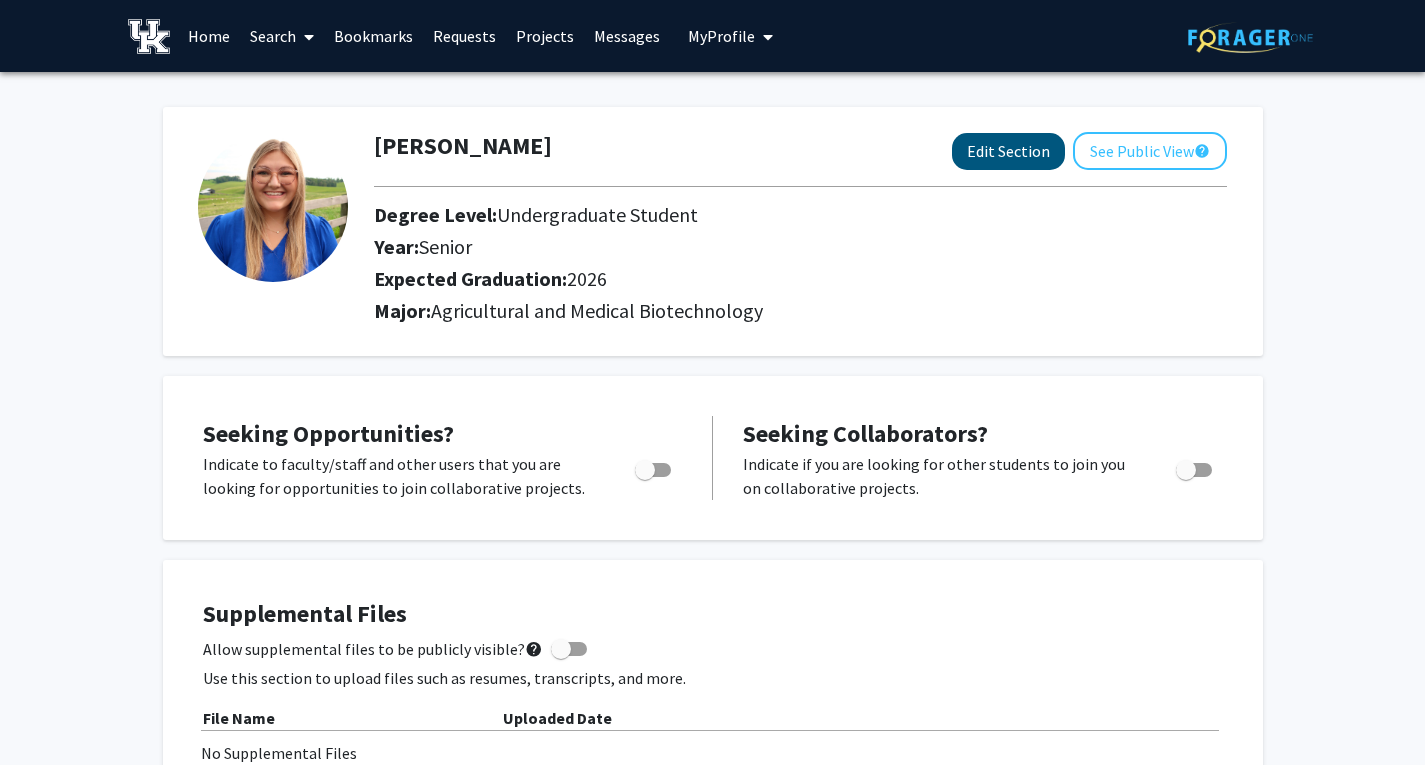 select on "senior" 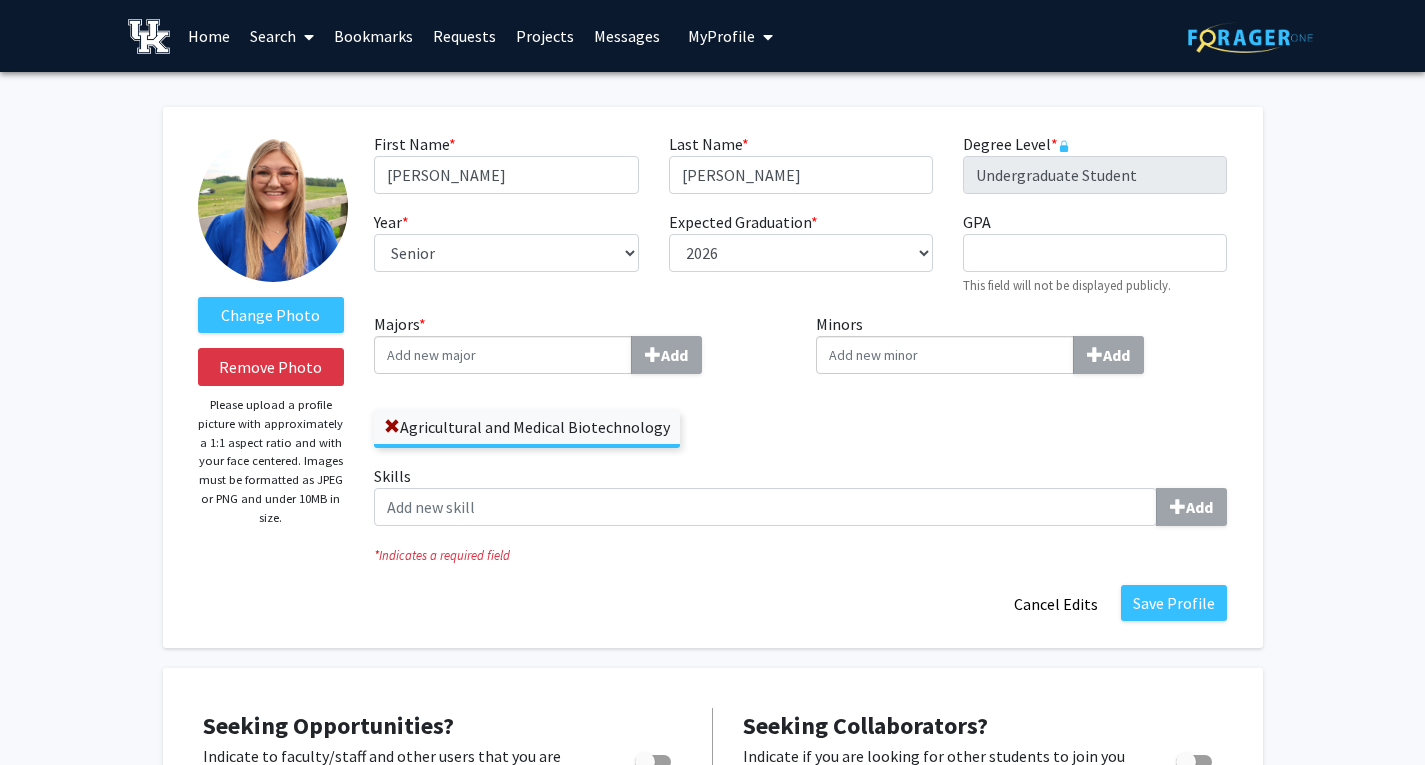 click on "Change Photo   Remove Photo   Please upload a profile picture with approximately a 1:1 aspect ratio and with your face centered. Images must be formatted as JPEG or PNG and under 10MB in size." 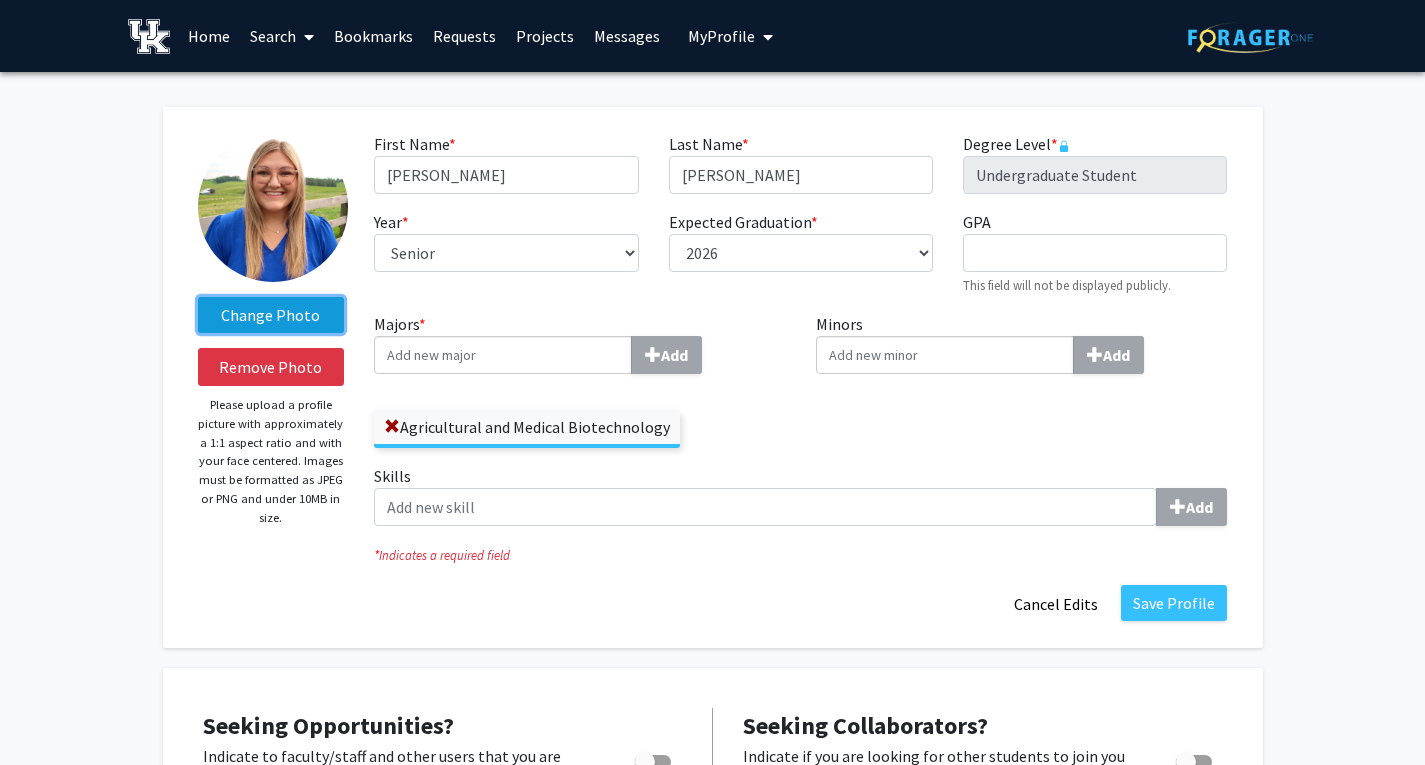 click on "Change Photo" 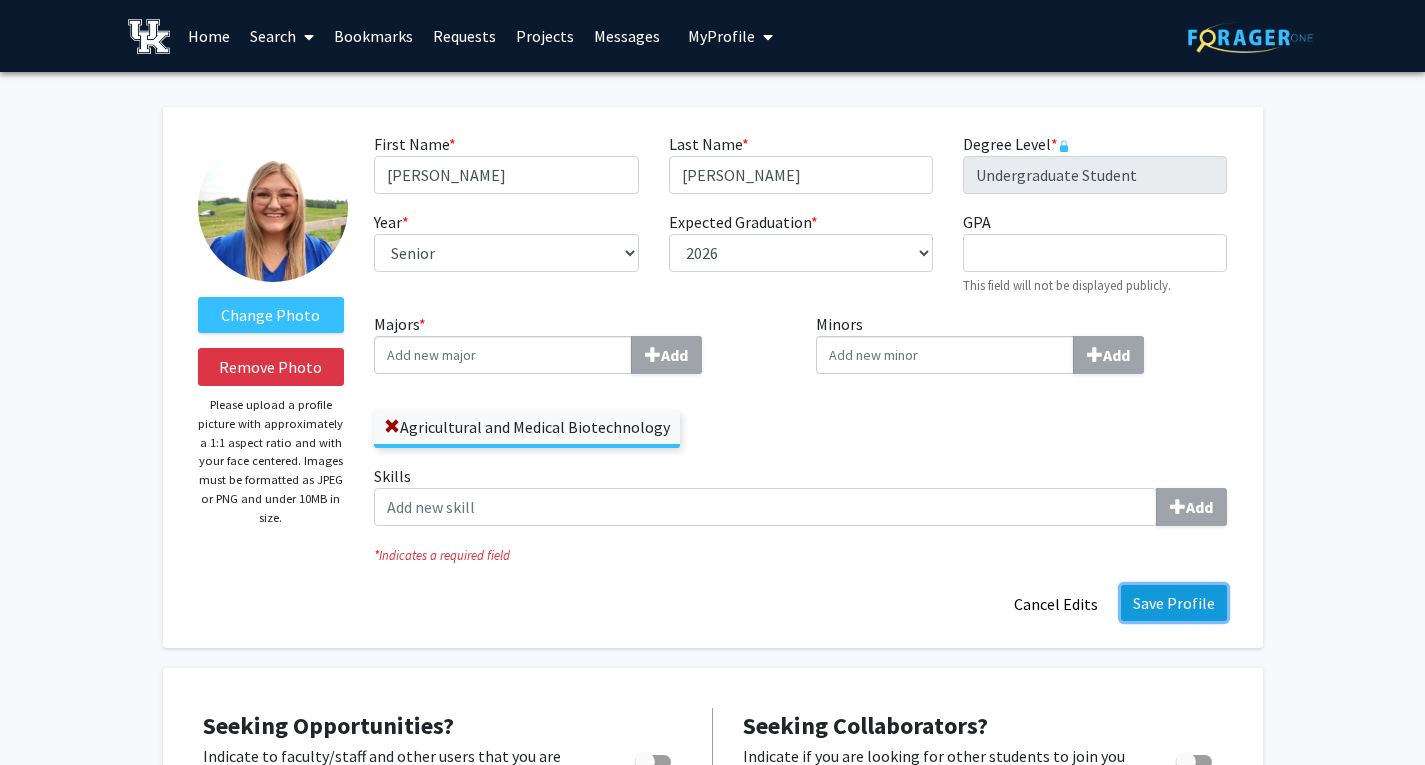 click on "Save Profile" 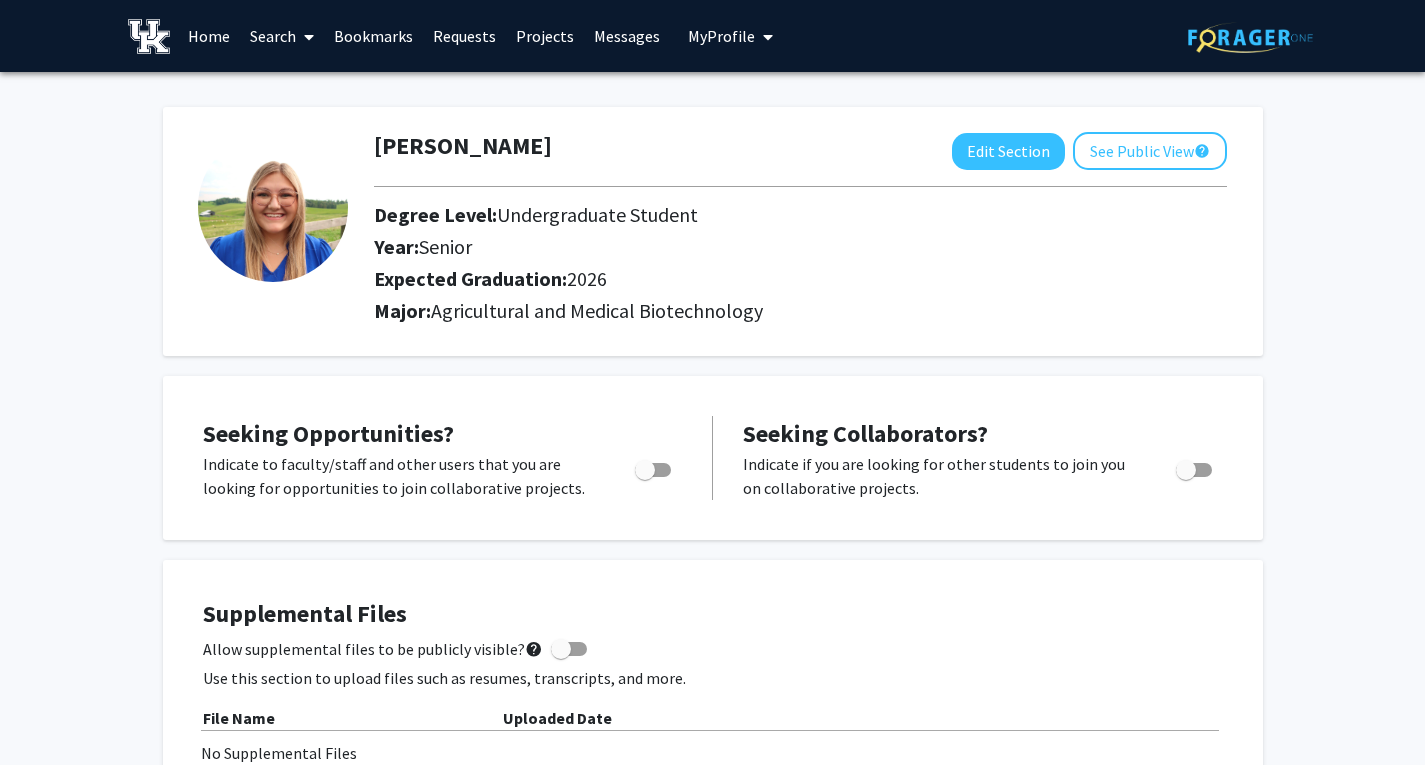 click on "Jessie Bryant  Edit Section  See Public View  help  Degree Level:   Undergraduate Student   Year:   Senior   Expected Graduation:   2026   Major:  Agricultural and Medical Biotechnology Seeking Opportunities?  Indicate to faculty/staff and other users that you are looking for opportunities to join collaborative projects.    Seeking Collaborators?  Indicate if you are looking for other students to join you on collaborative projects.       Supplemental Files    Allow supplemental files to be publicly visible?  help  Use this section to upload files such as resumes, transcripts, and more. File Name Uploaded Date No Supplemental Files  Add File  About  Edit Section   You may write a maximum of 1,000 words:  Insert link Remove link Word Count: 101 words Save  Cancel Edits  Research Keywords  Edit Section  Dental Public Health Underserved Populations Health Disparities Emergency Department Utilization Non-Traumatic Dental Conditions (NTDCs) Access to Care Oral Health Equity Rural Health Preventive Dentistry" 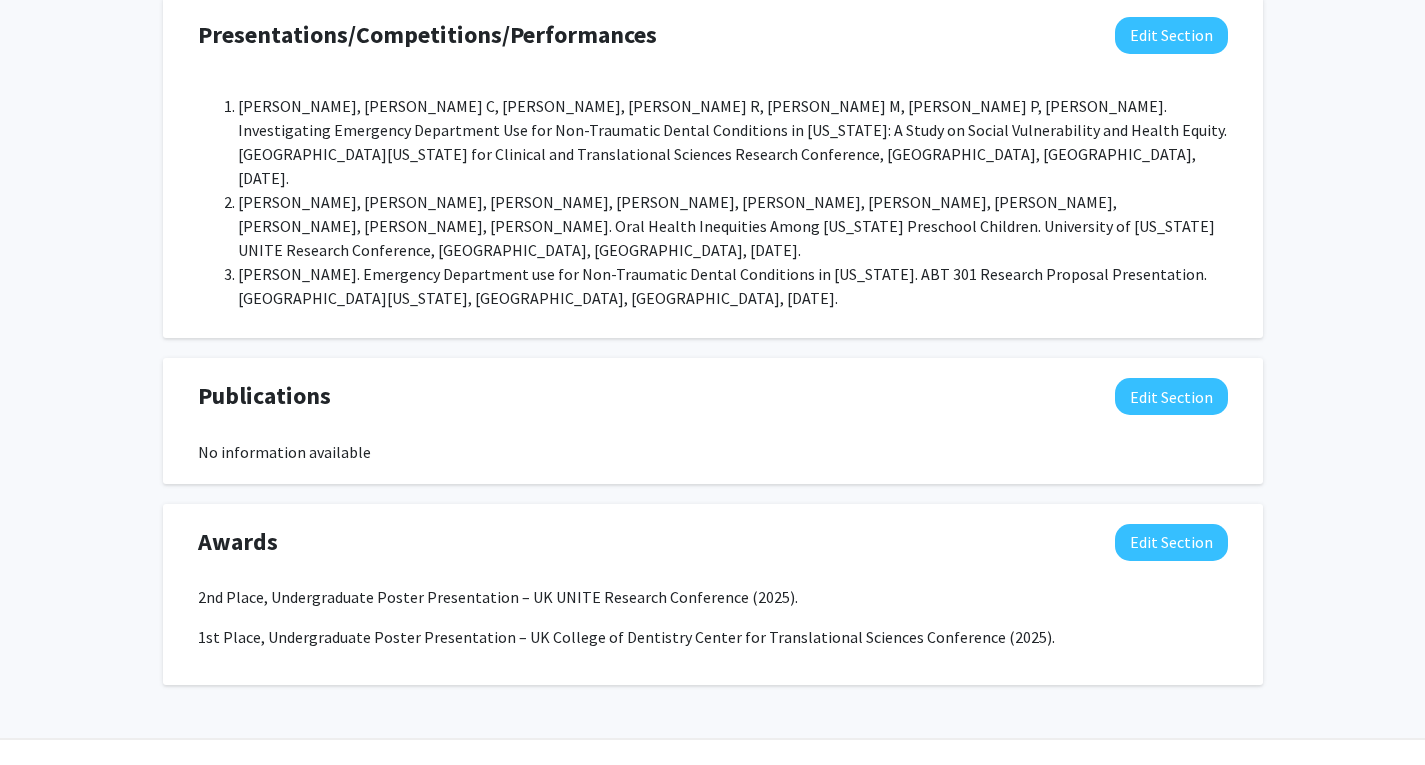 scroll, scrollTop: 1823, scrollLeft: 0, axis: vertical 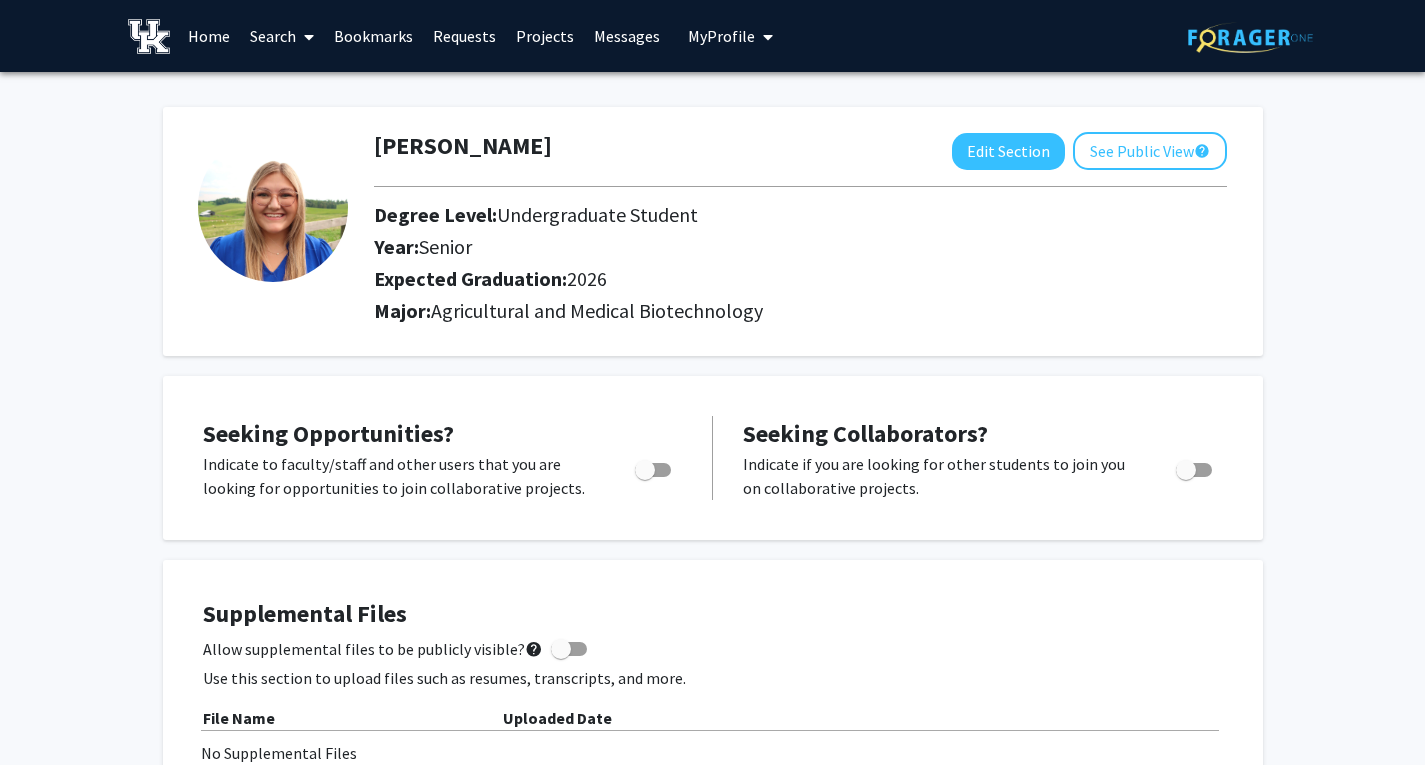 drag, startPoint x: 128, startPoint y: 472, endPoint x: 233, endPoint y: 81, distance: 404.85306 